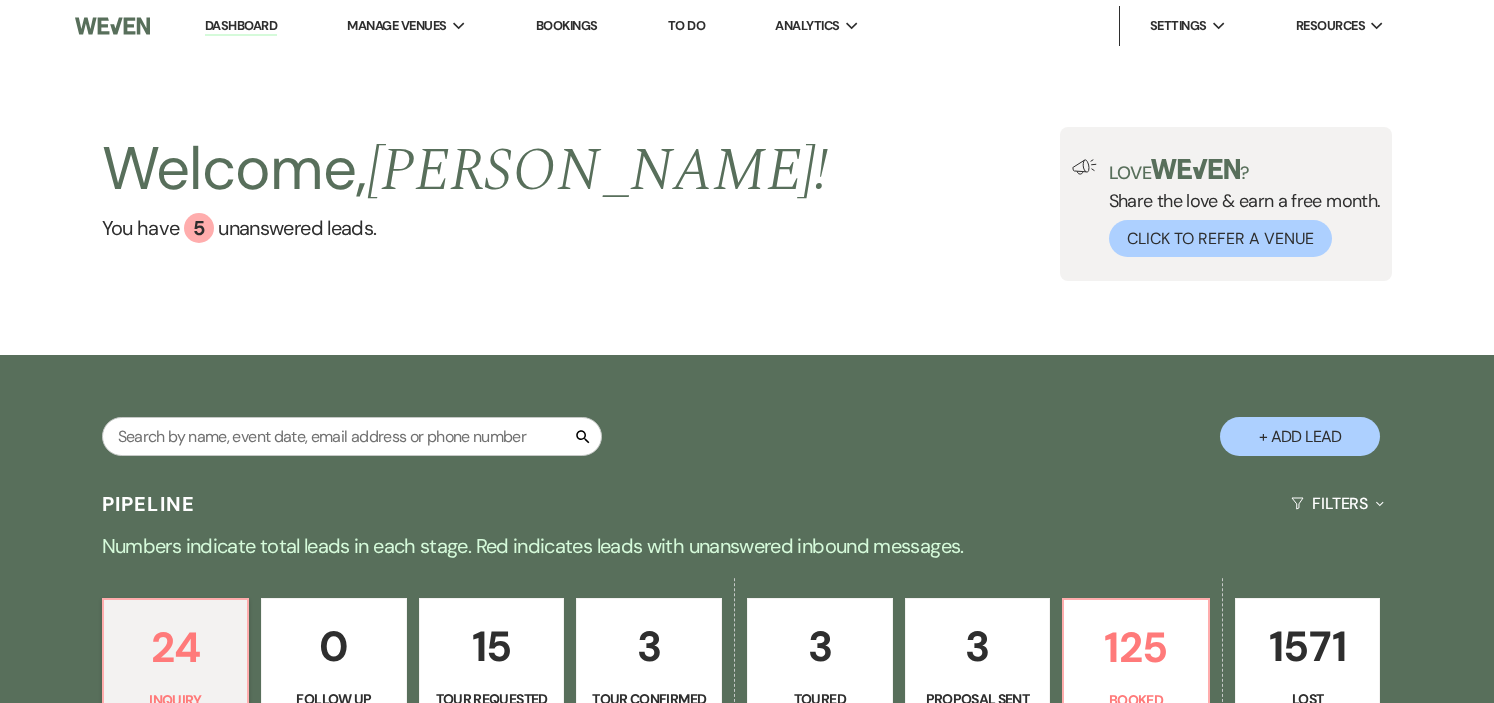 scroll, scrollTop: 444, scrollLeft: 0, axis: vertical 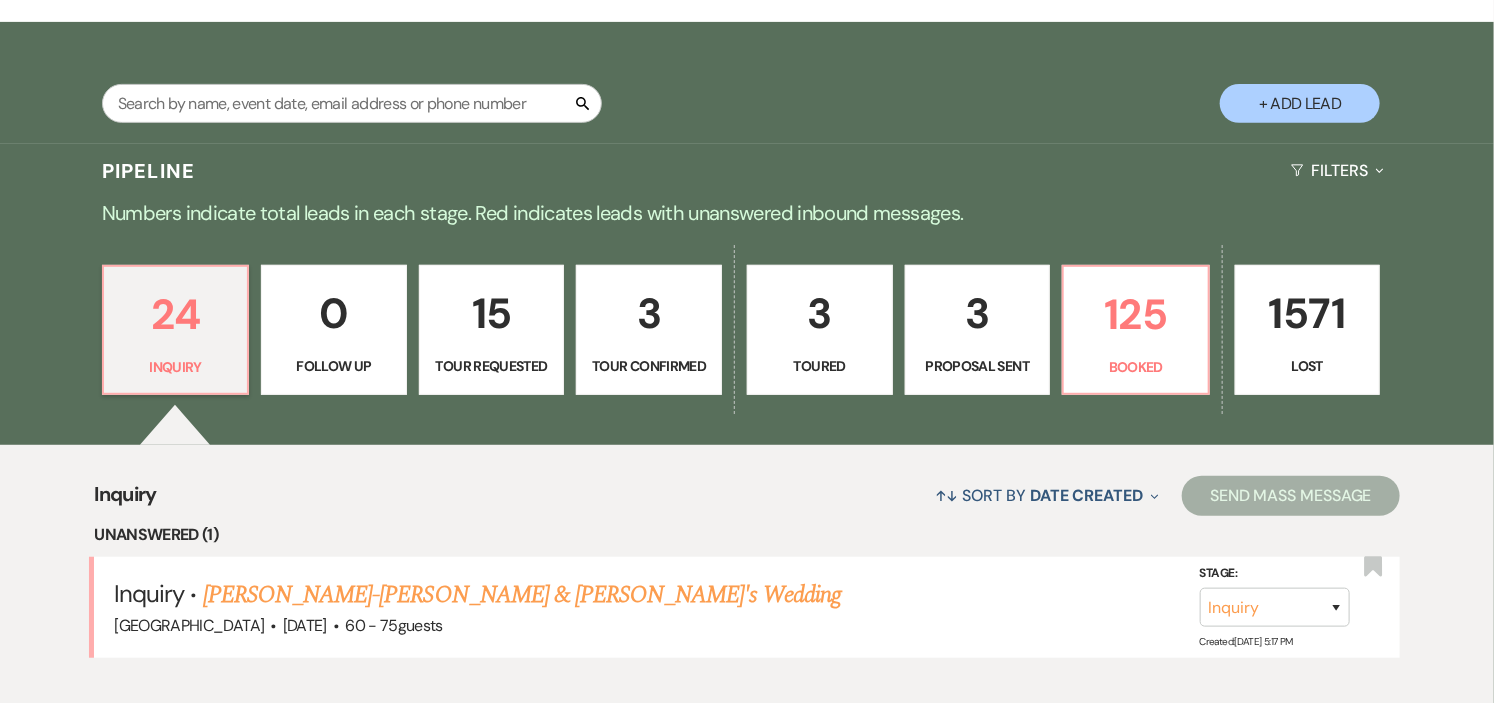 click on "Tour Confirmed" at bounding box center (649, 366) 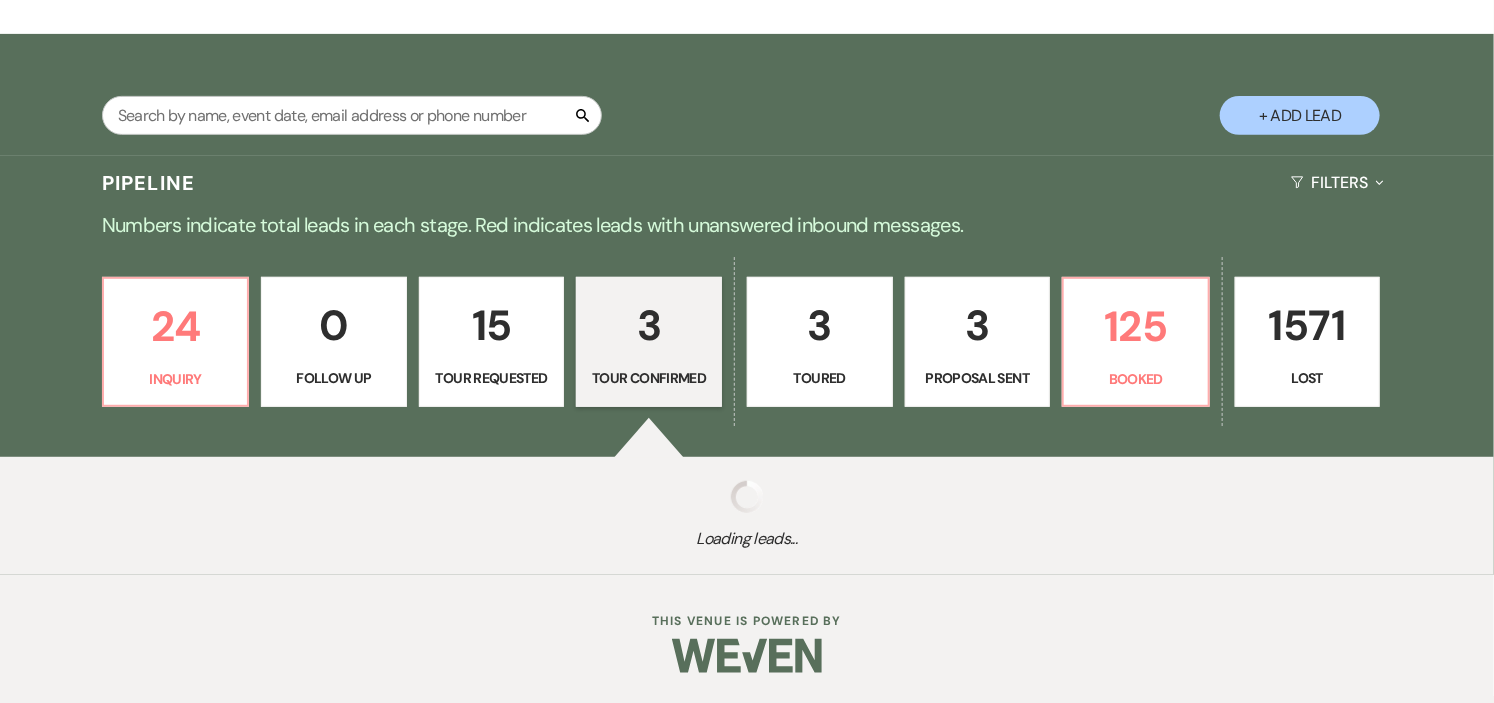 select on "4" 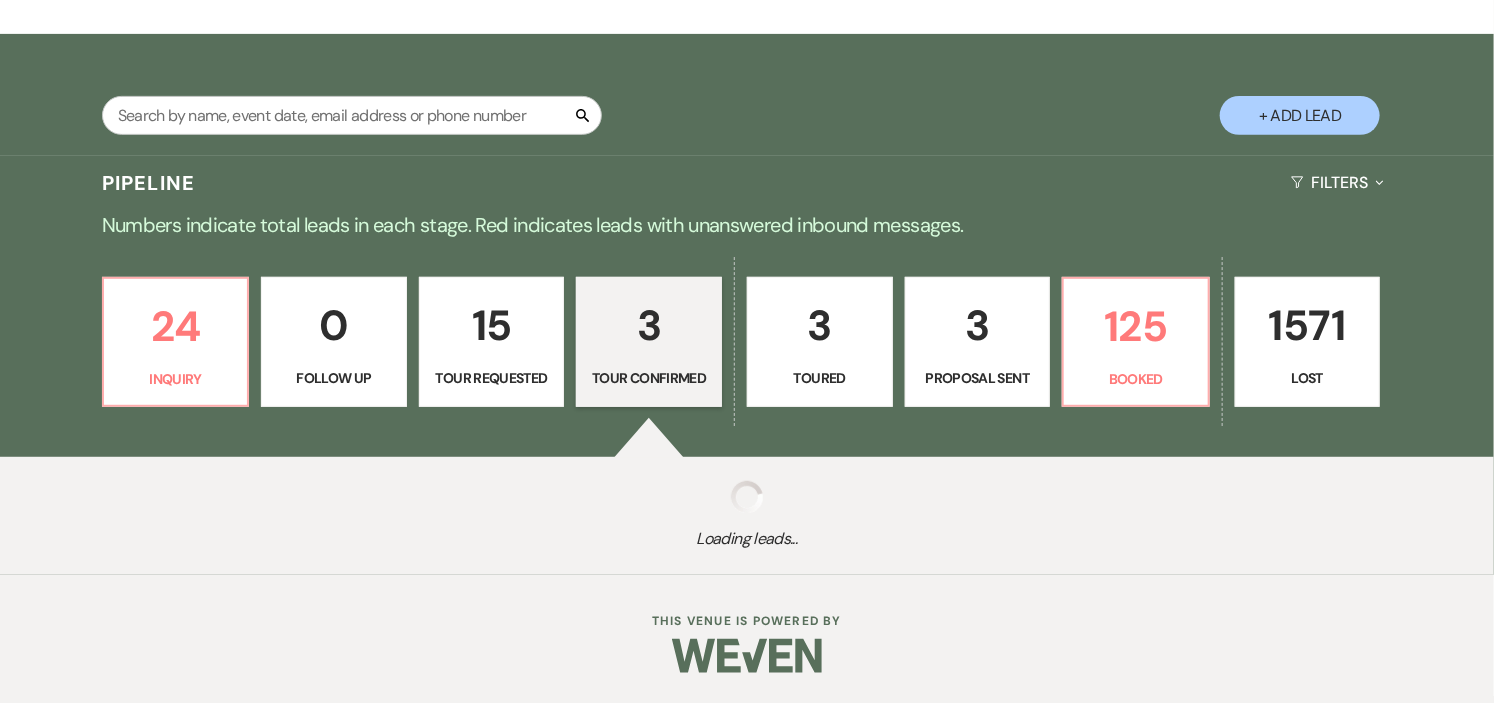 select on "4" 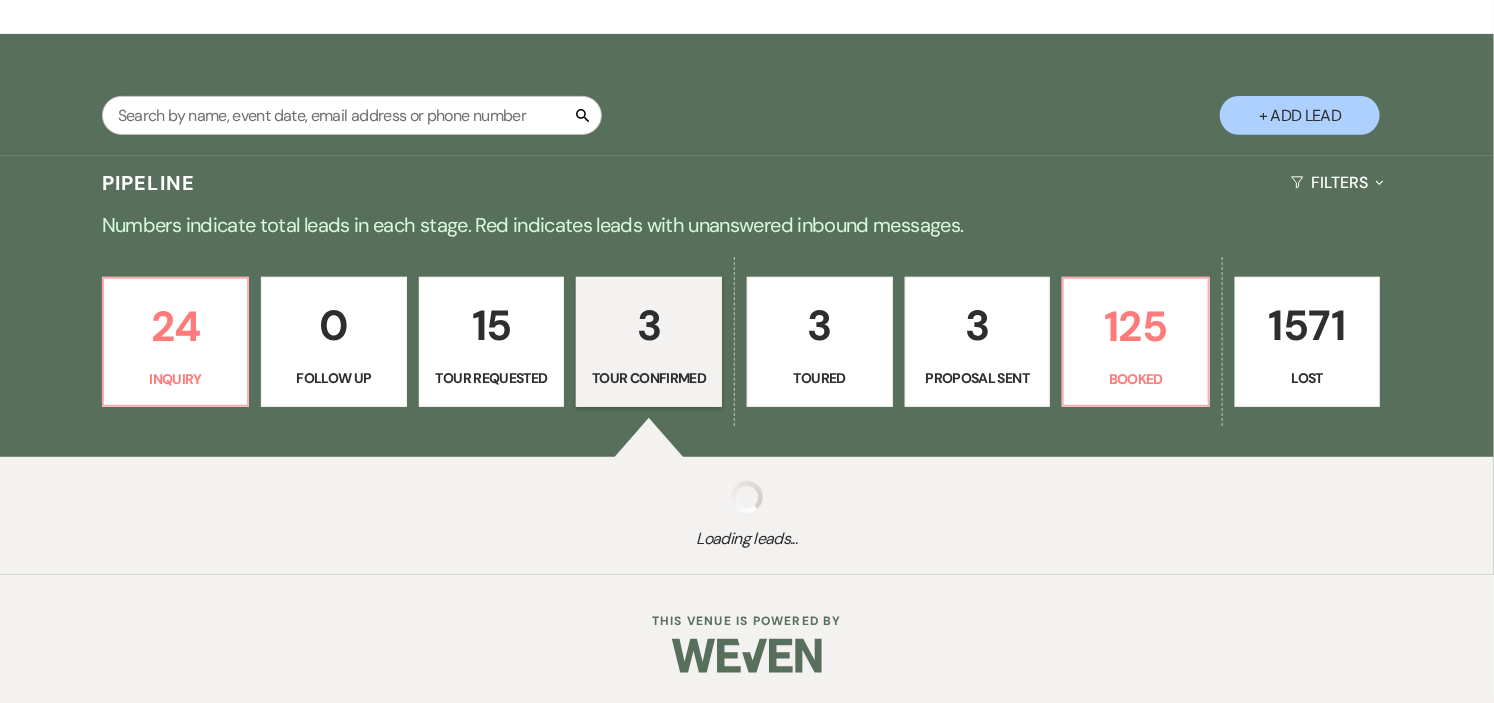 select on "4" 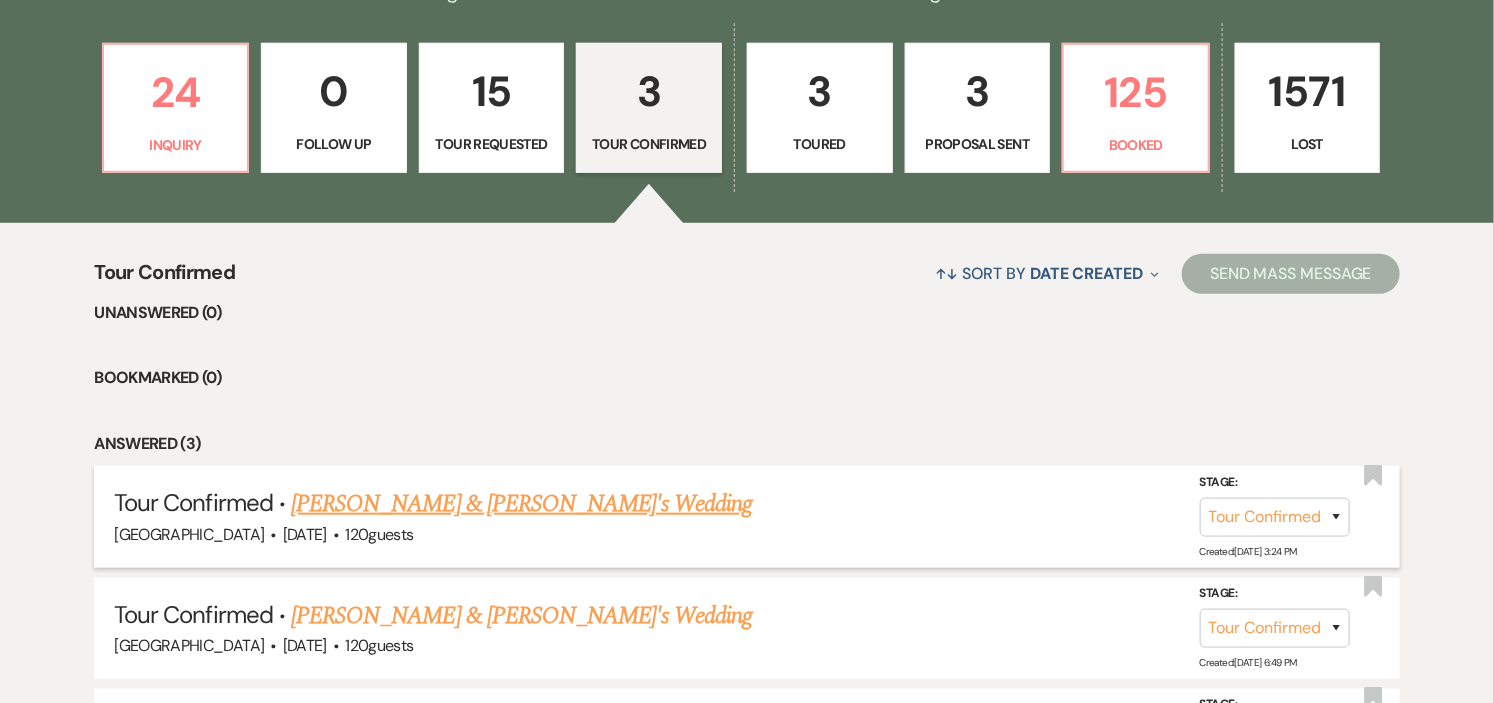 scroll, scrollTop: 444, scrollLeft: 0, axis: vertical 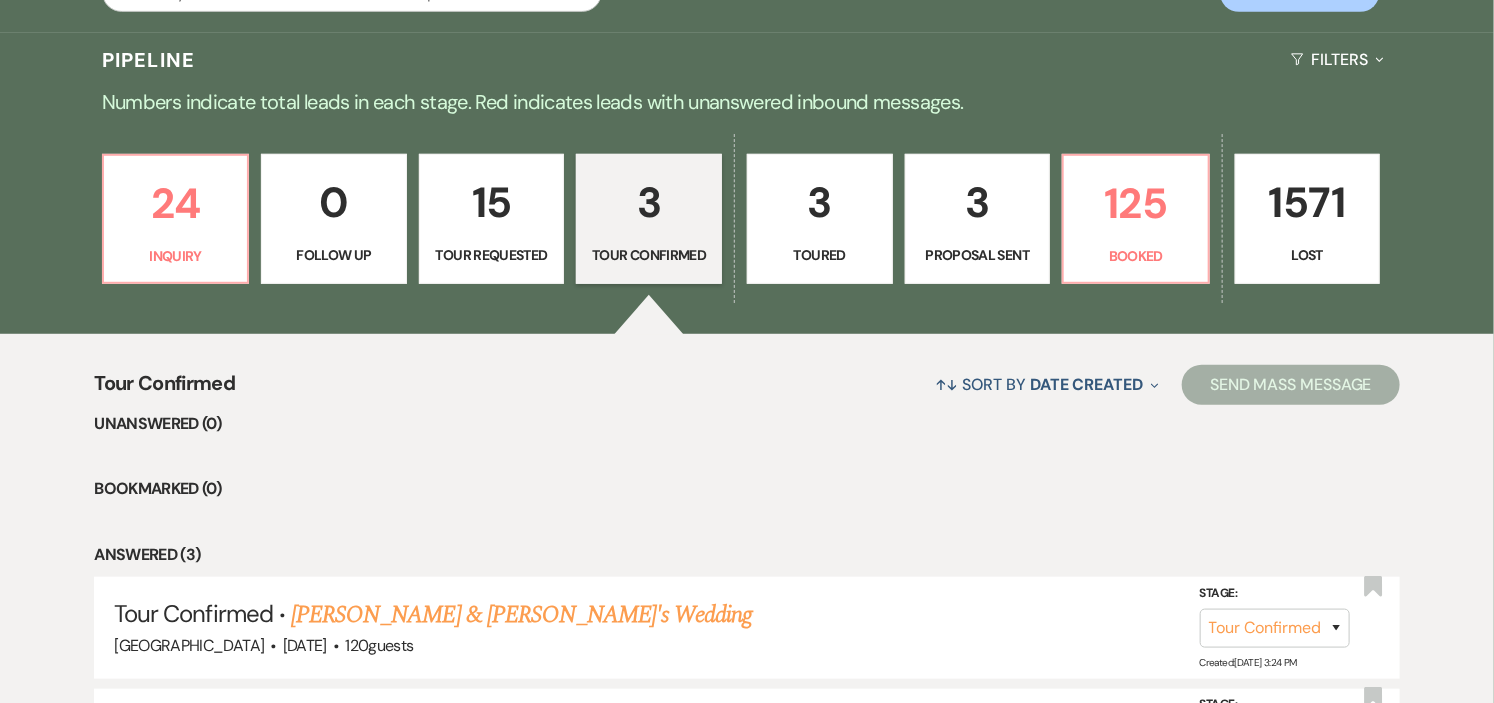 click on "Proposal Sent" at bounding box center (978, 255) 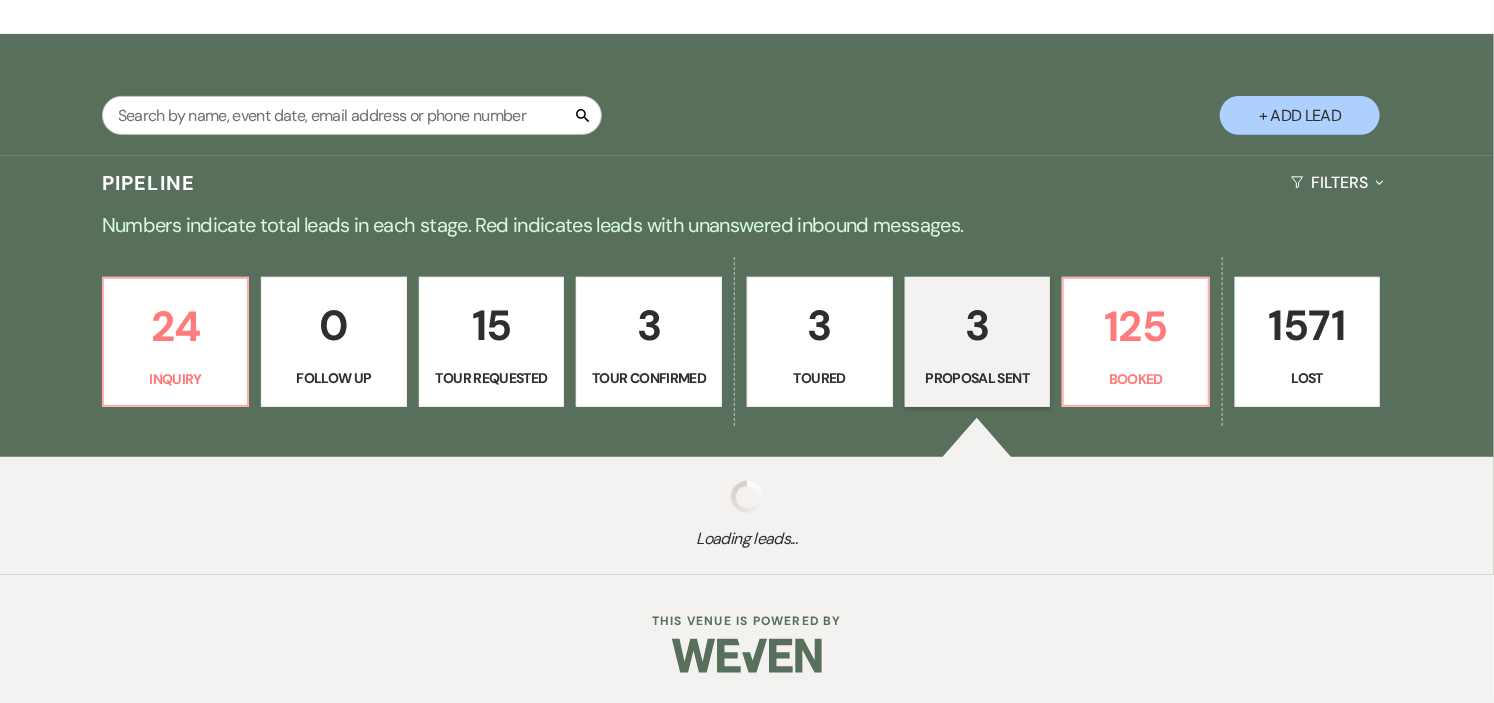 select on "6" 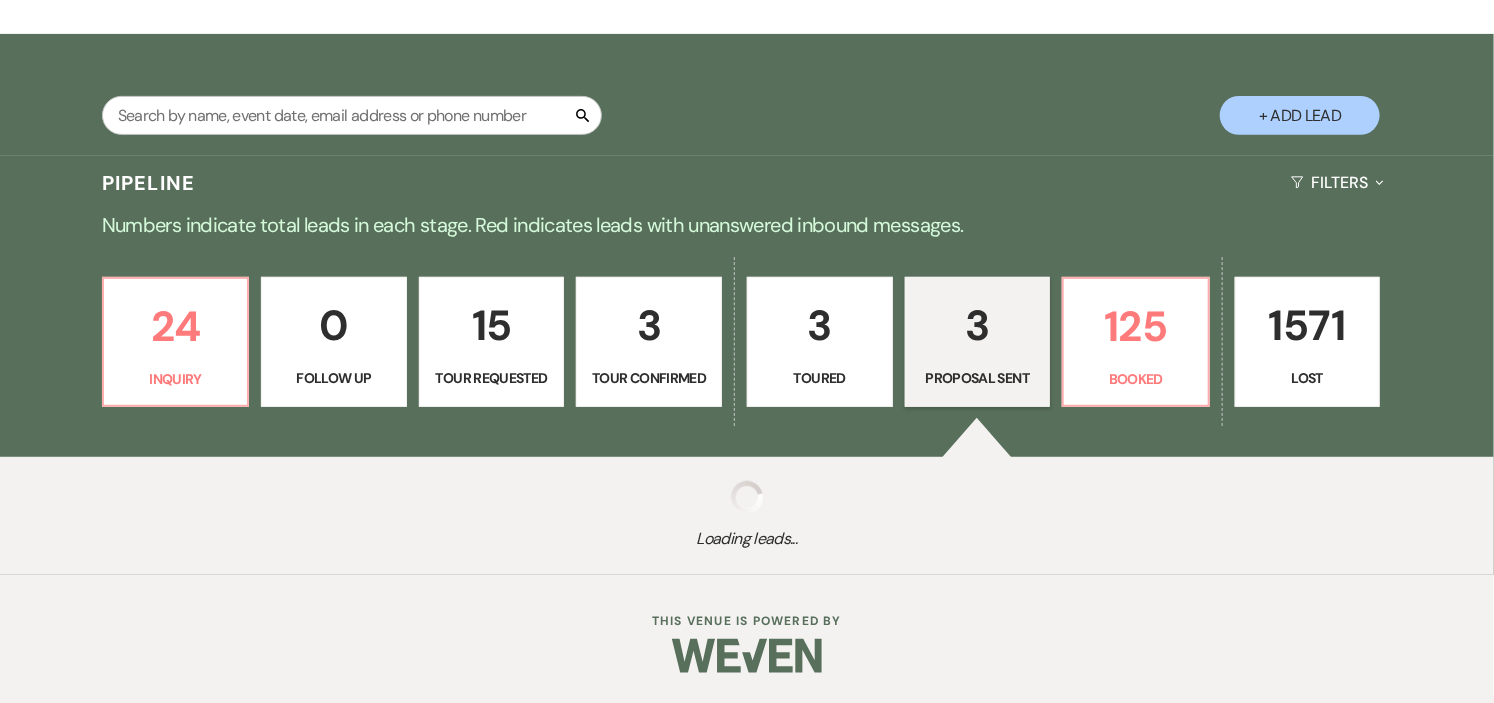 select on "6" 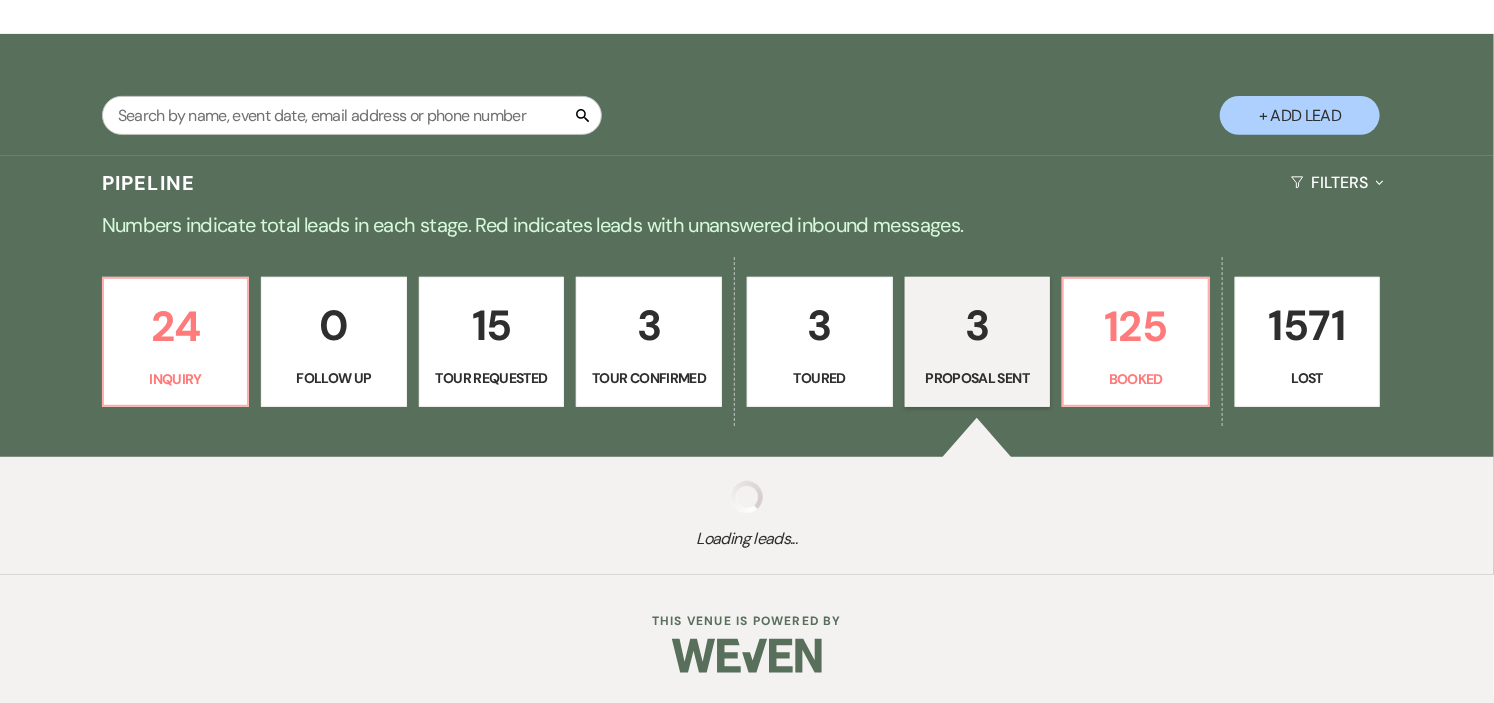 select on "6" 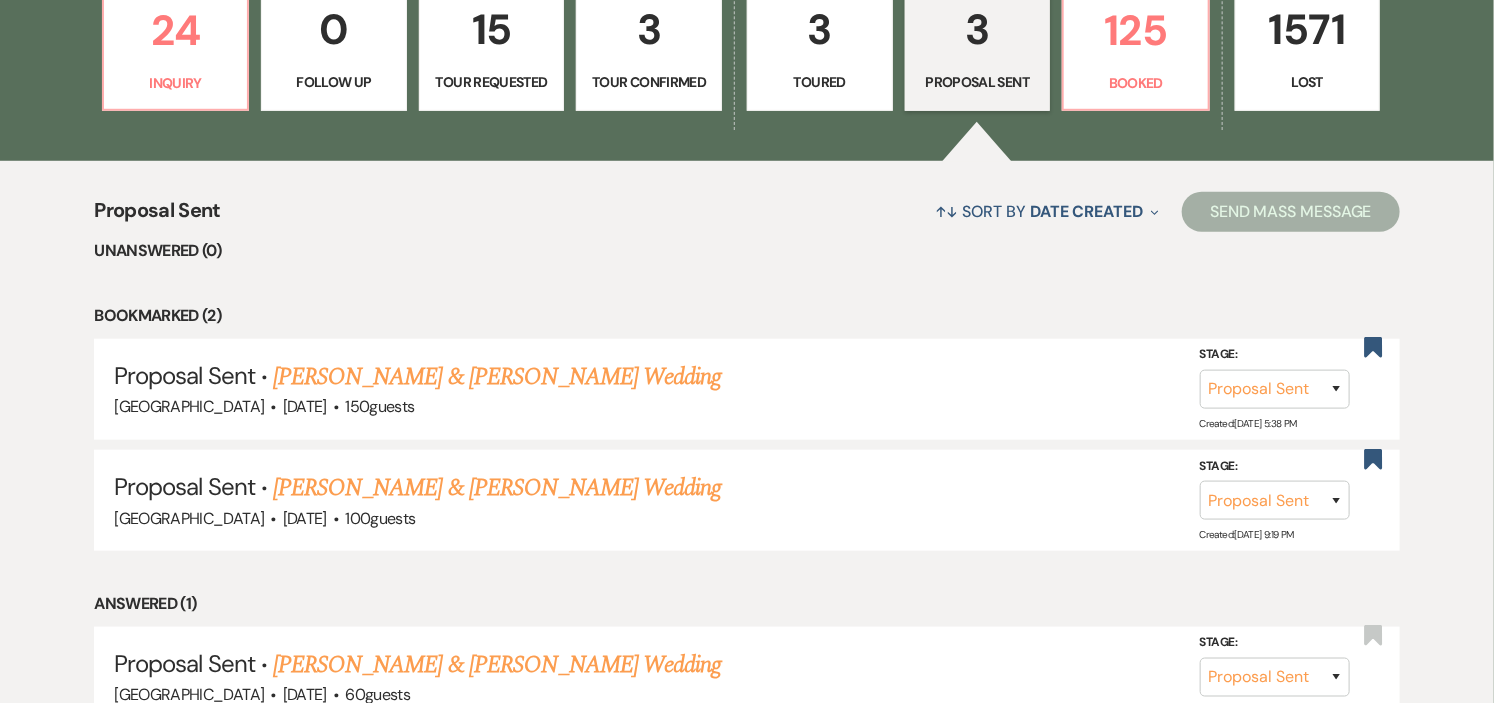 scroll, scrollTop: 666, scrollLeft: 0, axis: vertical 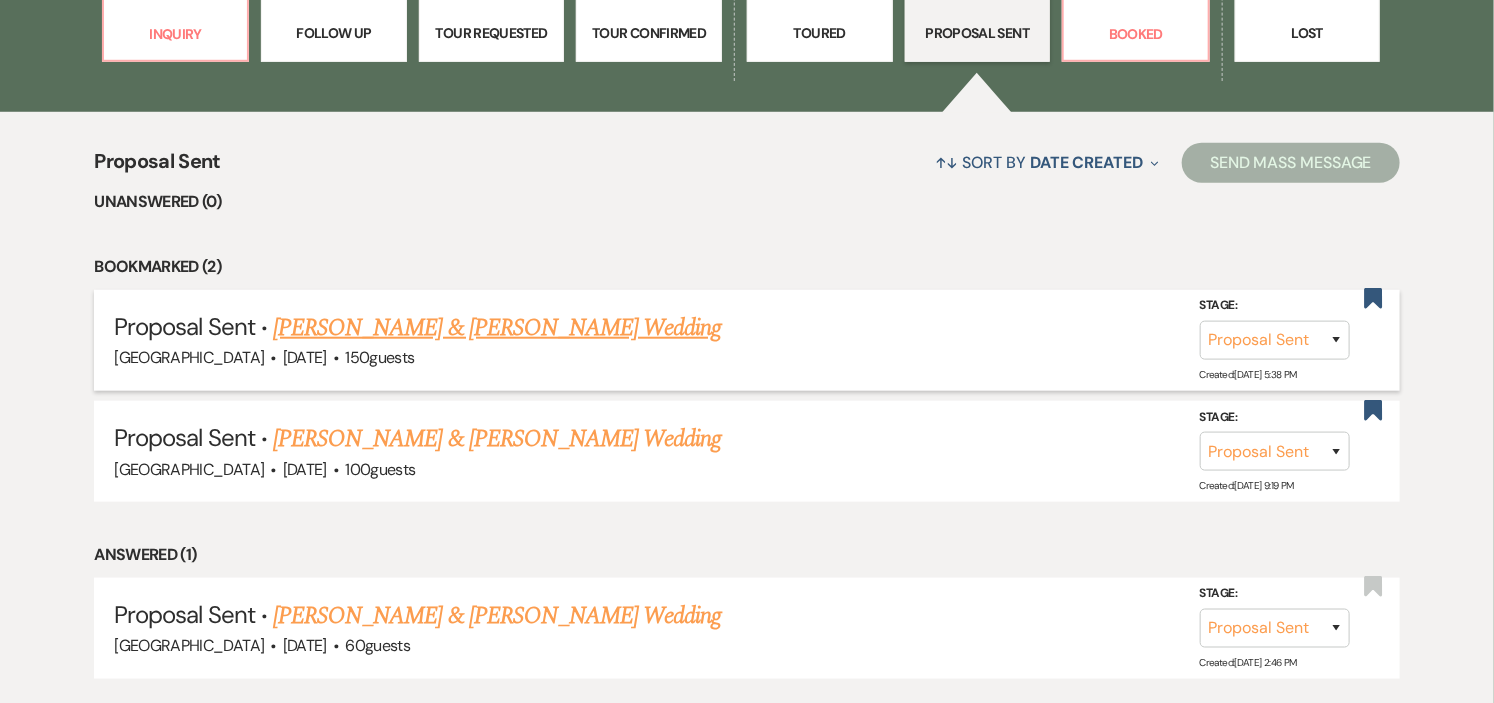 click on "[PERSON_NAME] & [PERSON_NAME] Wedding" at bounding box center [497, 328] 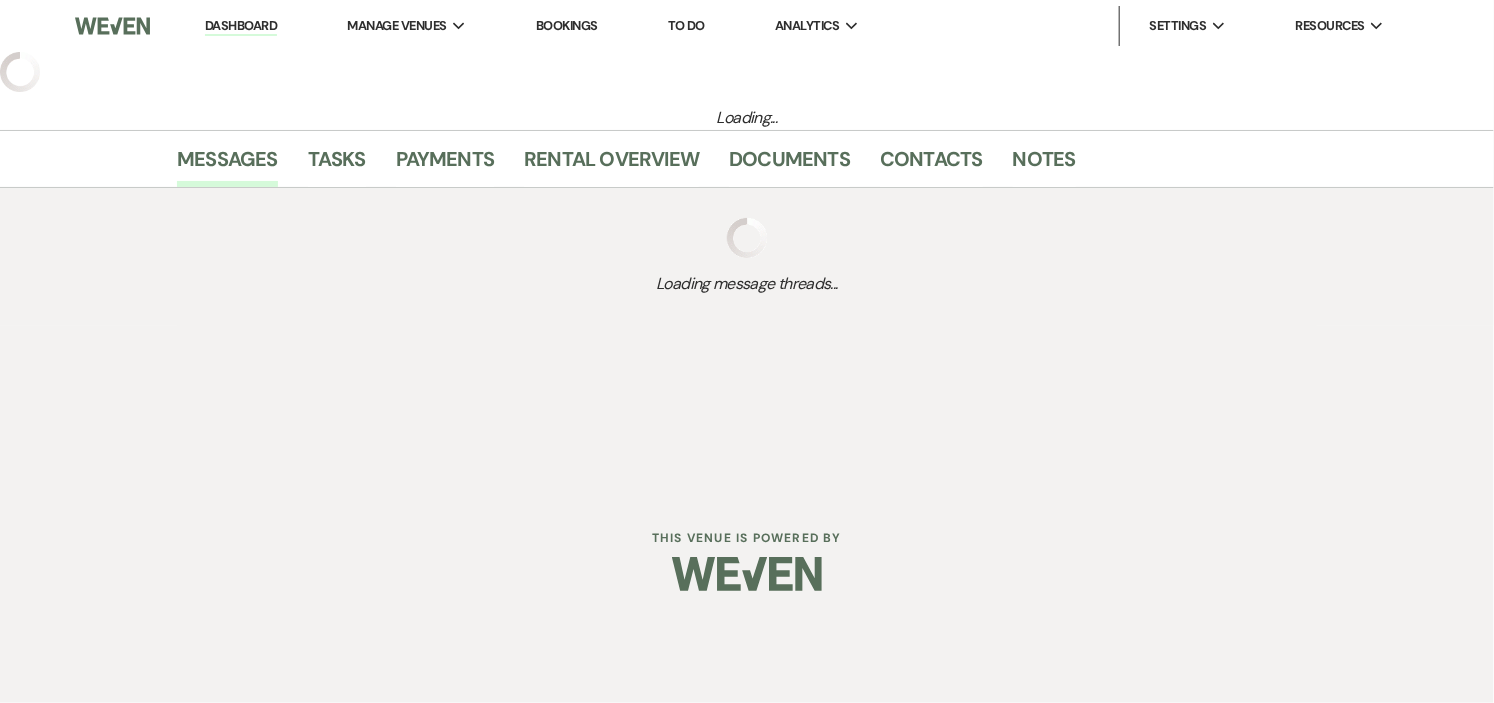 scroll, scrollTop: 0, scrollLeft: 0, axis: both 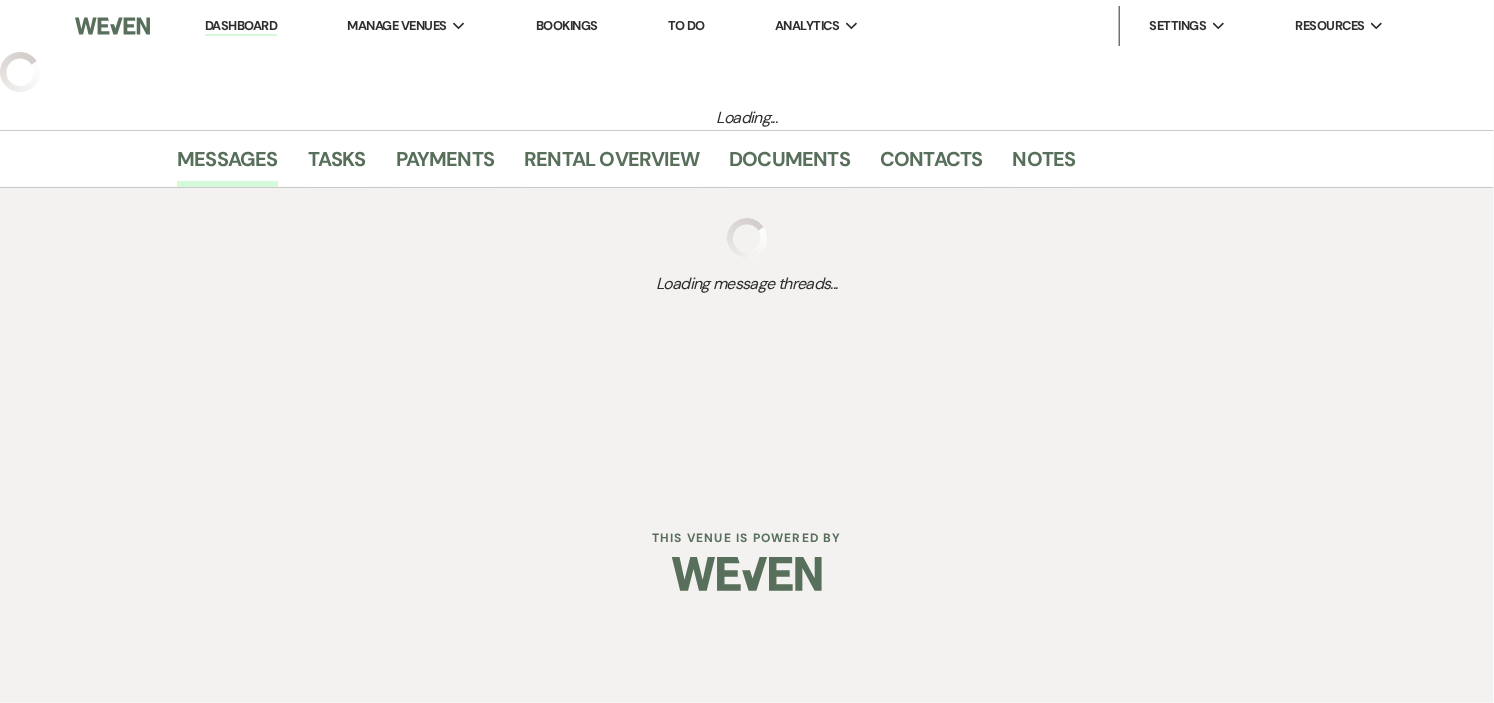 select on "6" 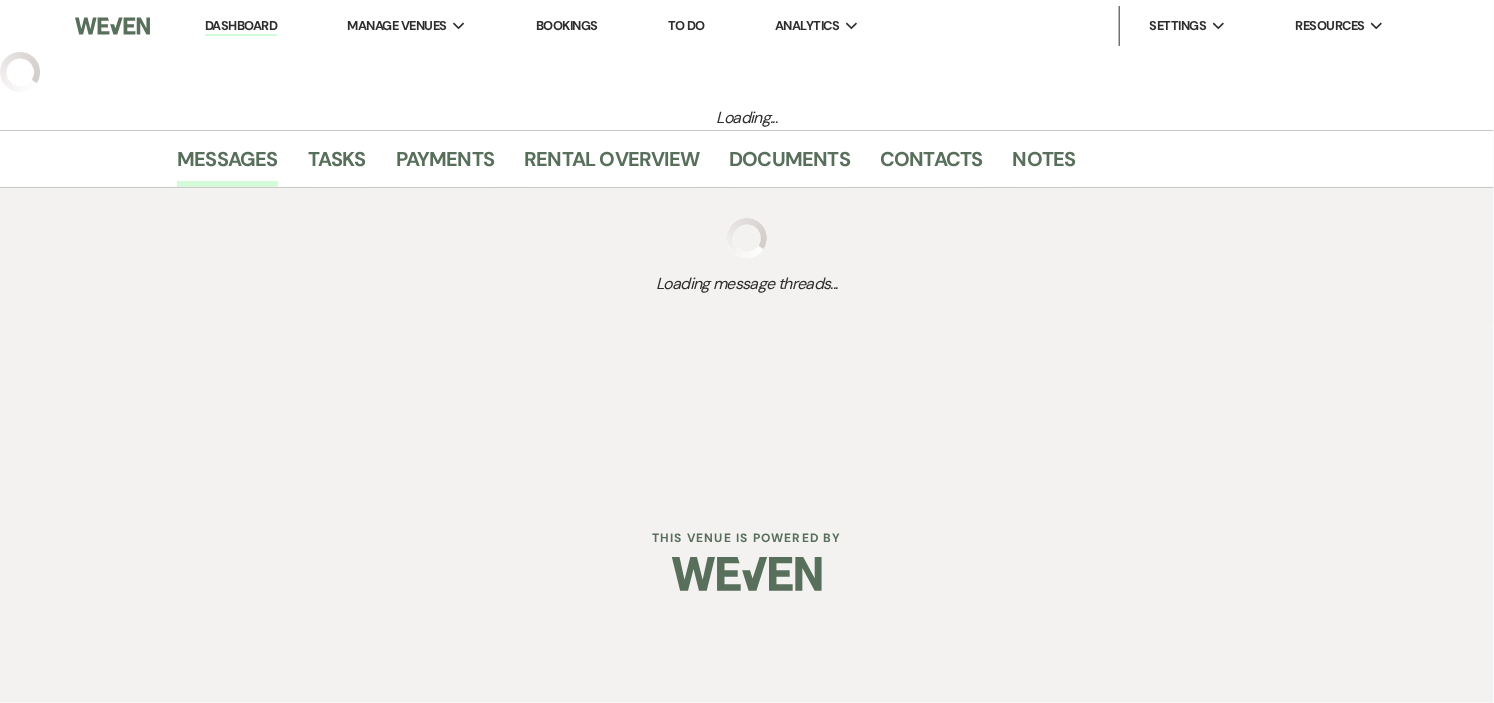 select on "5" 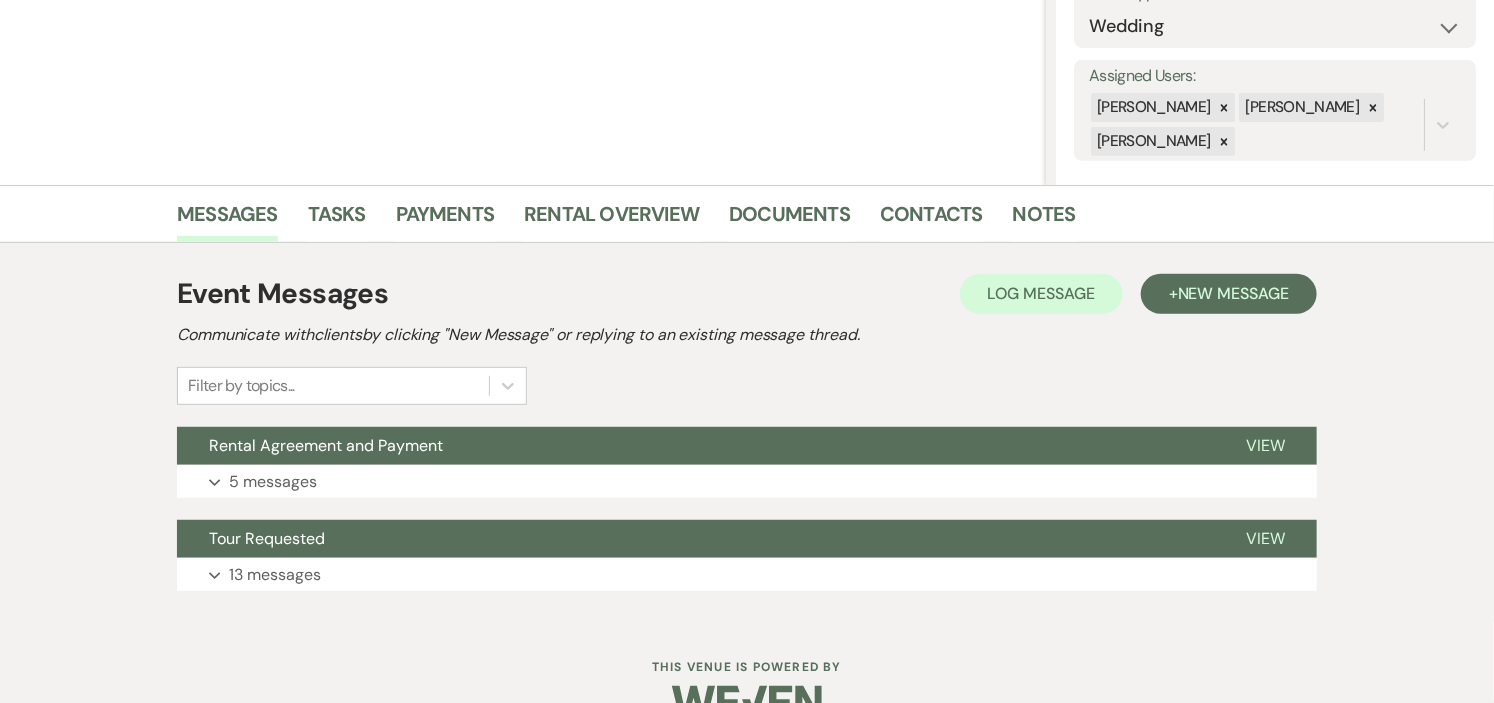 scroll, scrollTop: 363, scrollLeft: 0, axis: vertical 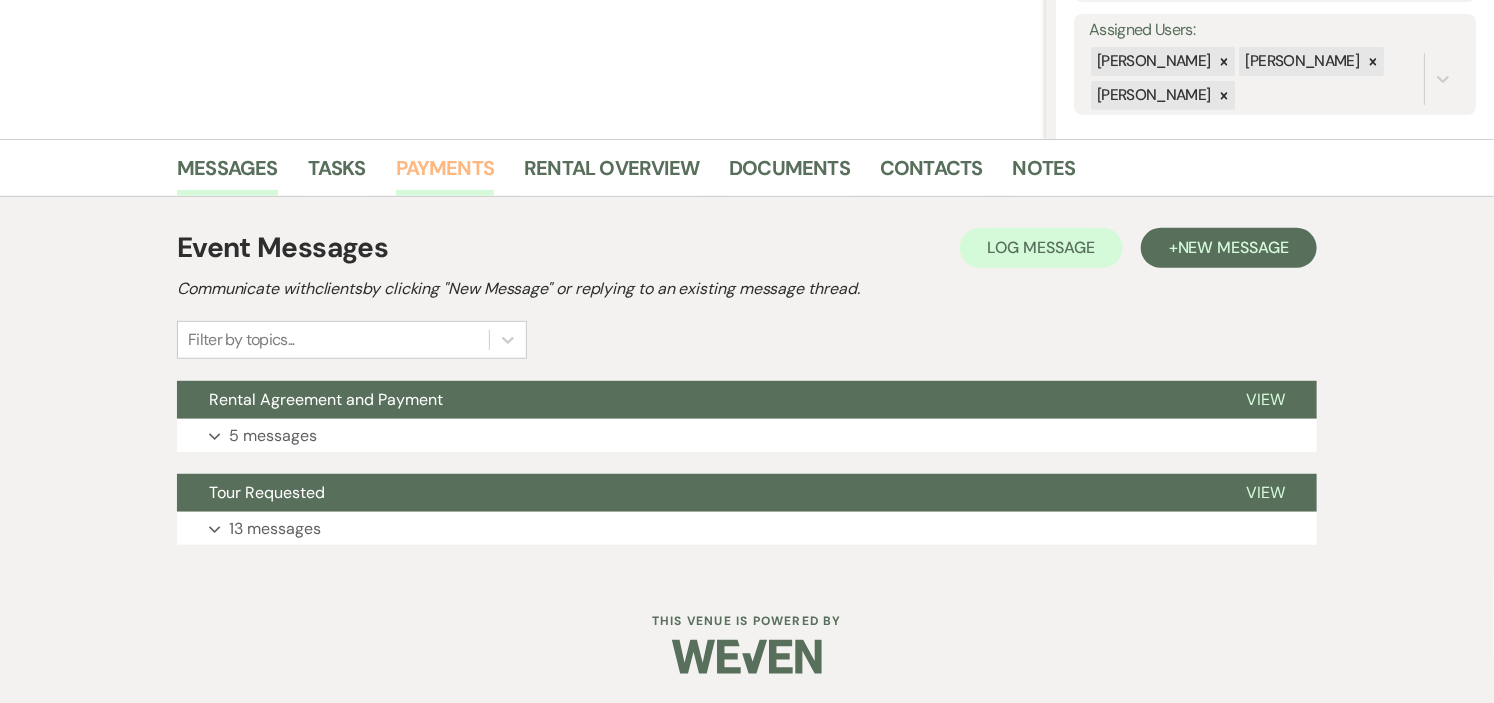 click on "Payments" at bounding box center [445, 174] 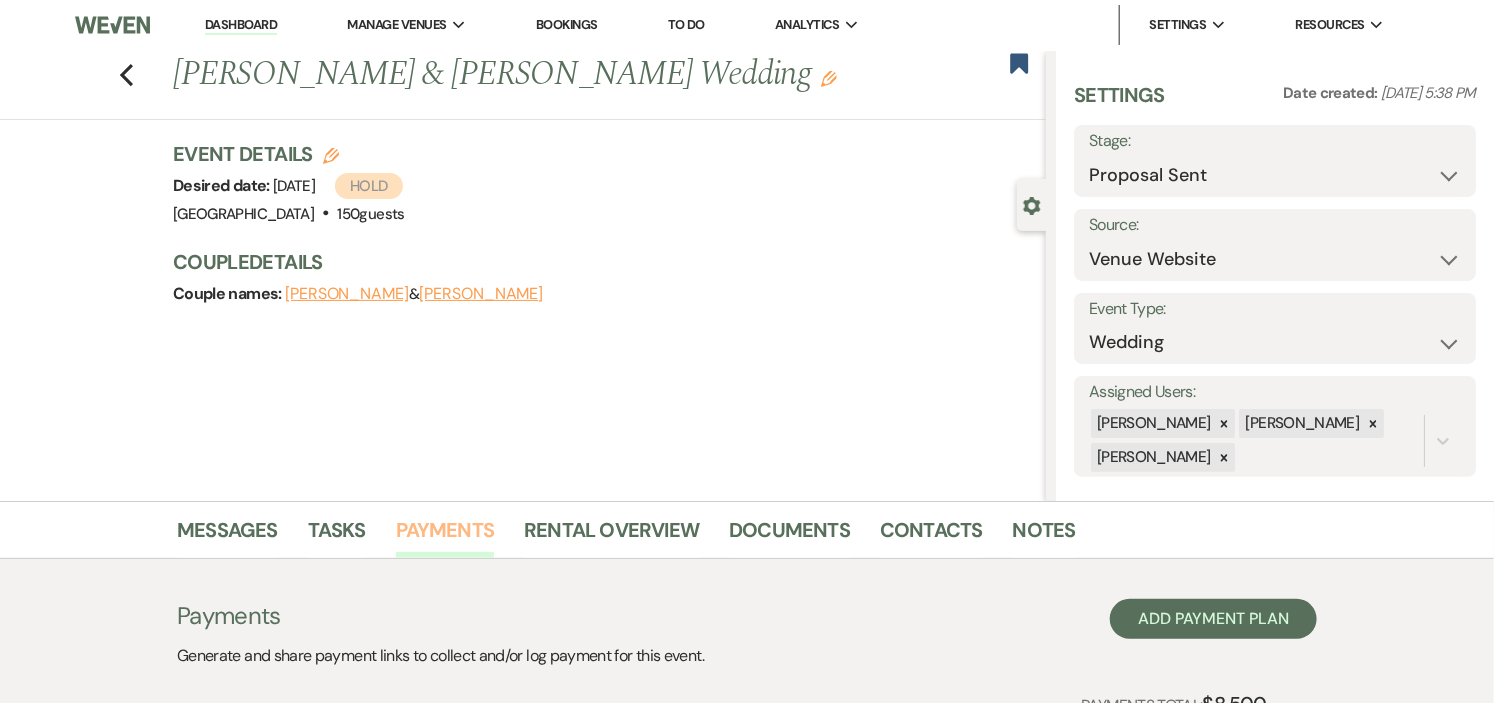 scroll, scrollTop: 0, scrollLeft: 0, axis: both 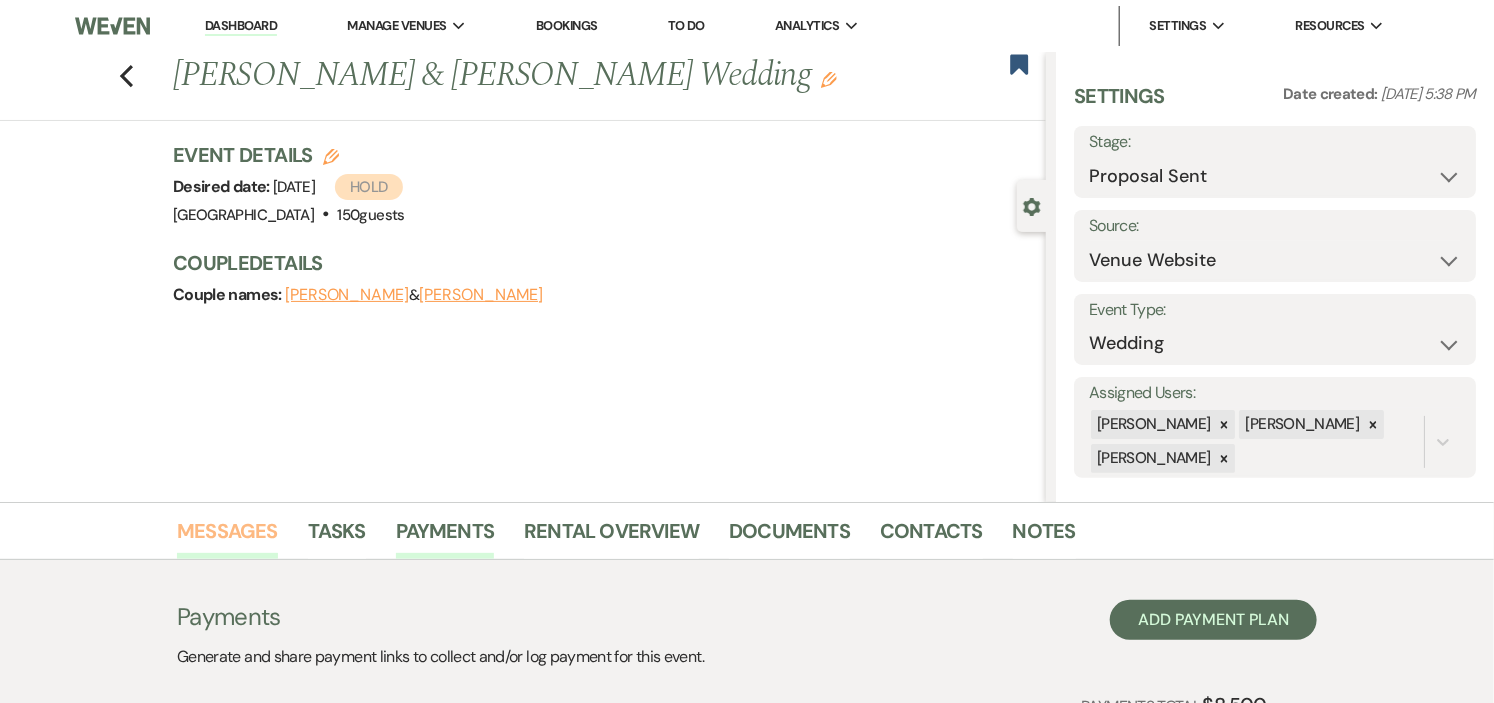 click on "Messages" at bounding box center (227, 537) 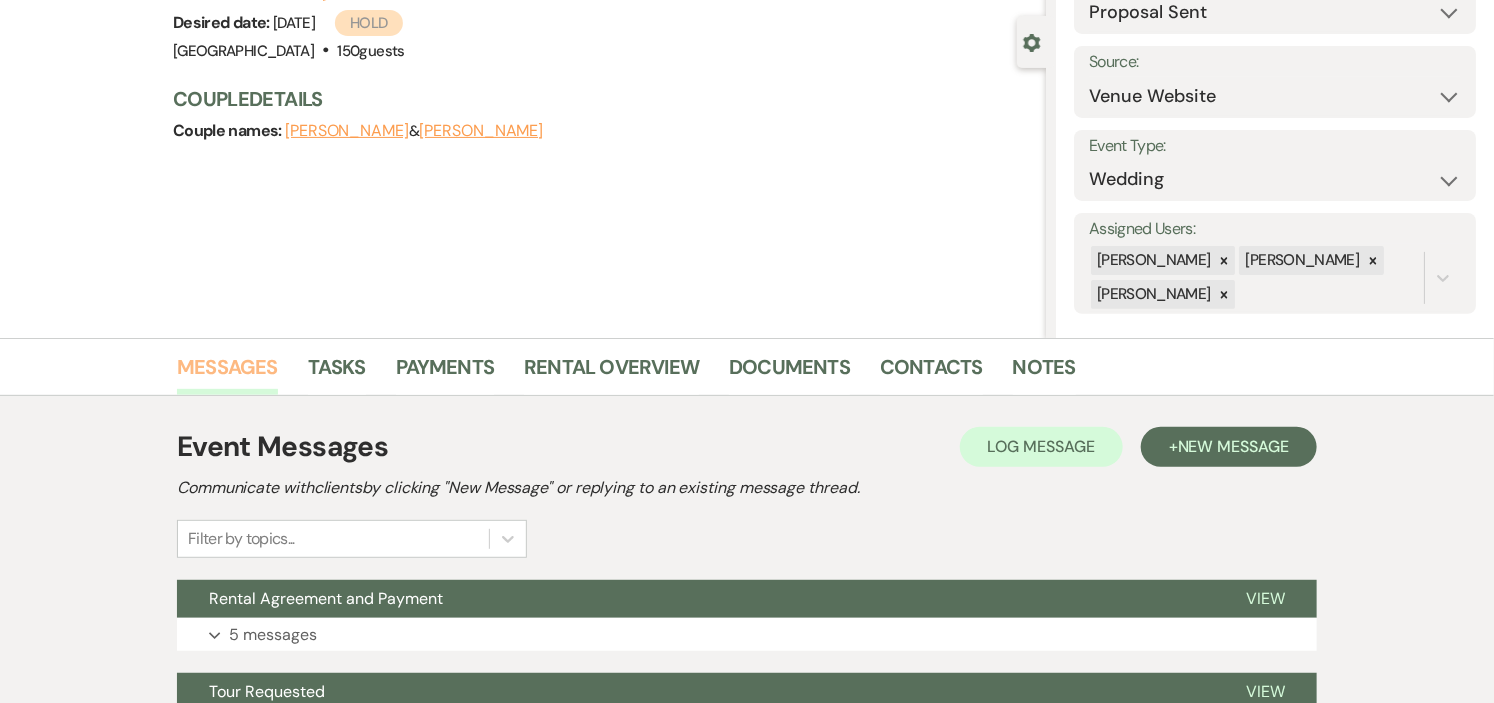 scroll, scrollTop: 222, scrollLeft: 0, axis: vertical 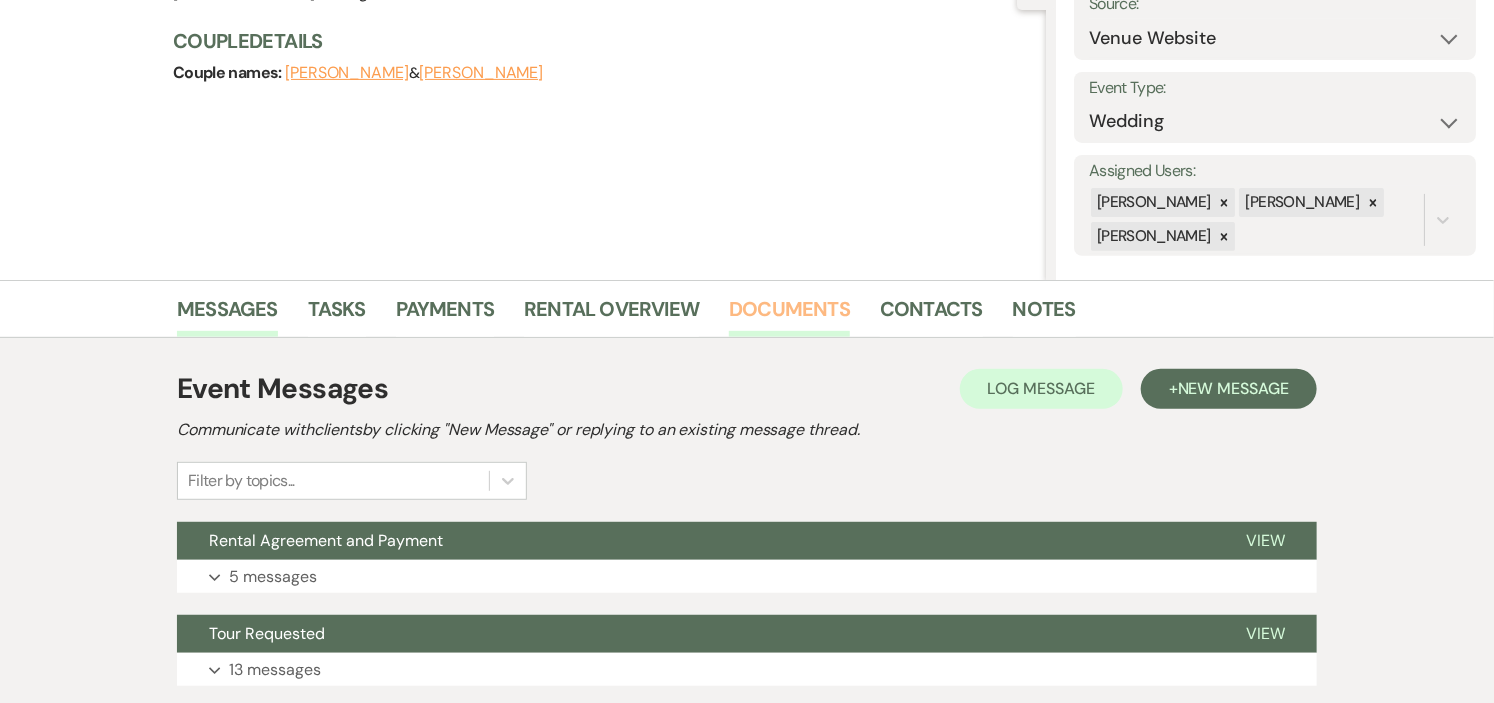 click on "Documents" at bounding box center (789, 315) 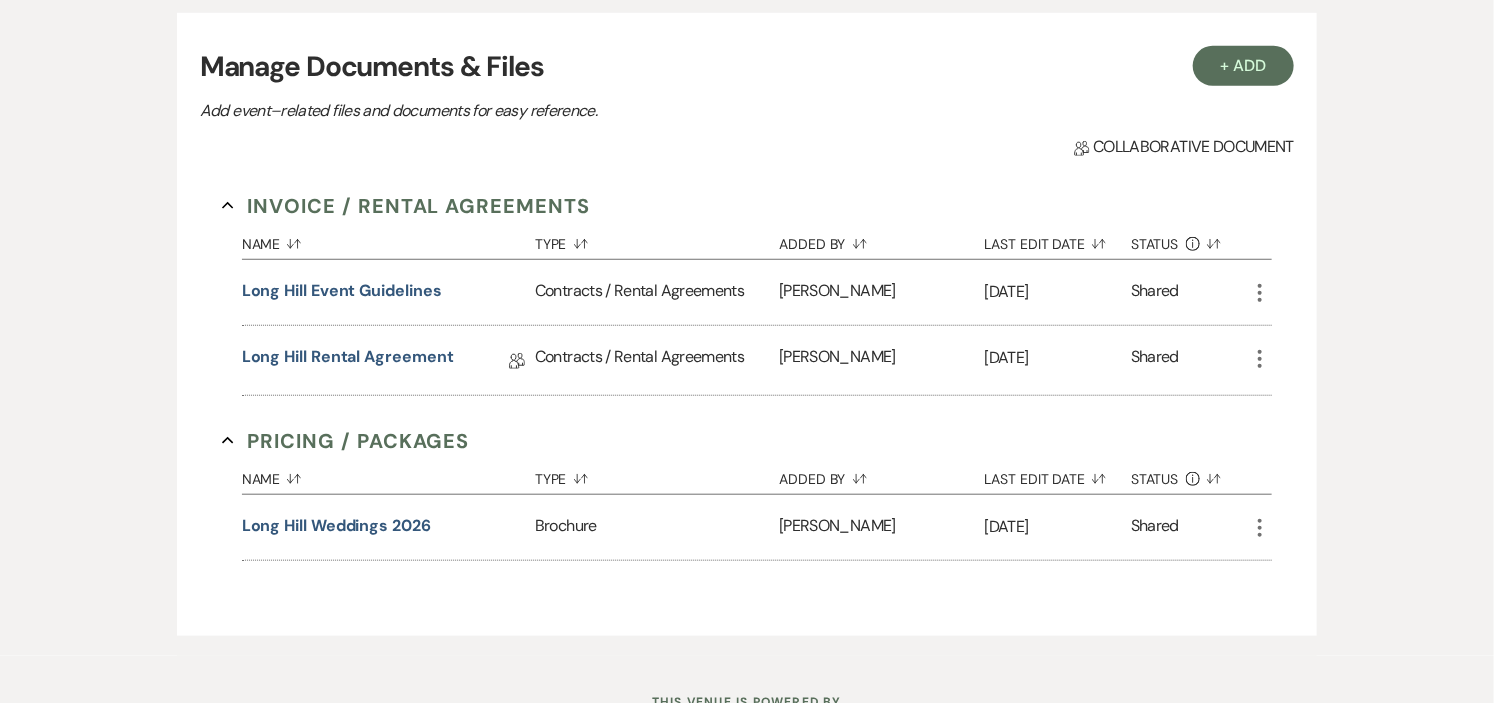 scroll, scrollTop: 647, scrollLeft: 0, axis: vertical 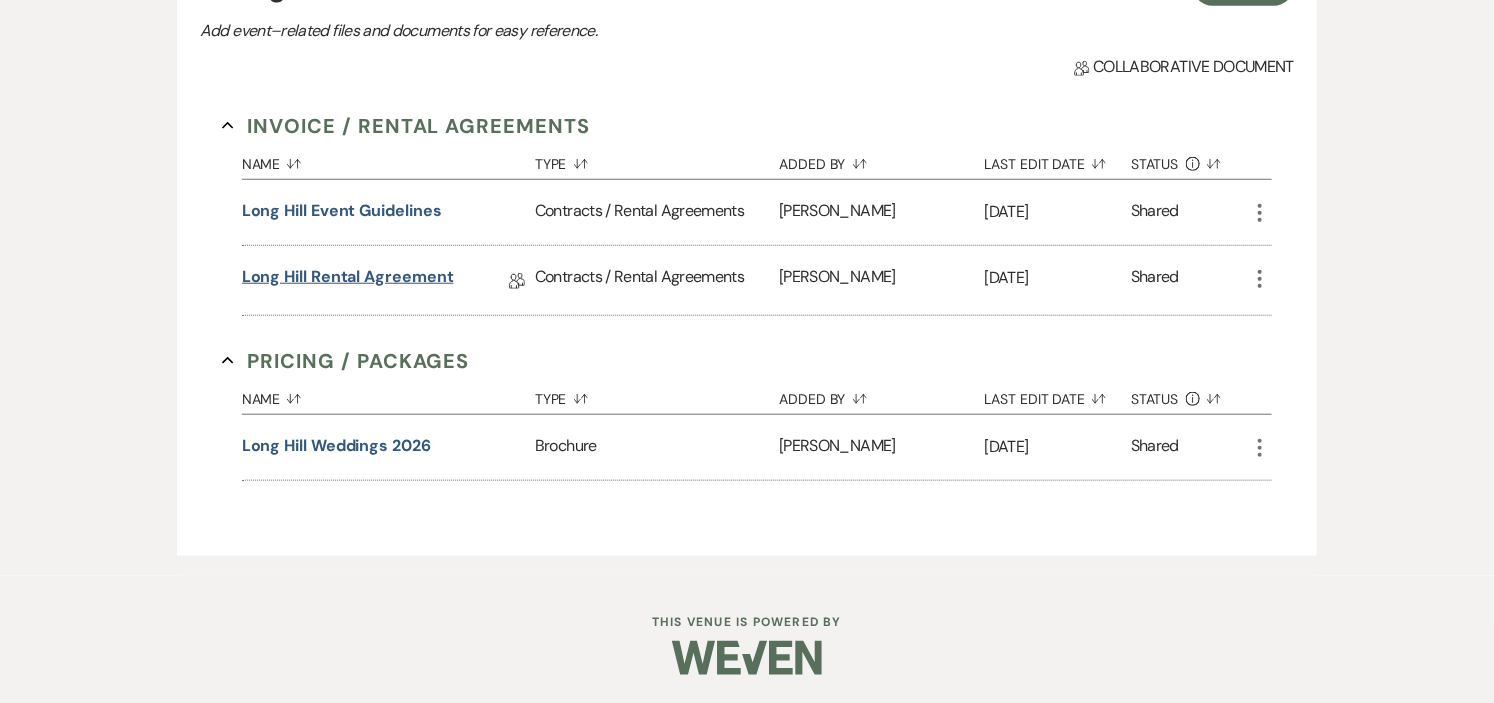 click on "Long Hill Rental Agreement" at bounding box center [348, 280] 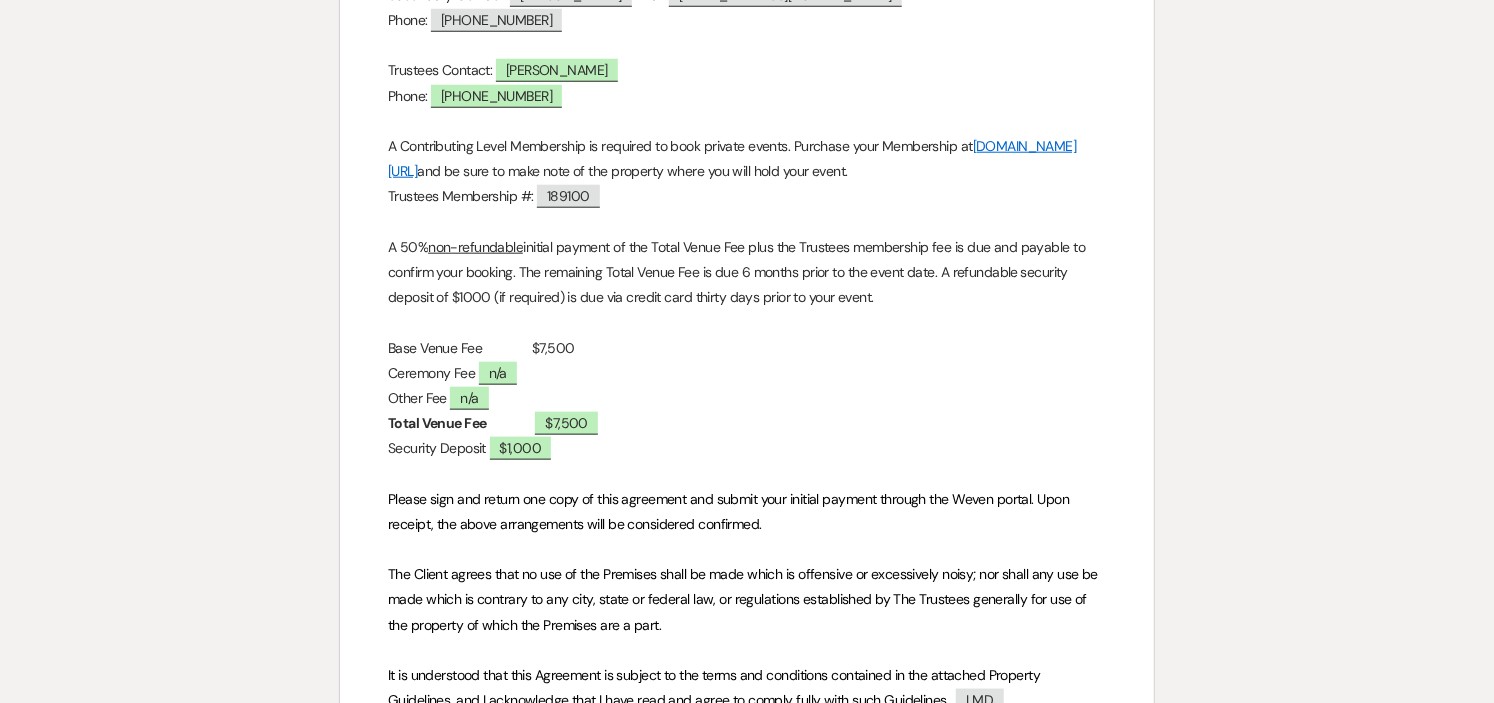 scroll, scrollTop: 1284, scrollLeft: 0, axis: vertical 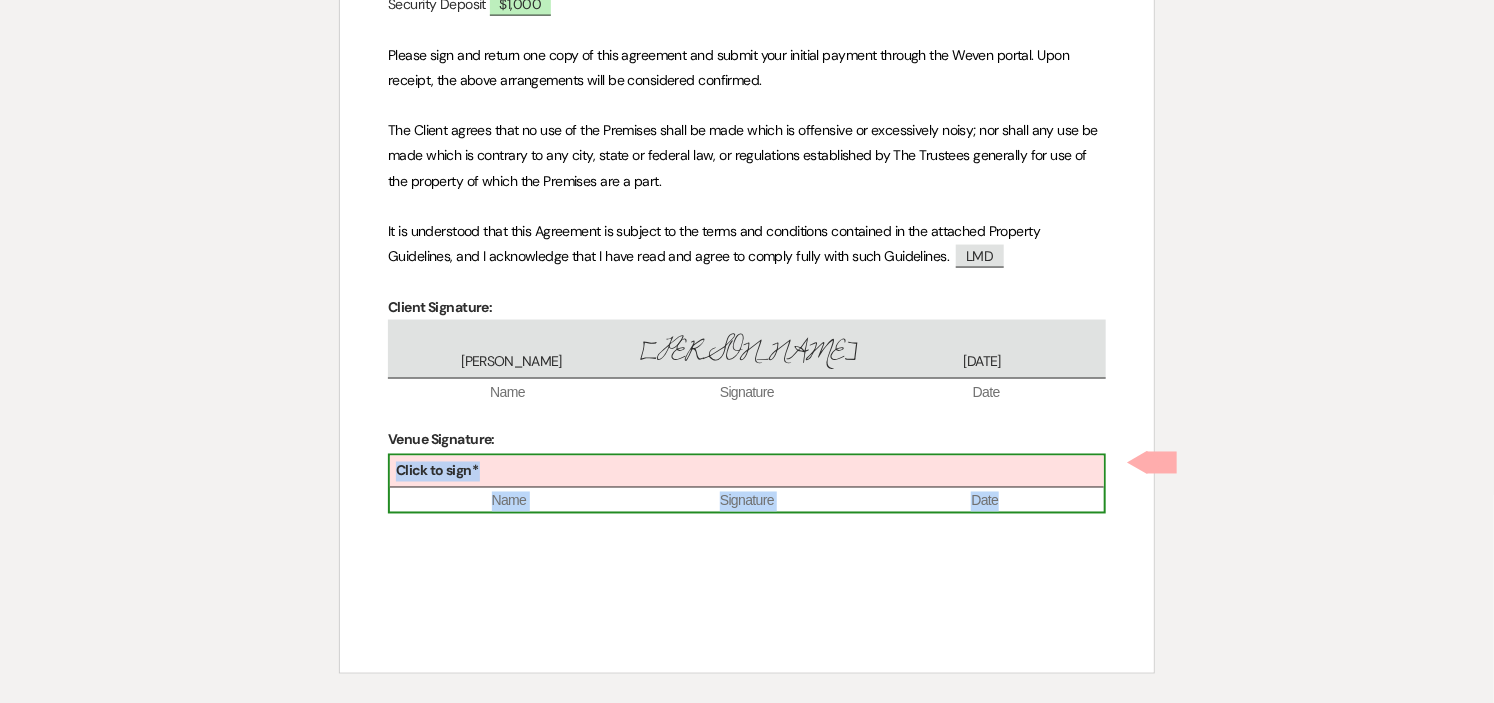 click on "Click to sign*" at bounding box center [747, 472] 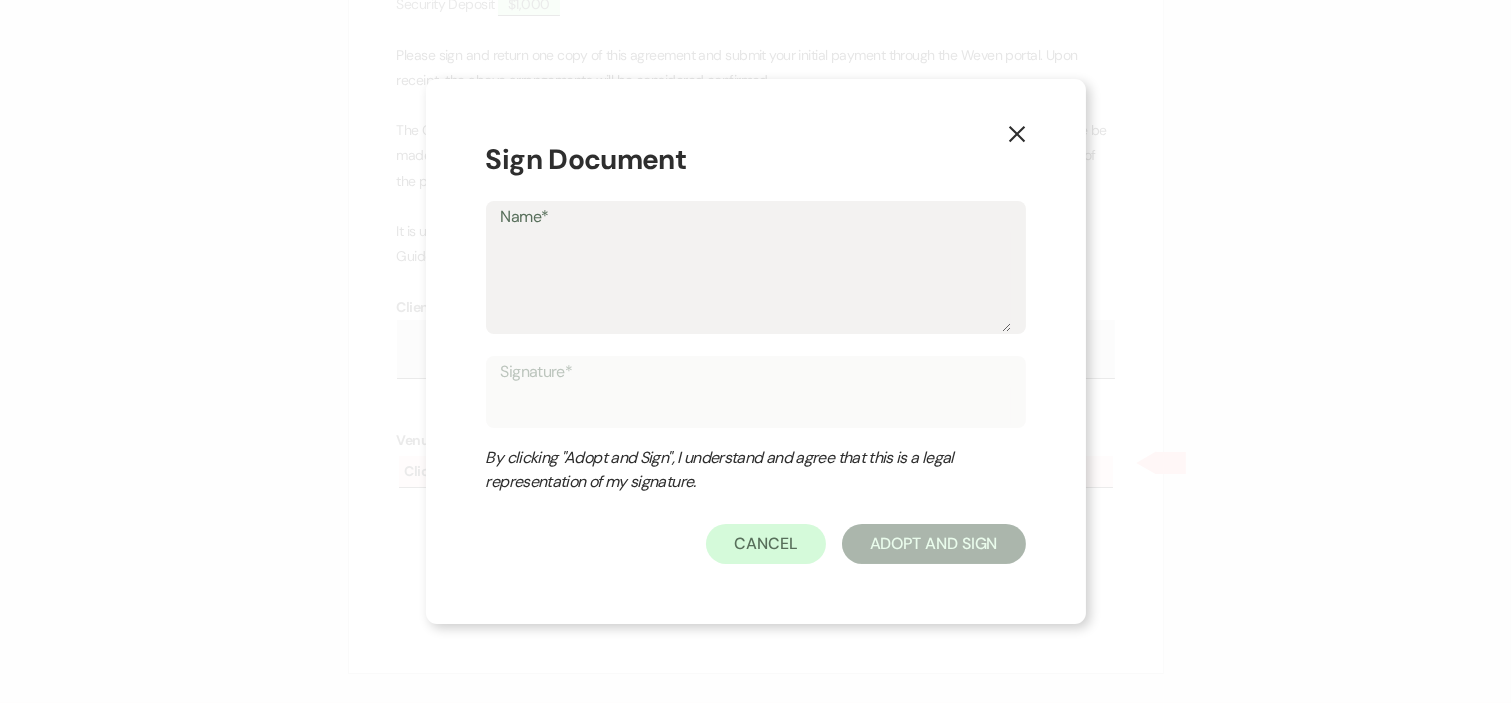 type on "H" 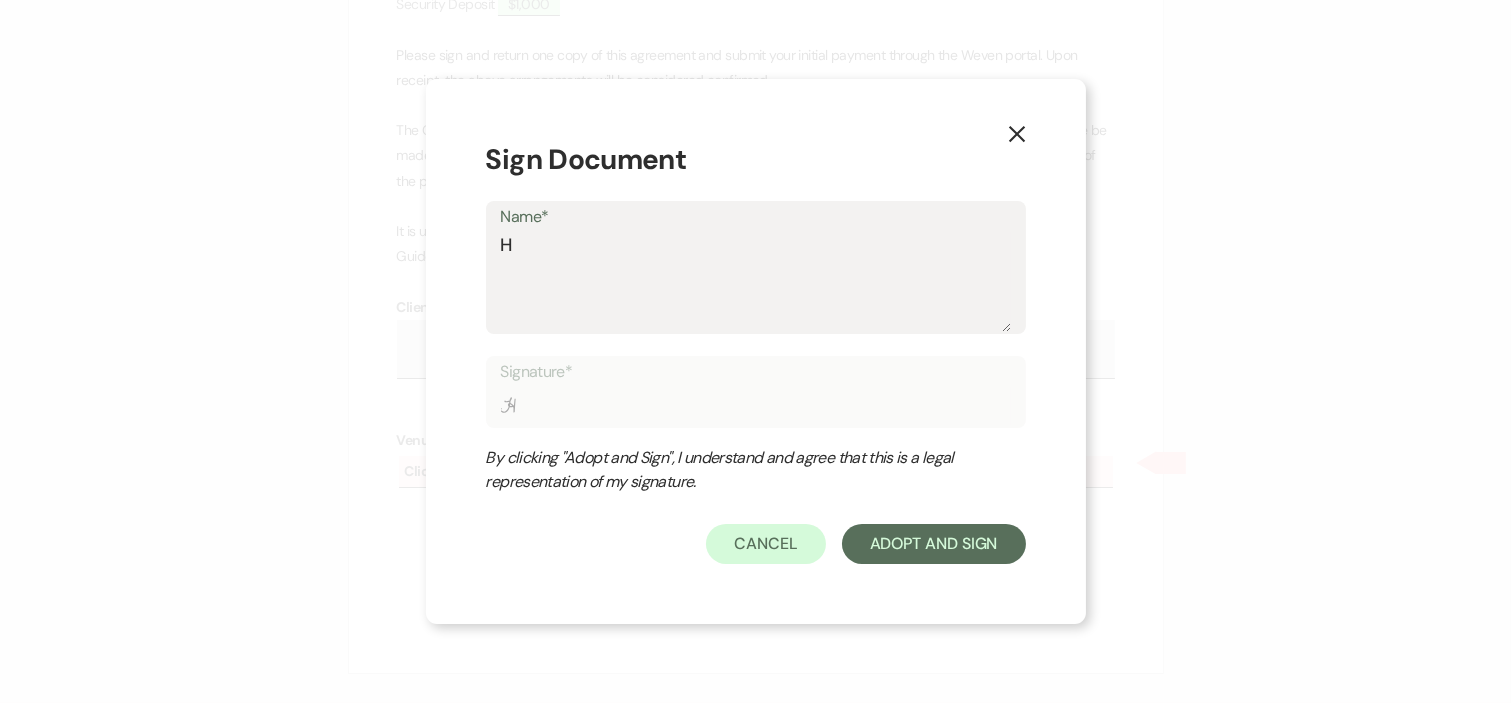 type on "Hl" 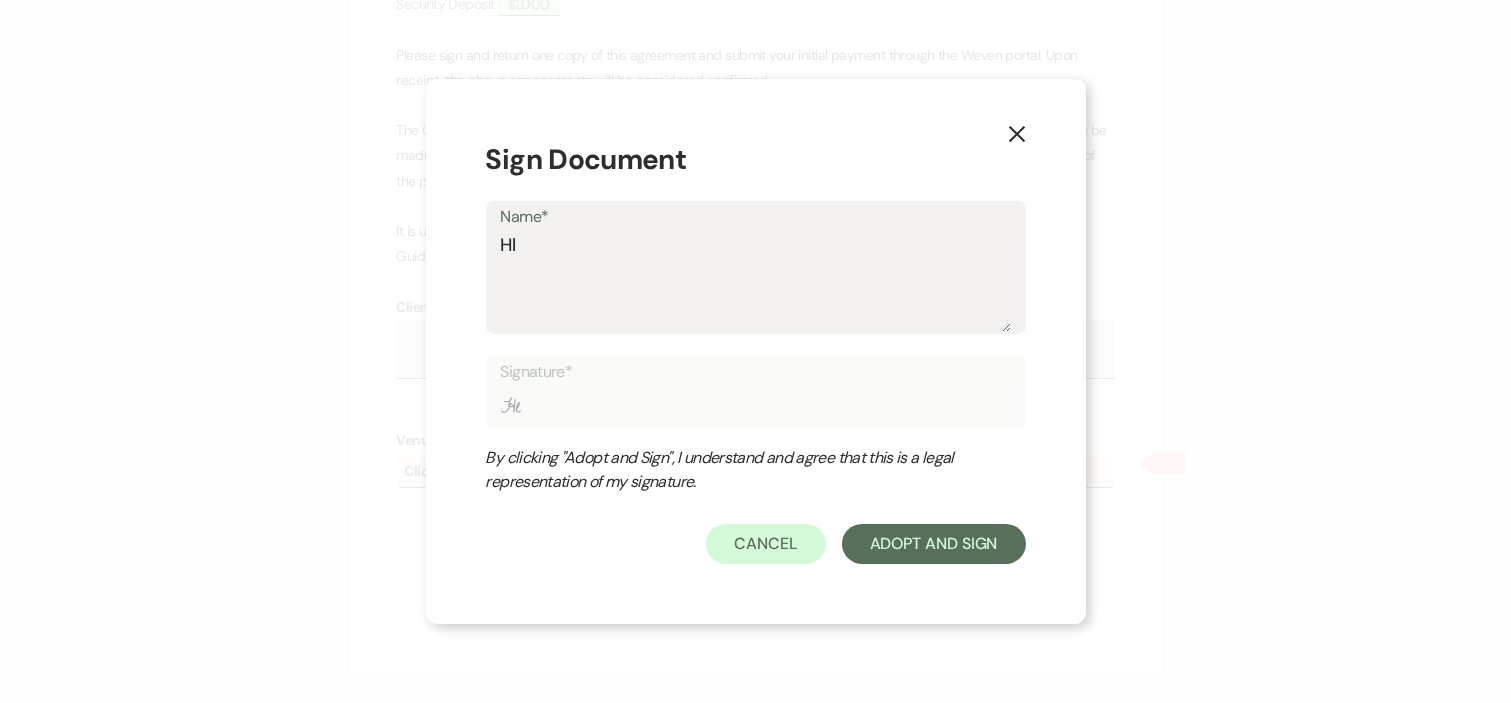 type on "Hle" 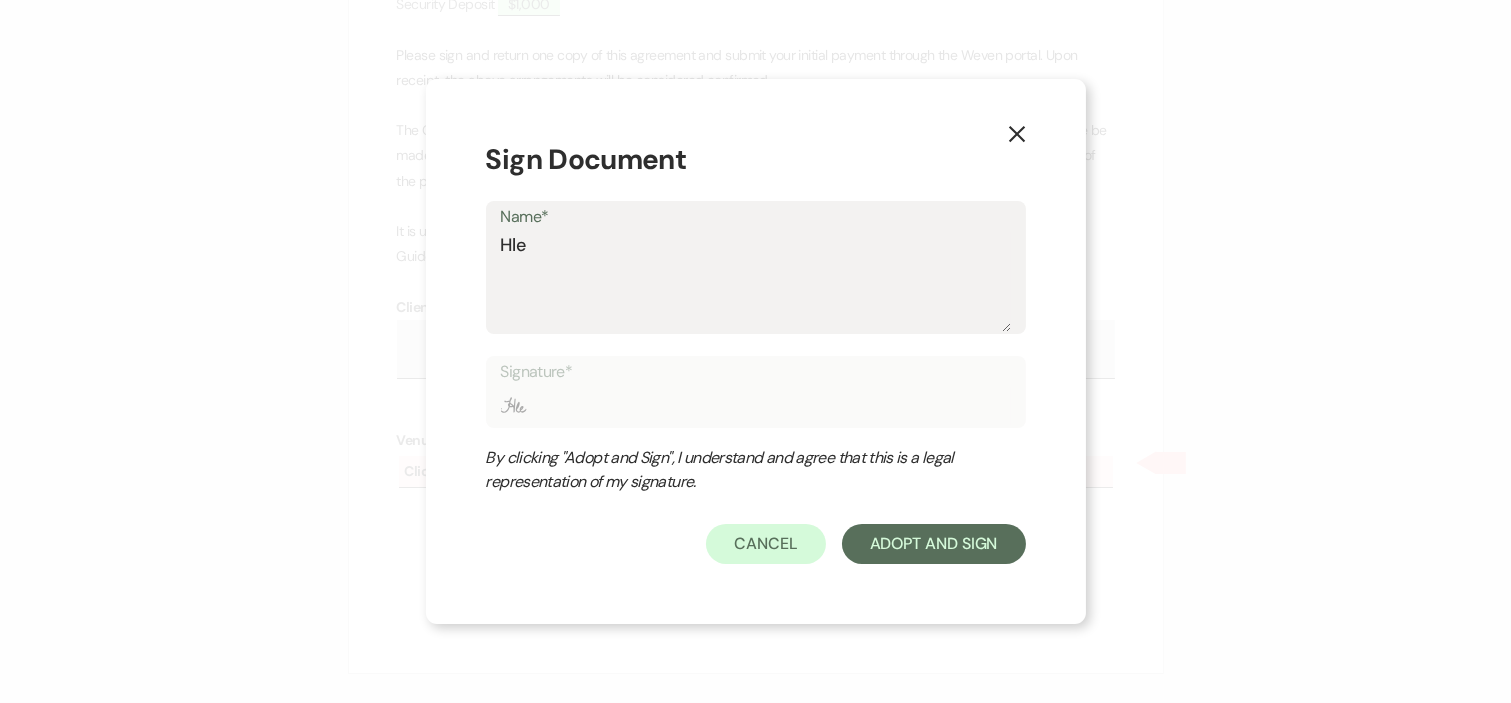 type on "Hlee" 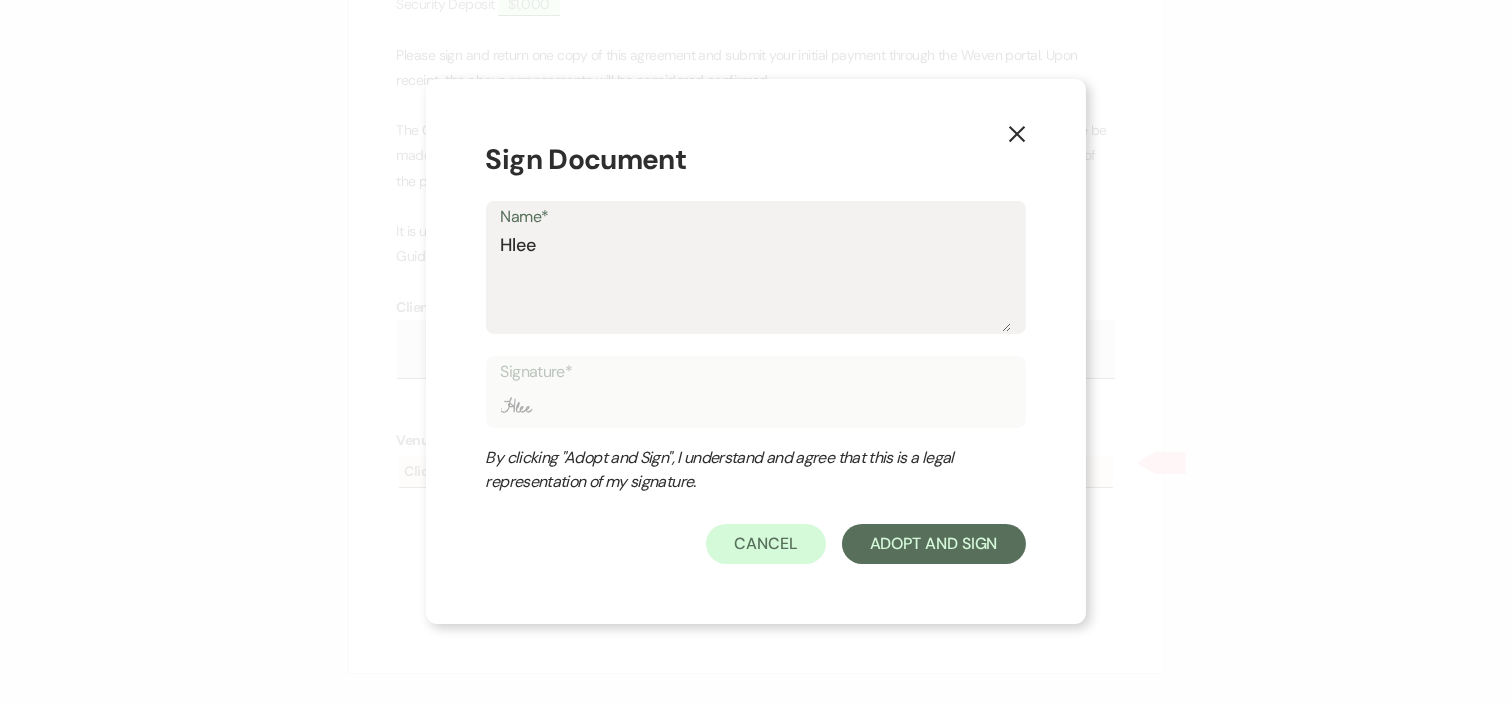 type on "Hle" 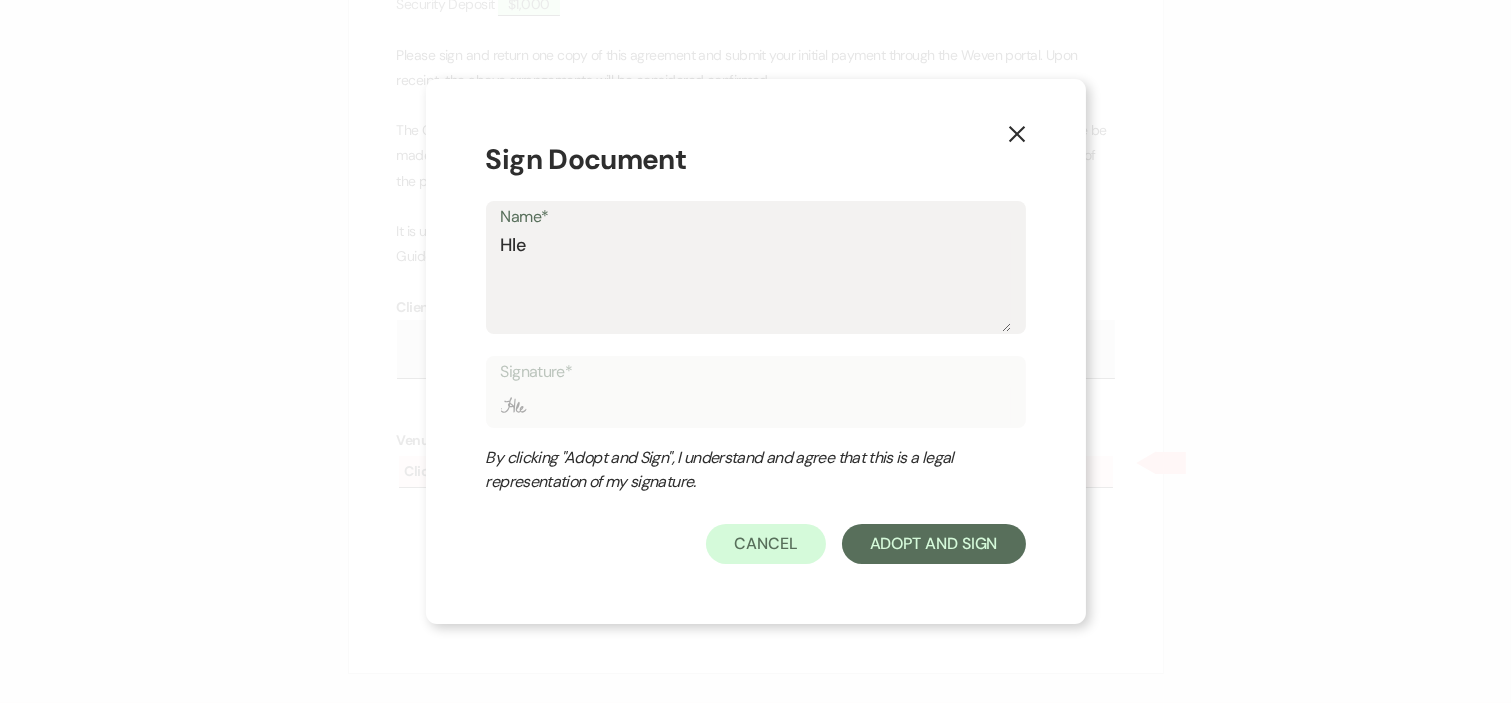 type on "Hl" 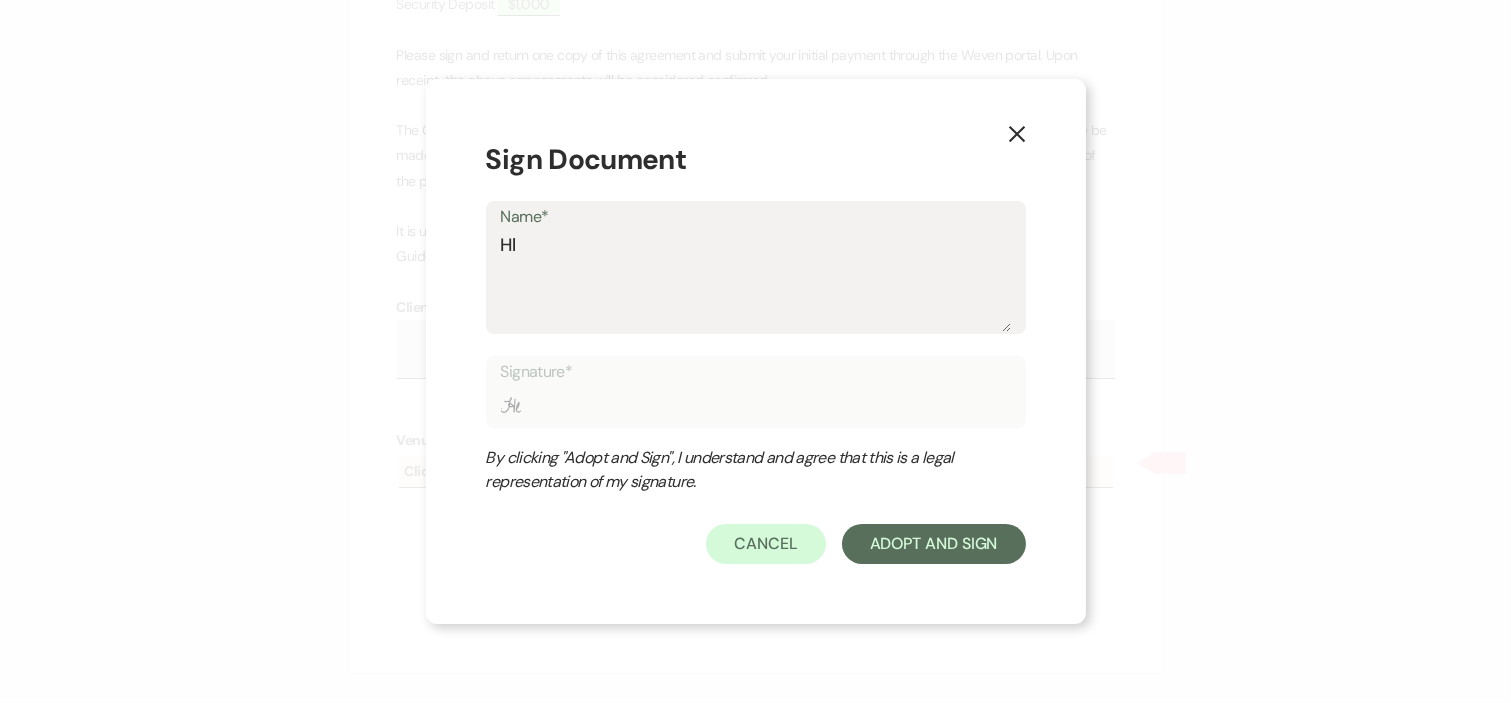 type on "H" 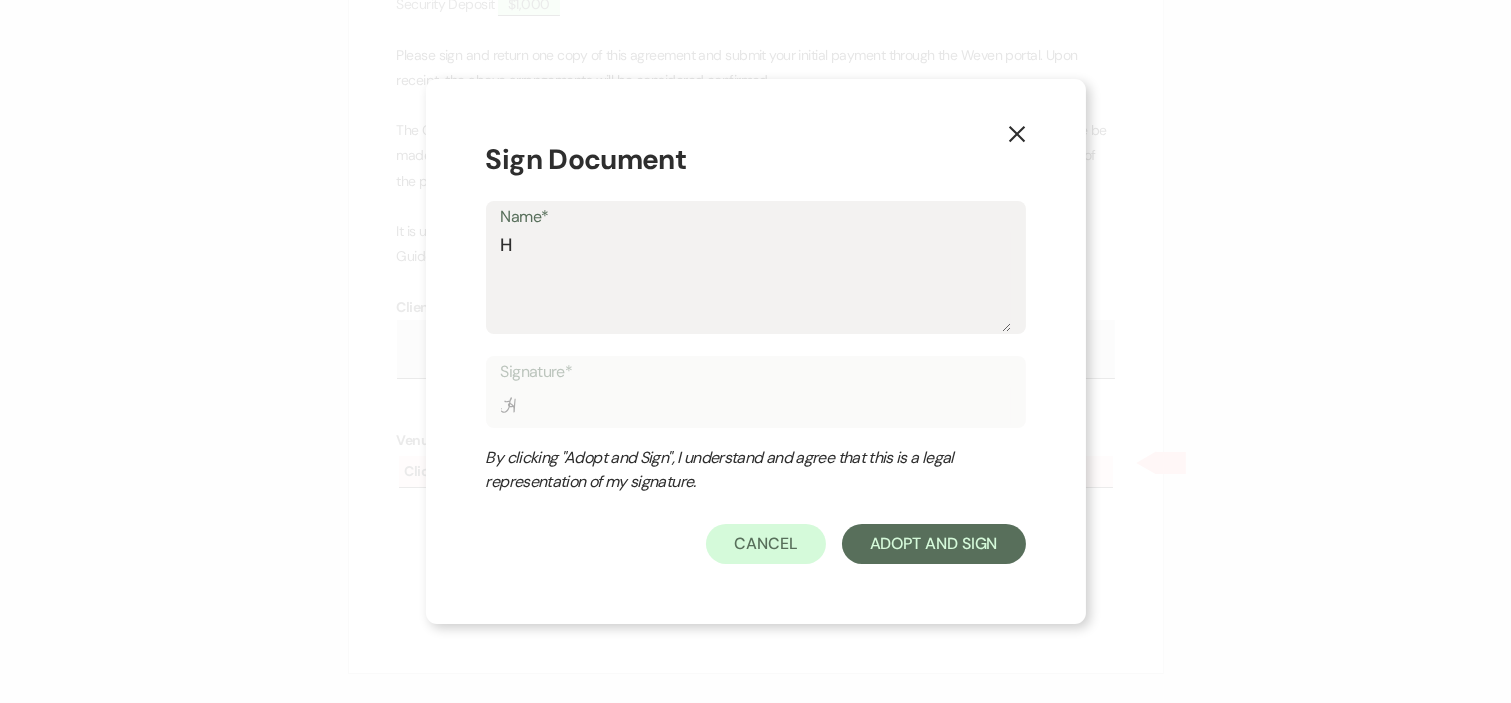type on "He" 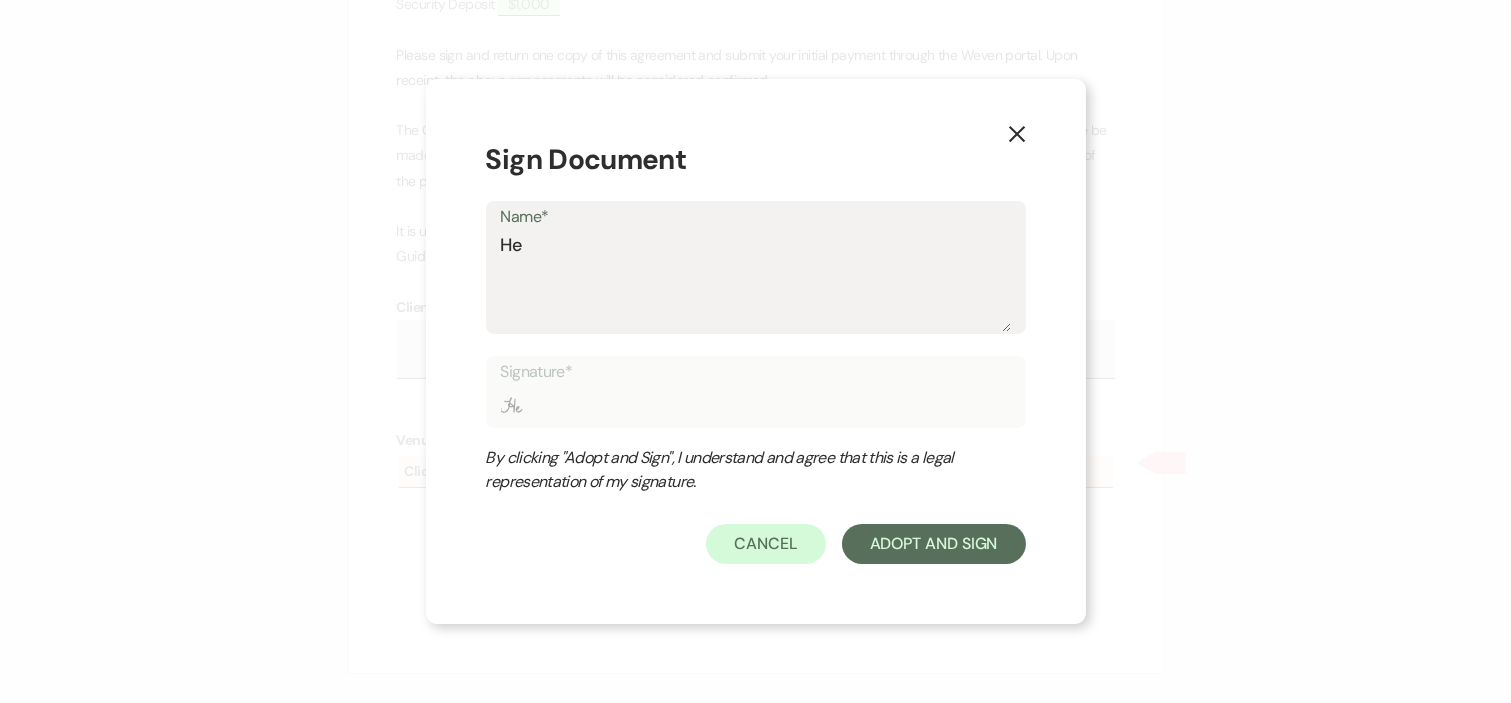 type on "Hel" 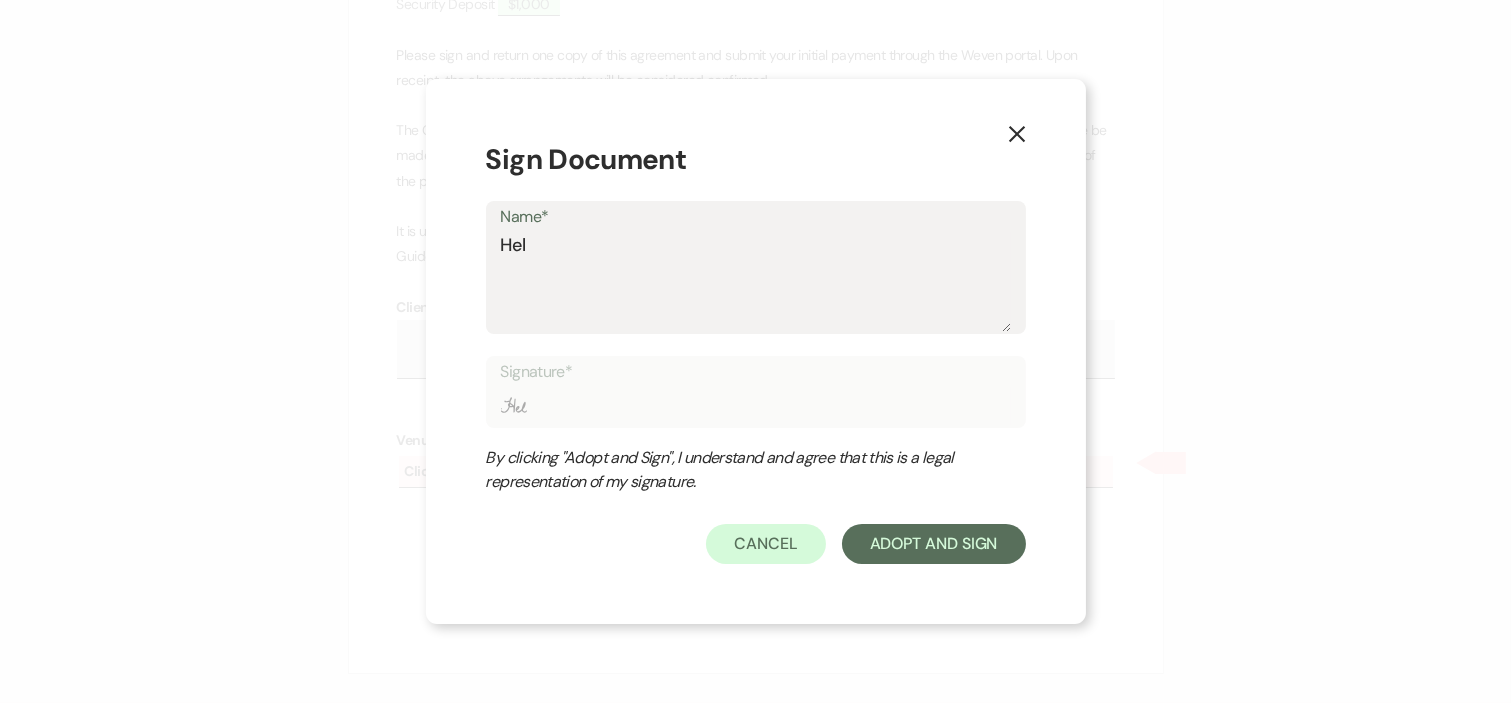 type on "Hele" 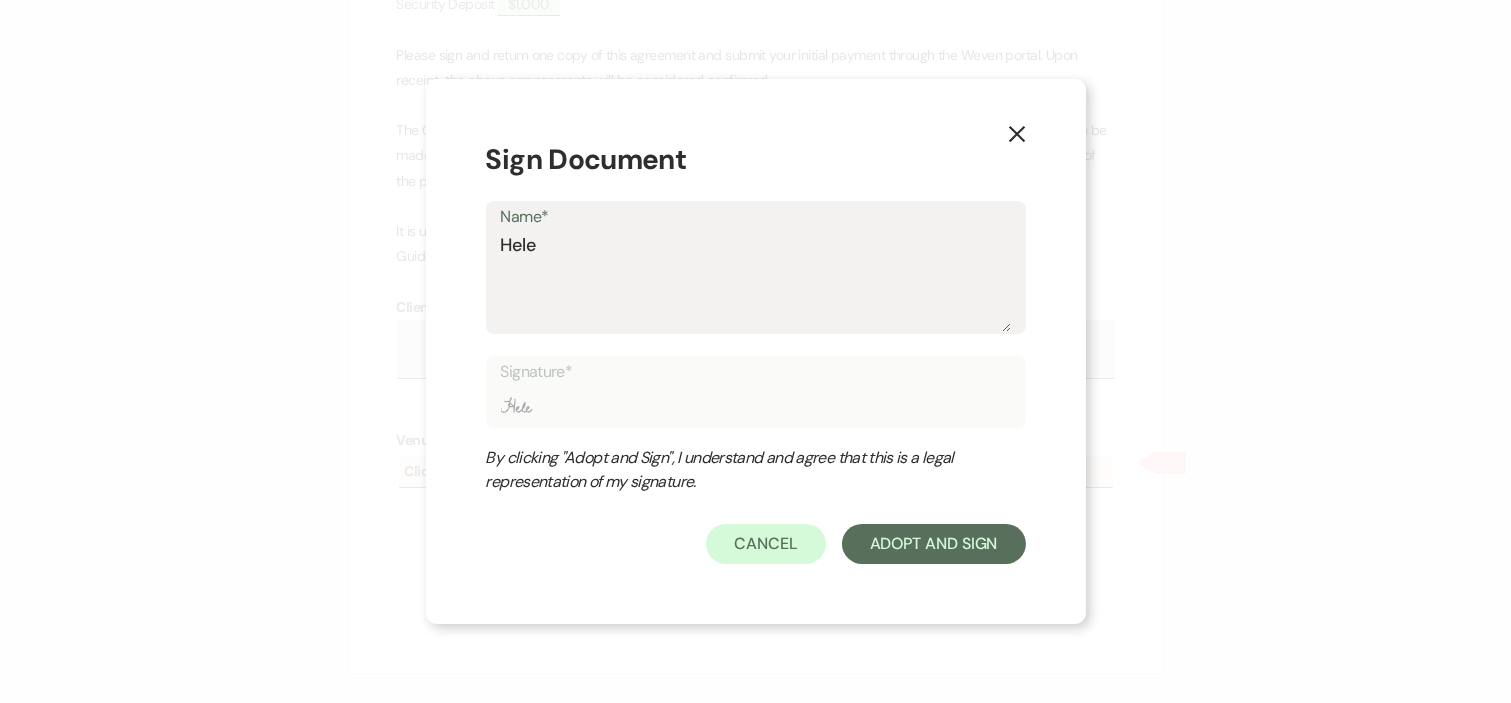 type on "[PERSON_NAME]" 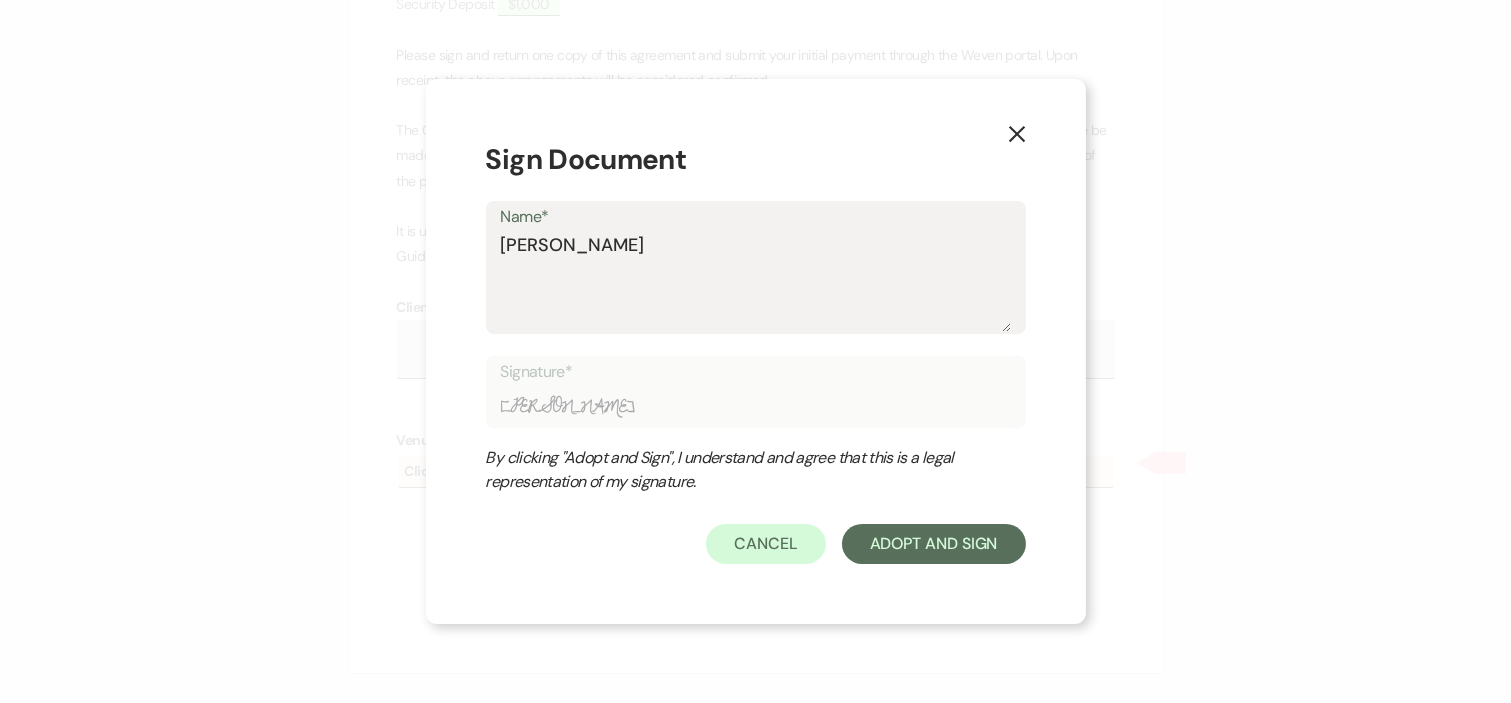 type on "[PERSON_NAME]" 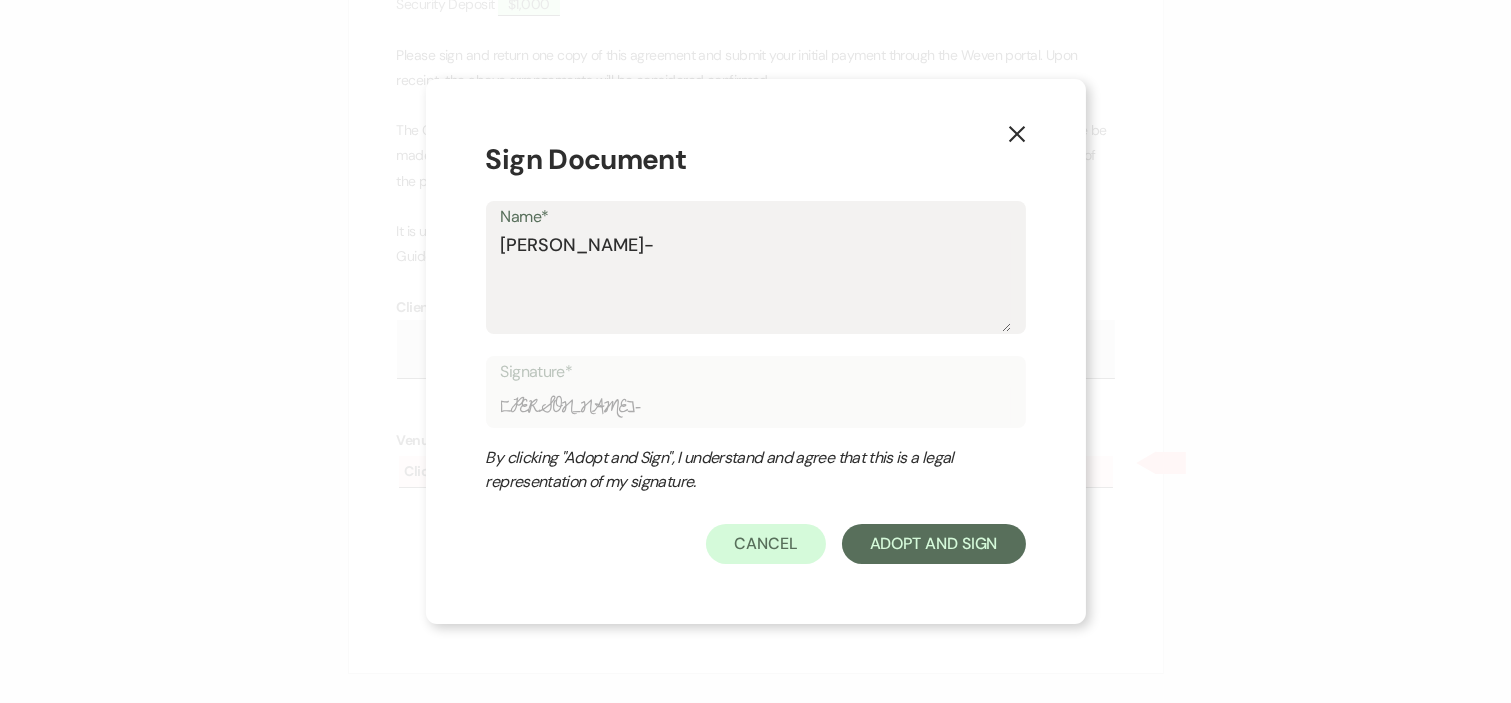 type on "[PERSON_NAME]-A" 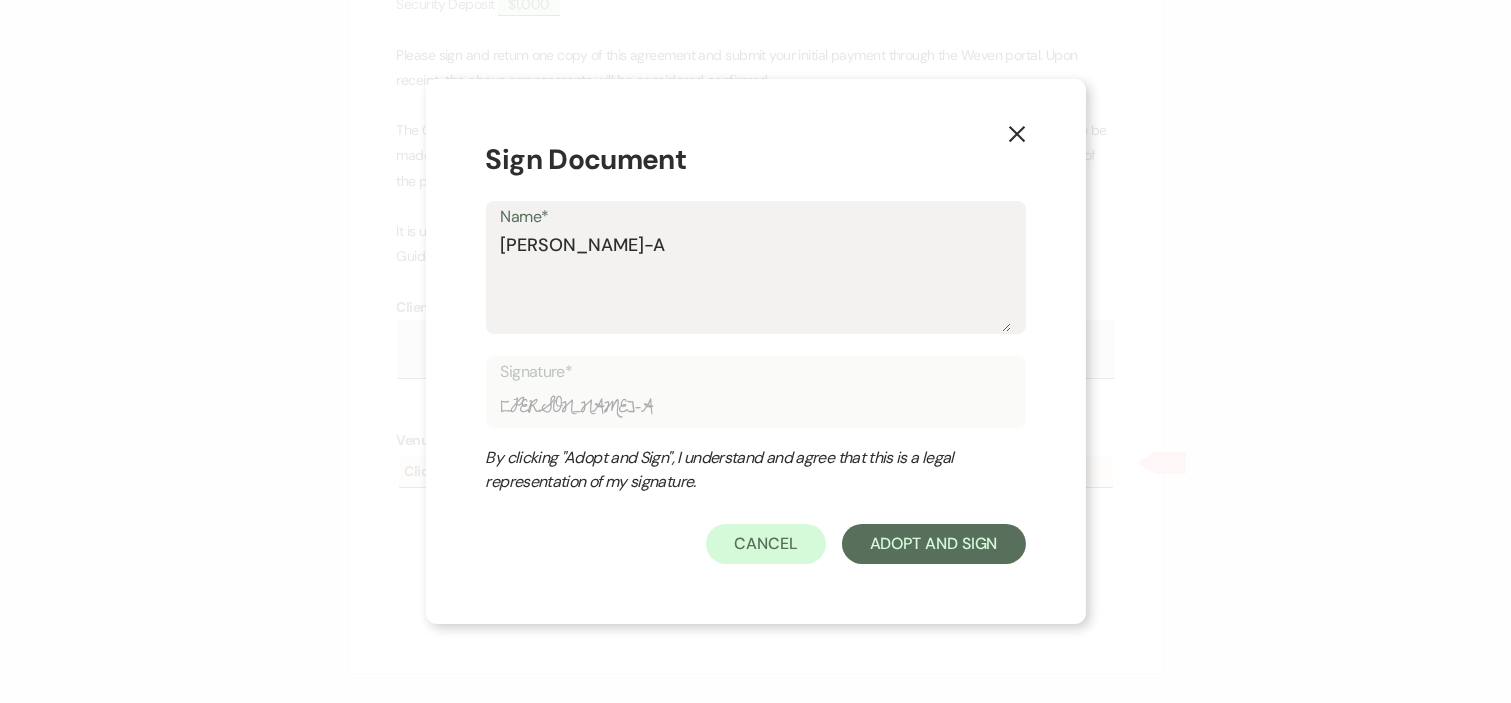type on "[PERSON_NAME]-Av" 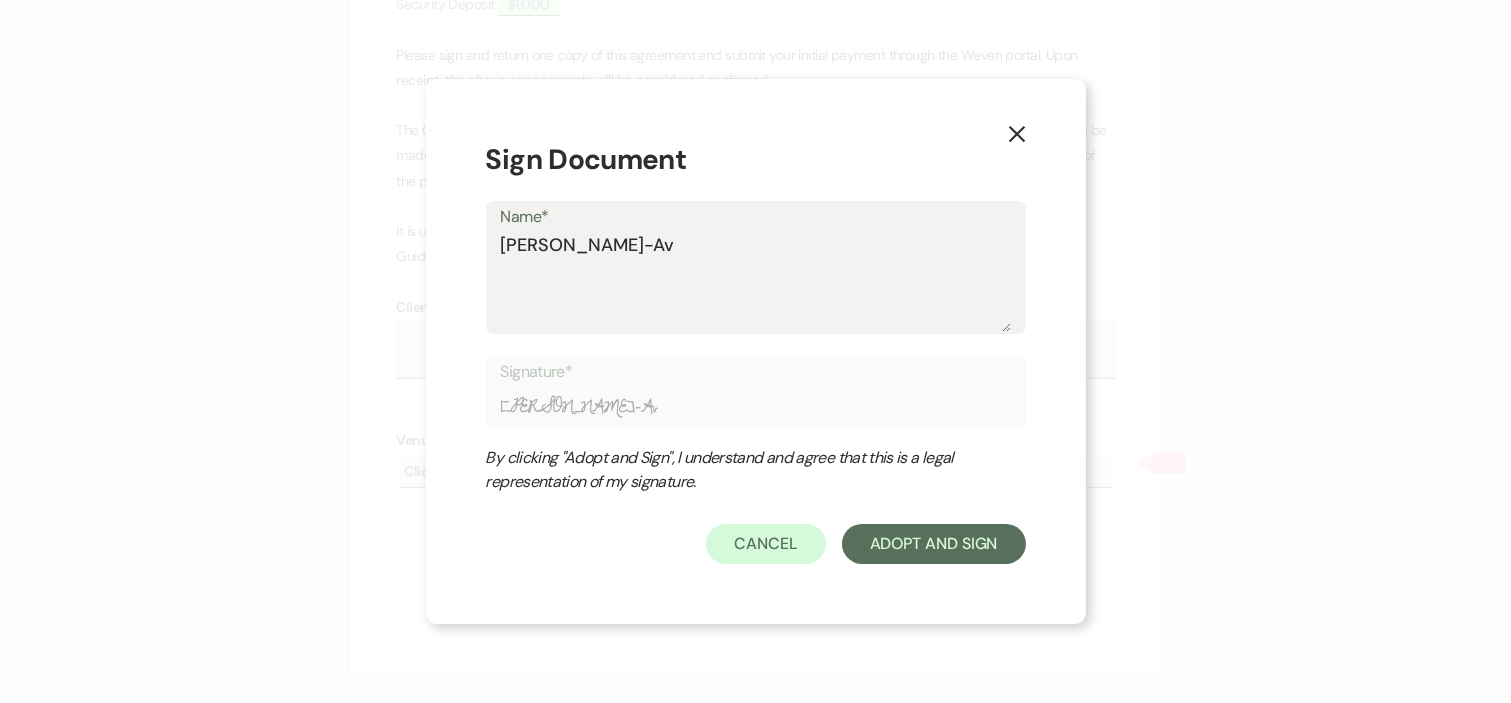 type on "[PERSON_NAME]-Avo" 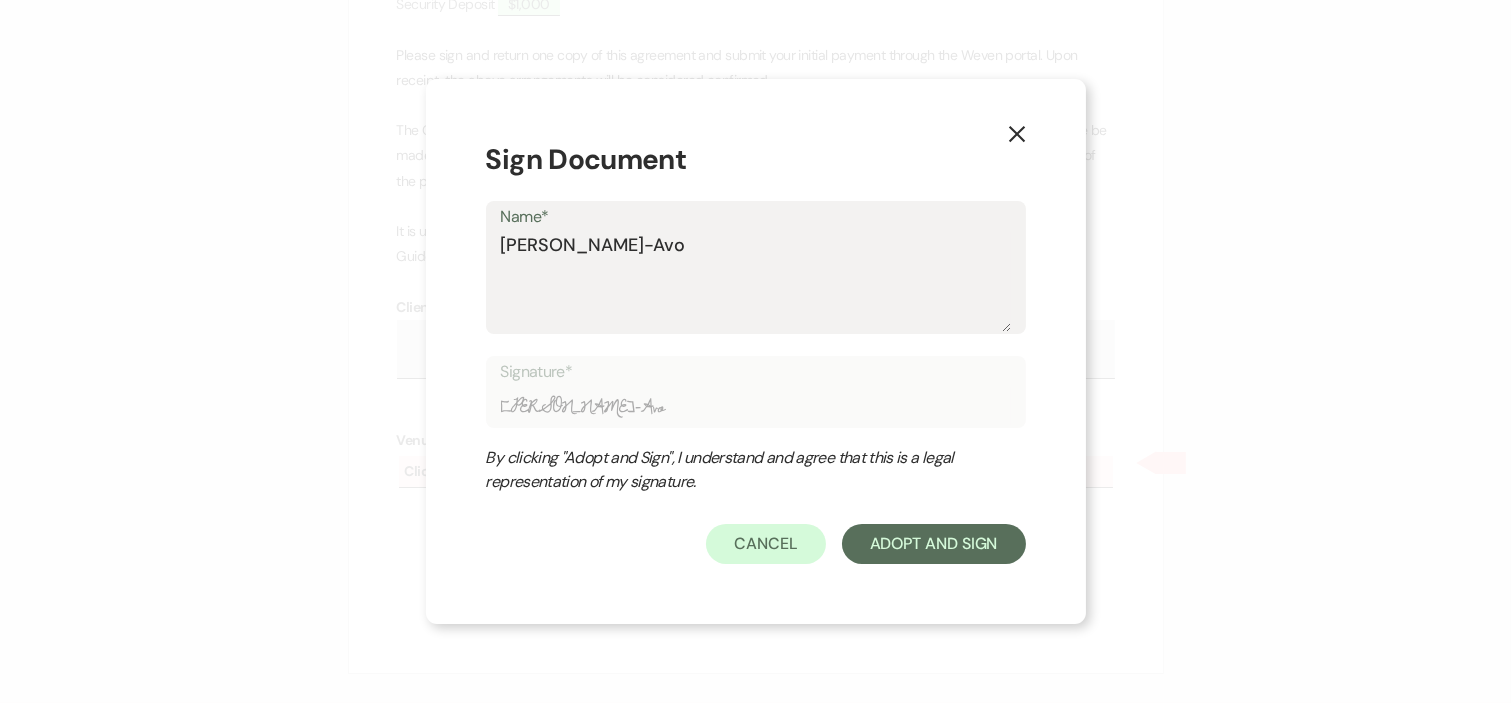 type on "[PERSON_NAME]-Avol" 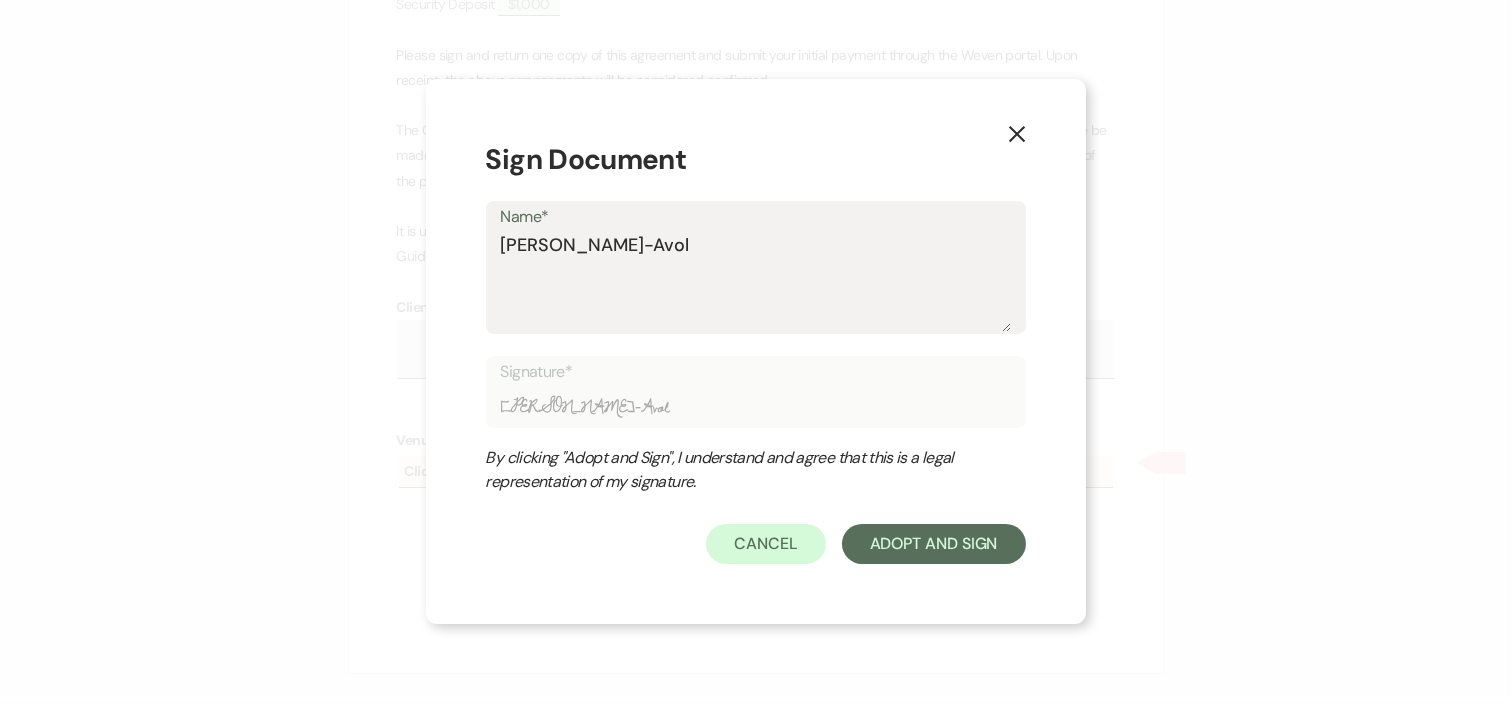 type on "[PERSON_NAME]" 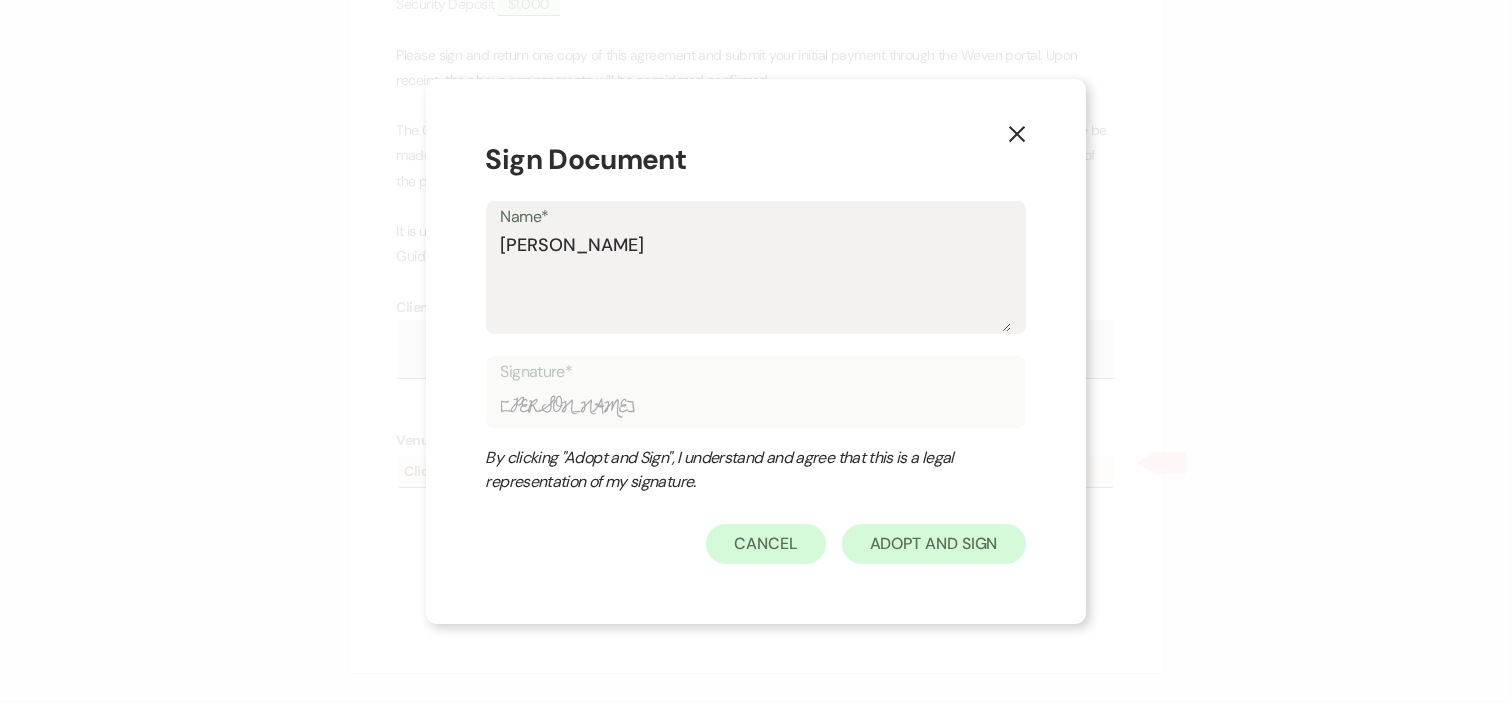 type on "[PERSON_NAME]" 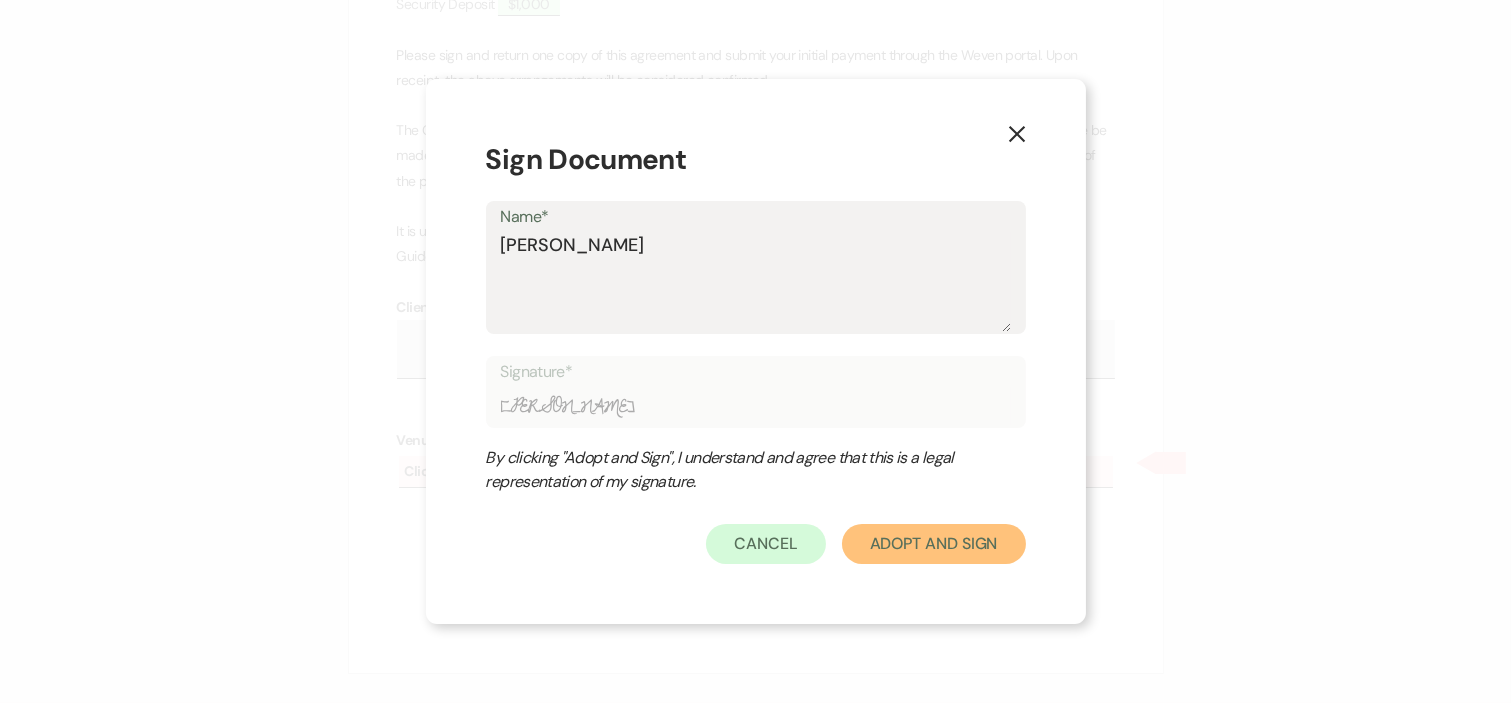 click on "Adopt And Sign" at bounding box center (934, 544) 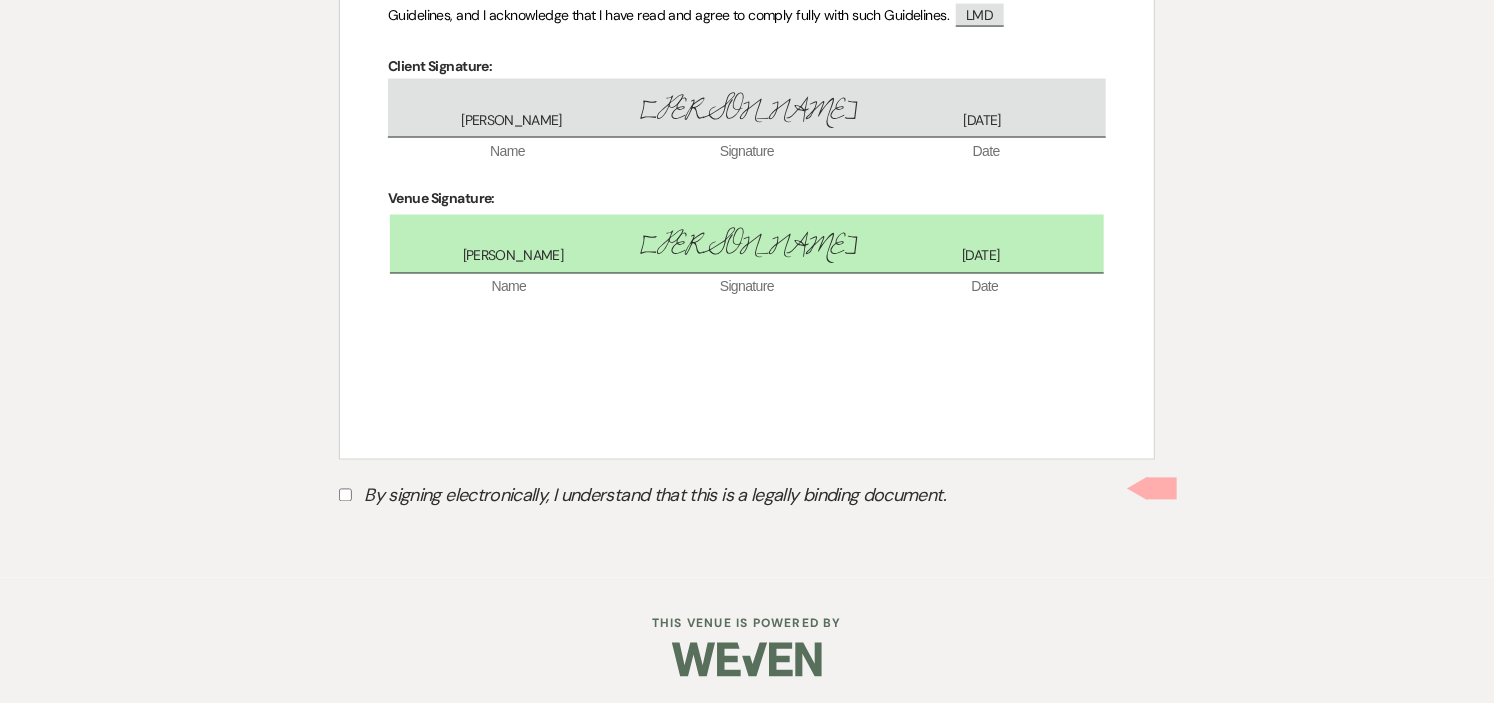 scroll, scrollTop: 1526, scrollLeft: 0, axis: vertical 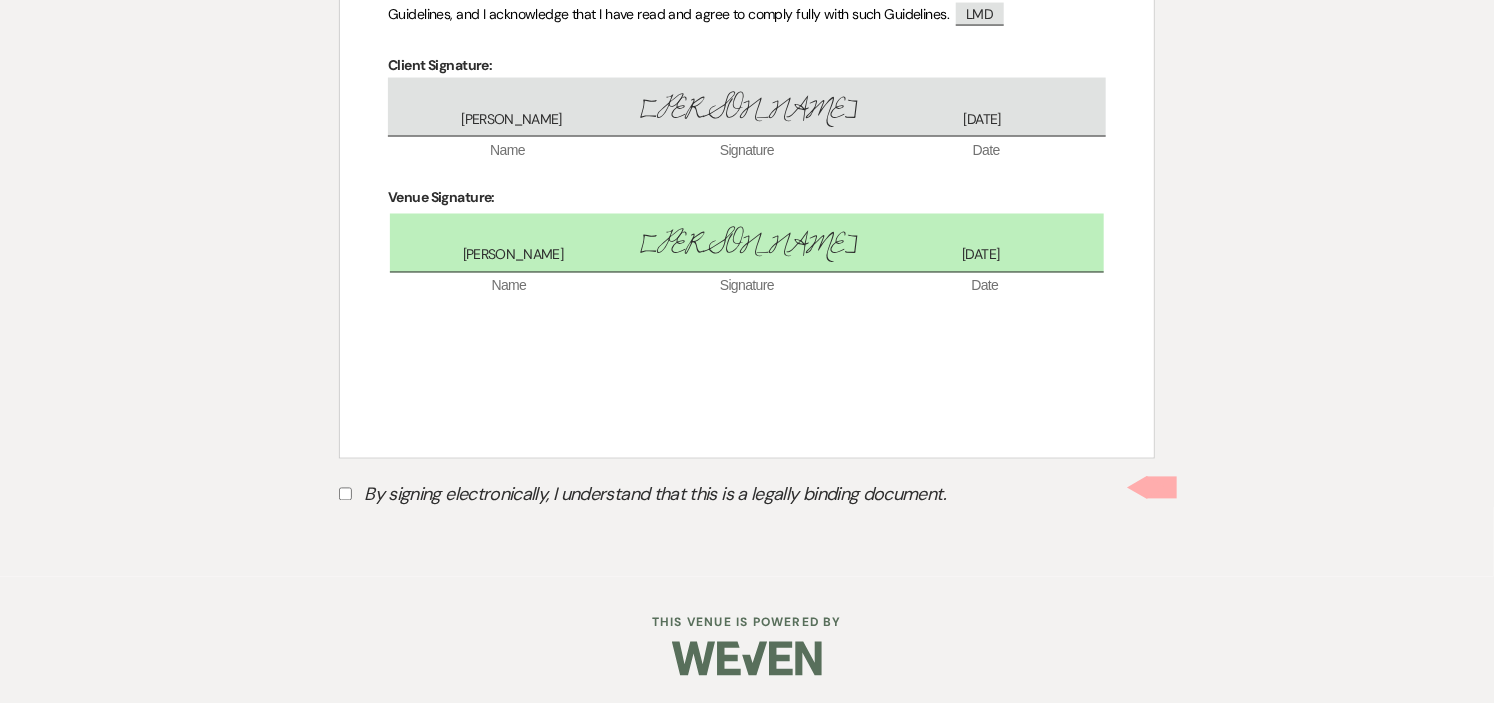 click on "By signing electronically, I understand that this is a legally binding document." at bounding box center (345, 494) 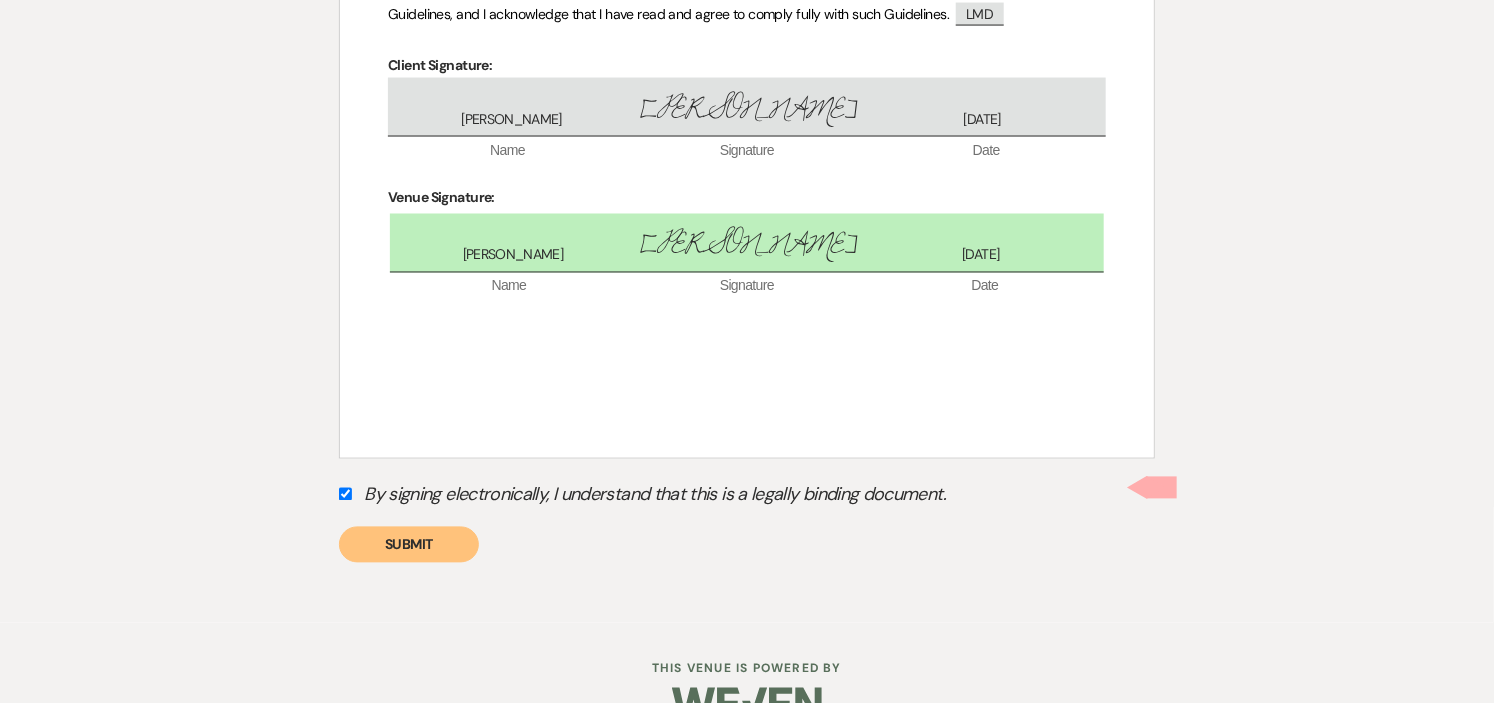 click on "Submit" at bounding box center [409, 545] 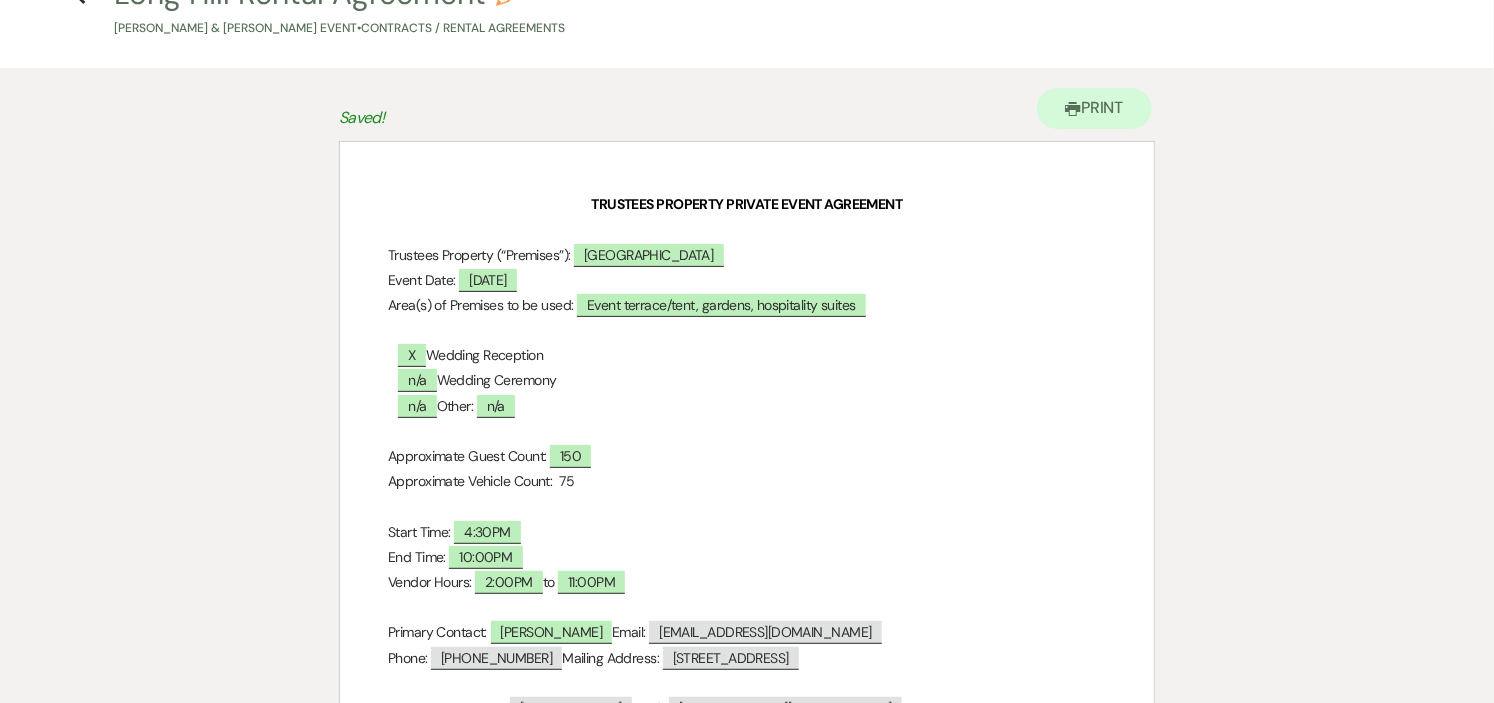 scroll, scrollTop: 0, scrollLeft: 0, axis: both 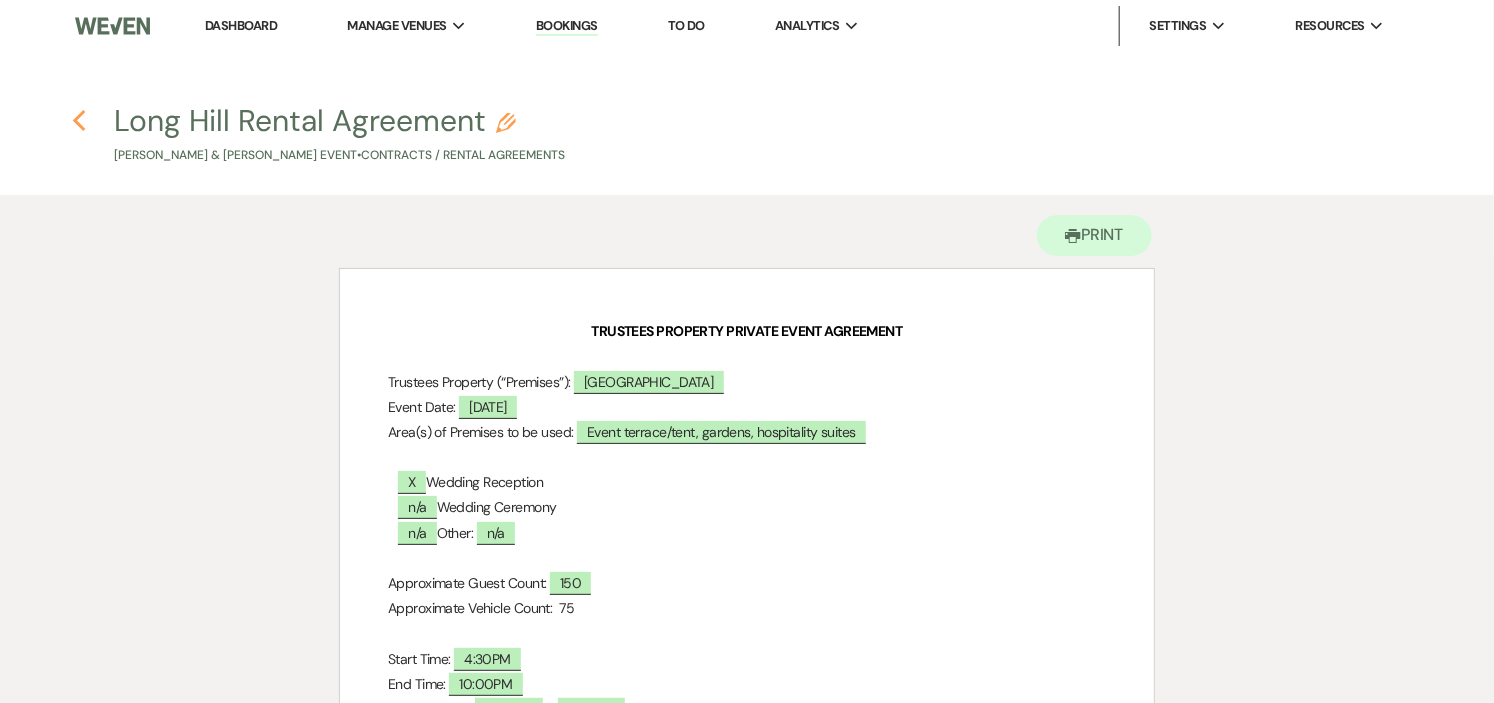 click 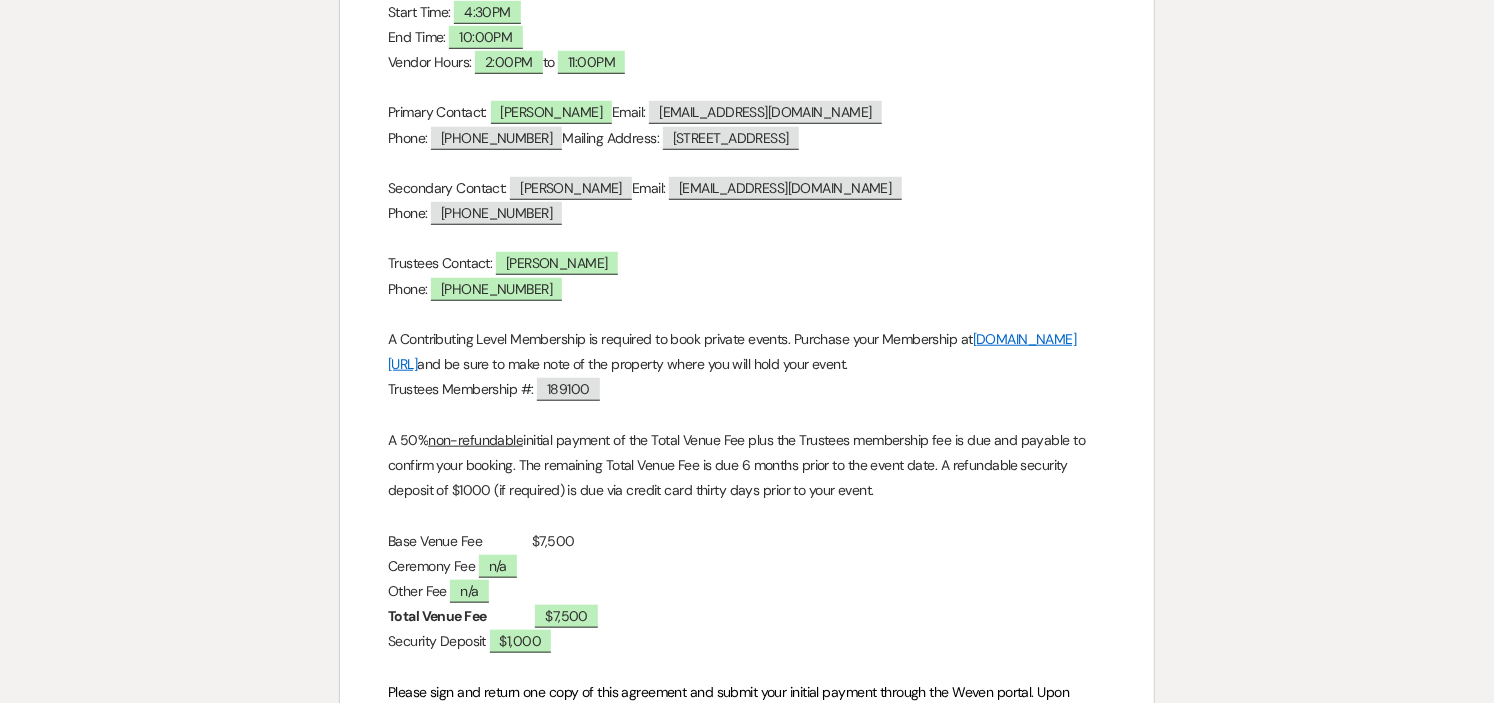 select on "6" 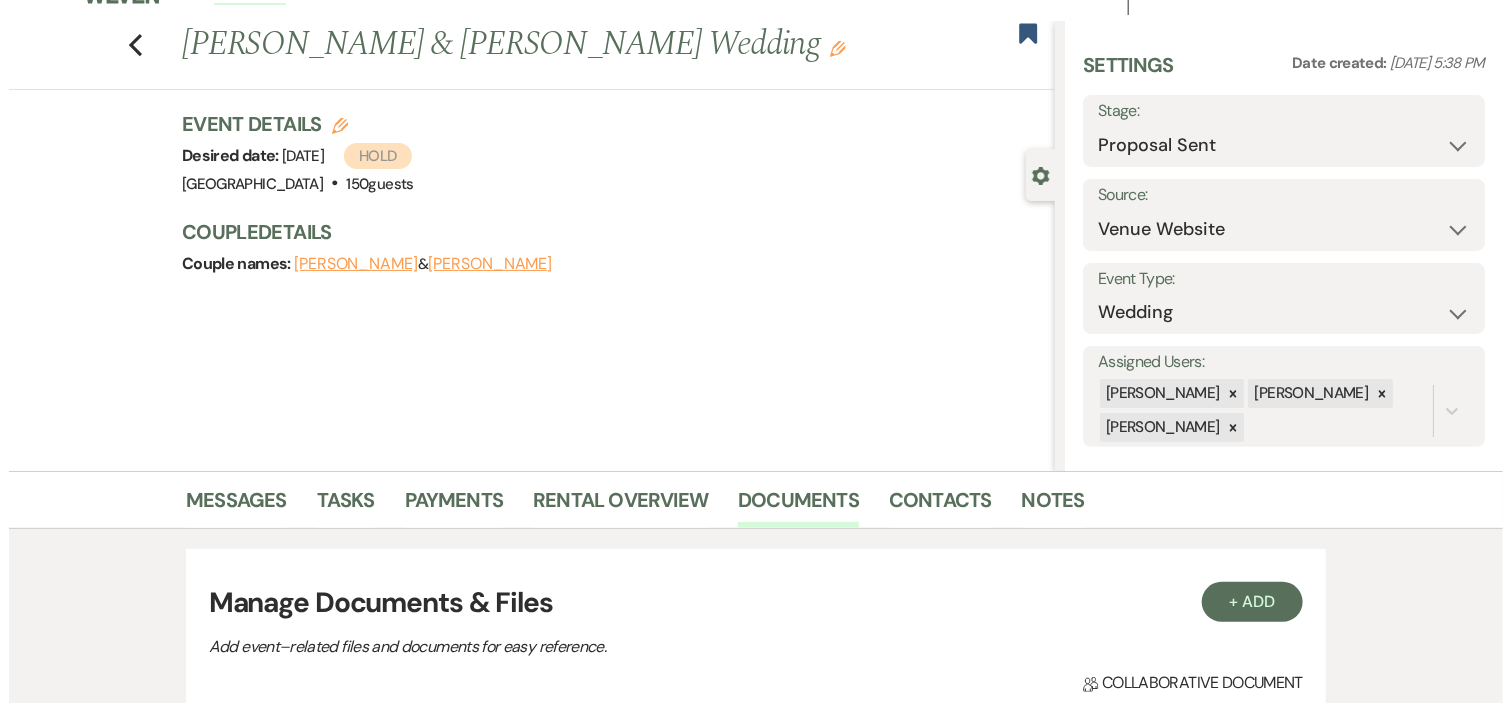 scroll, scrollTop: 0, scrollLeft: 0, axis: both 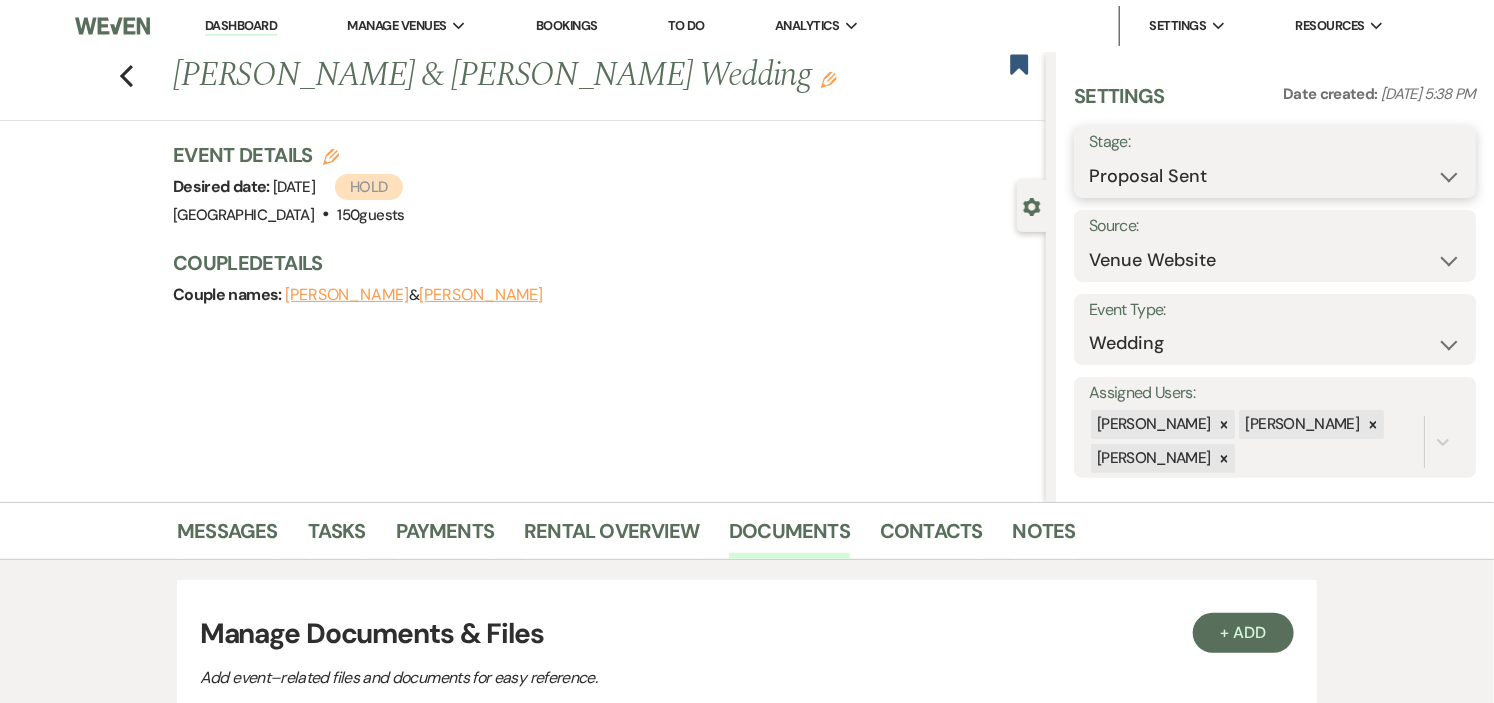 click on "Inquiry Follow Up Tour Requested Tour Confirmed Toured Proposal Sent Booked Lost" at bounding box center [1275, 176] 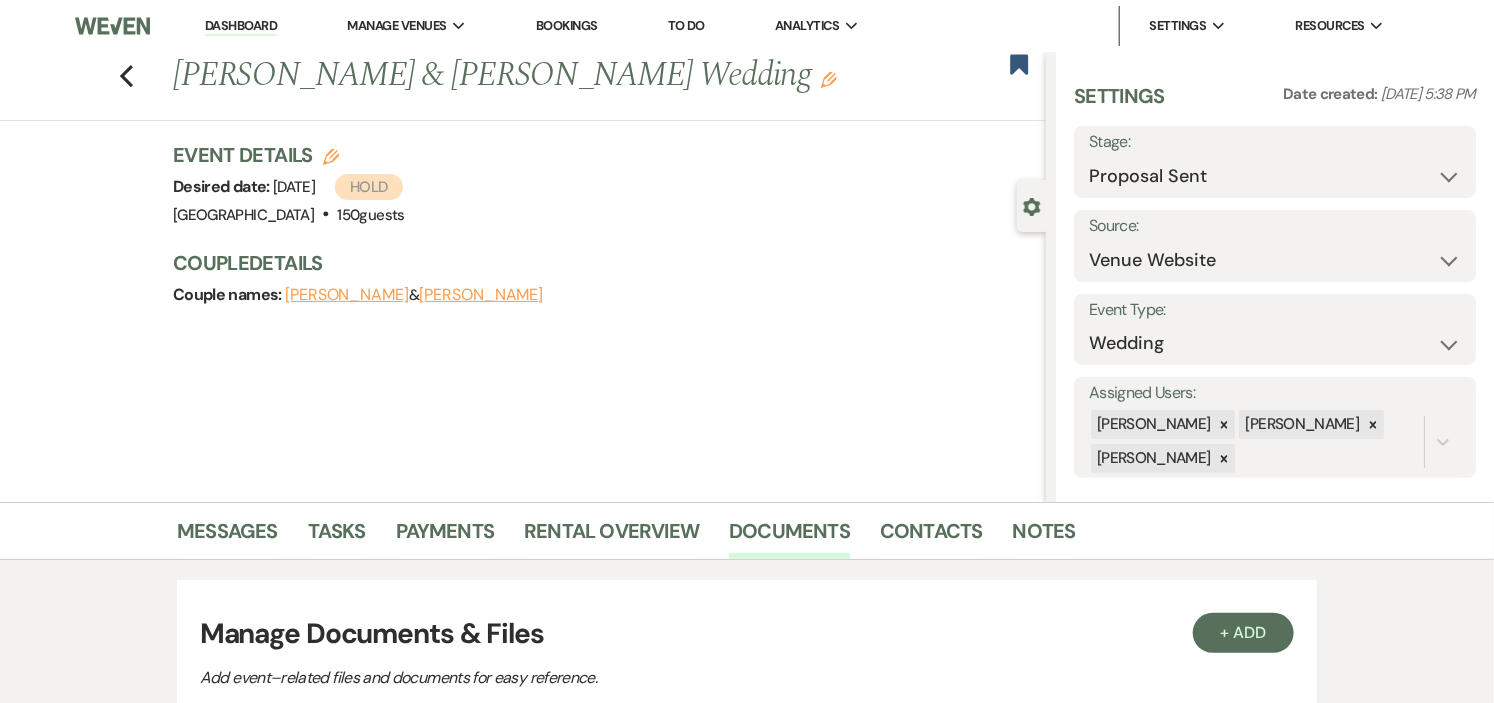 click on "Couple names:   [PERSON_NAME]  &  [PERSON_NAME]" at bounding box center [599, 295] 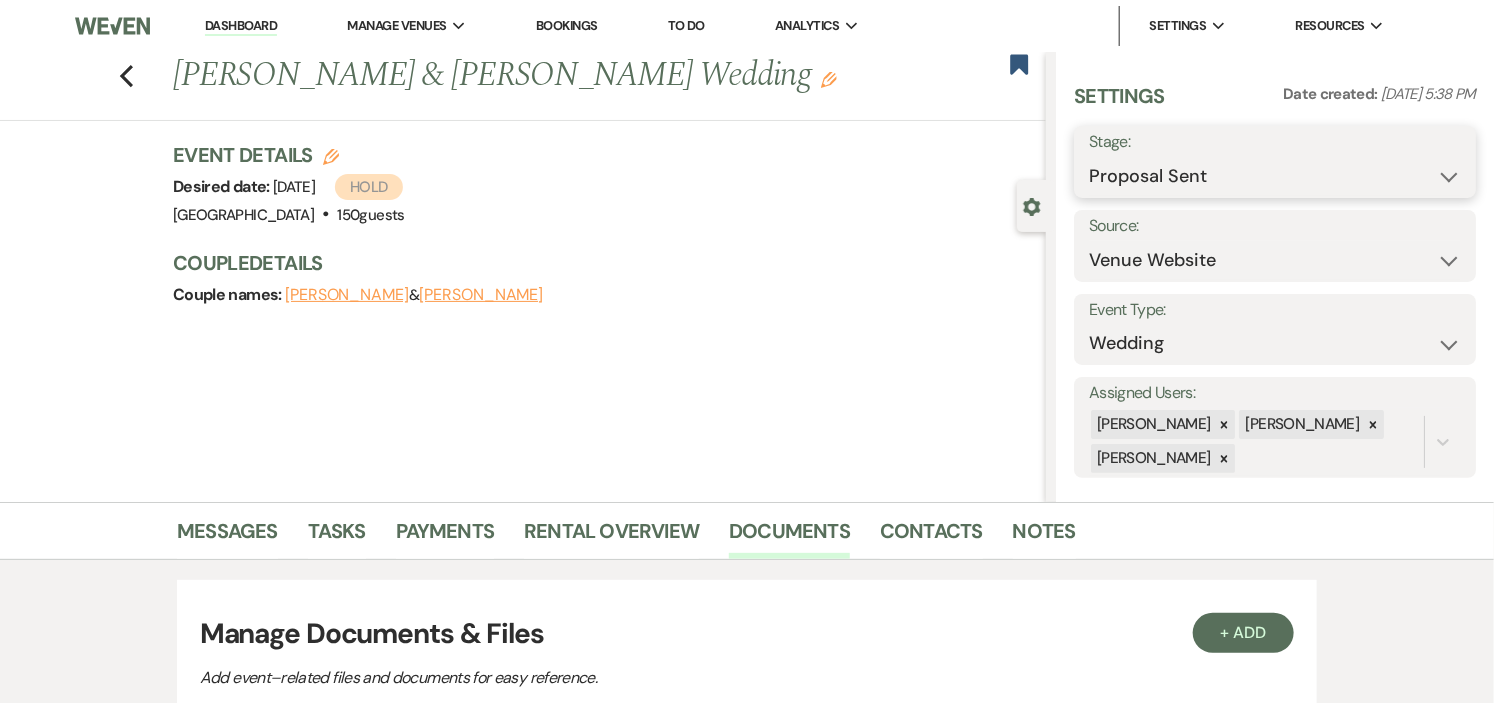 click on "Inquiry Follow Up Tour Requested Tour Confirmed Toured Proposal Sent Booked Lost" at bounding box center (1275, 176) 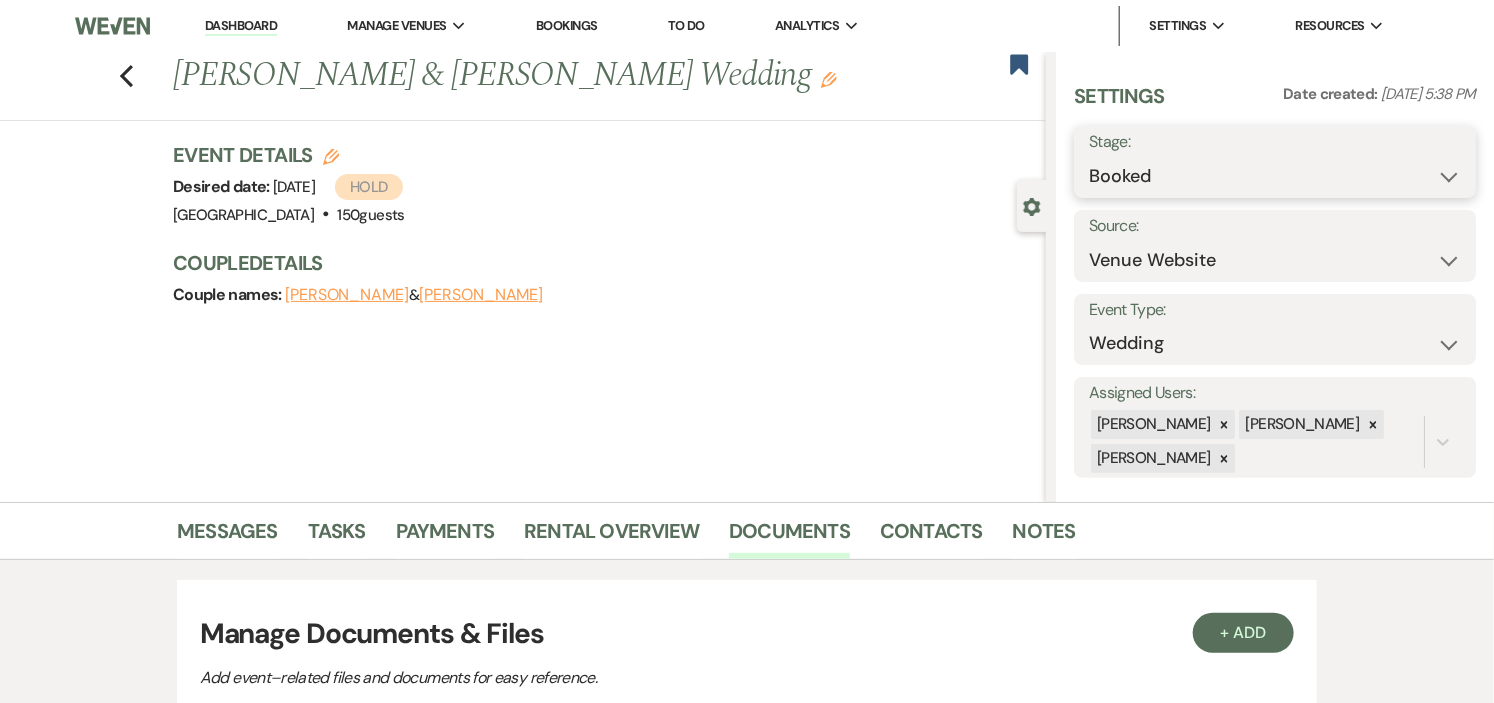 click on "Inquiry Follow Up Tour Requested Tour Confirmed Toured Proposal Sent Booked Lost" at bounding box center [1275, 176] 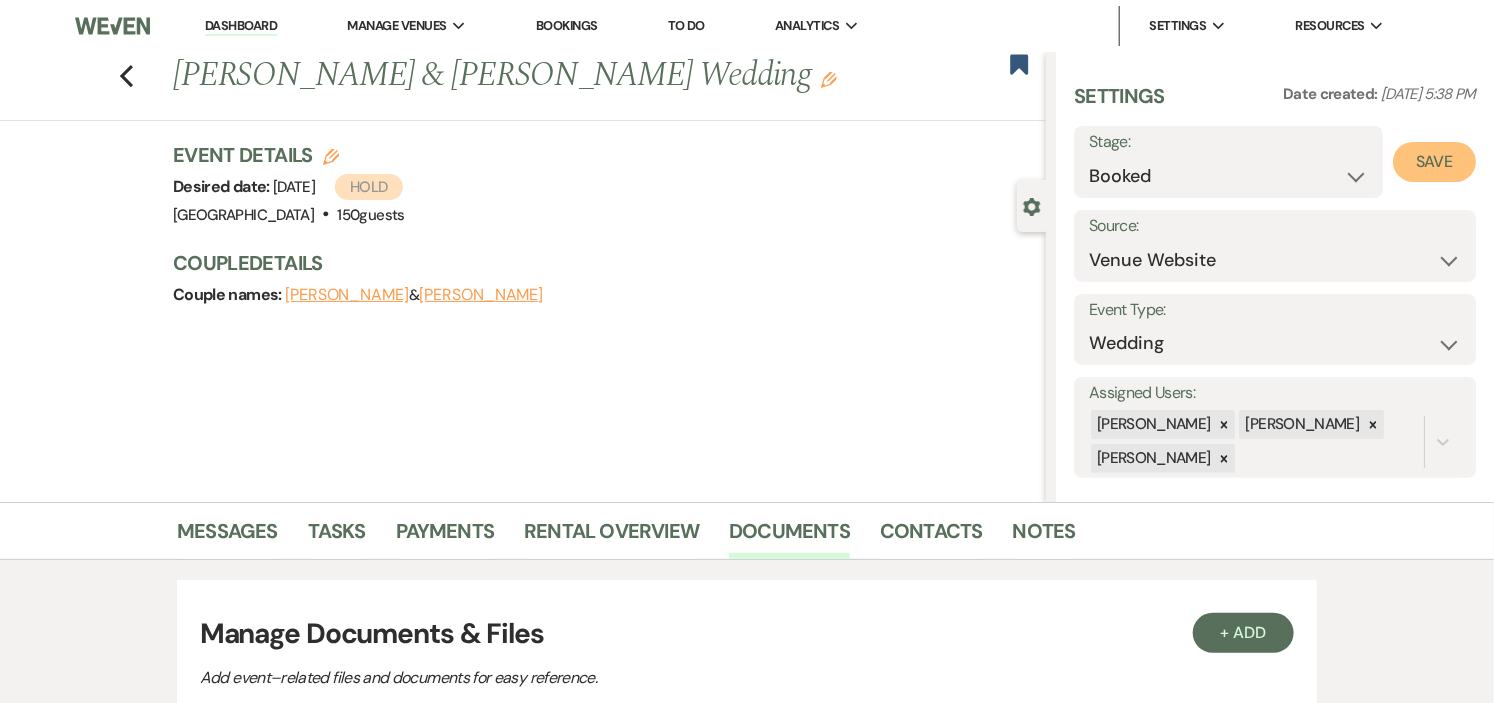 click on "Save" at bounding box center (1434, 162) 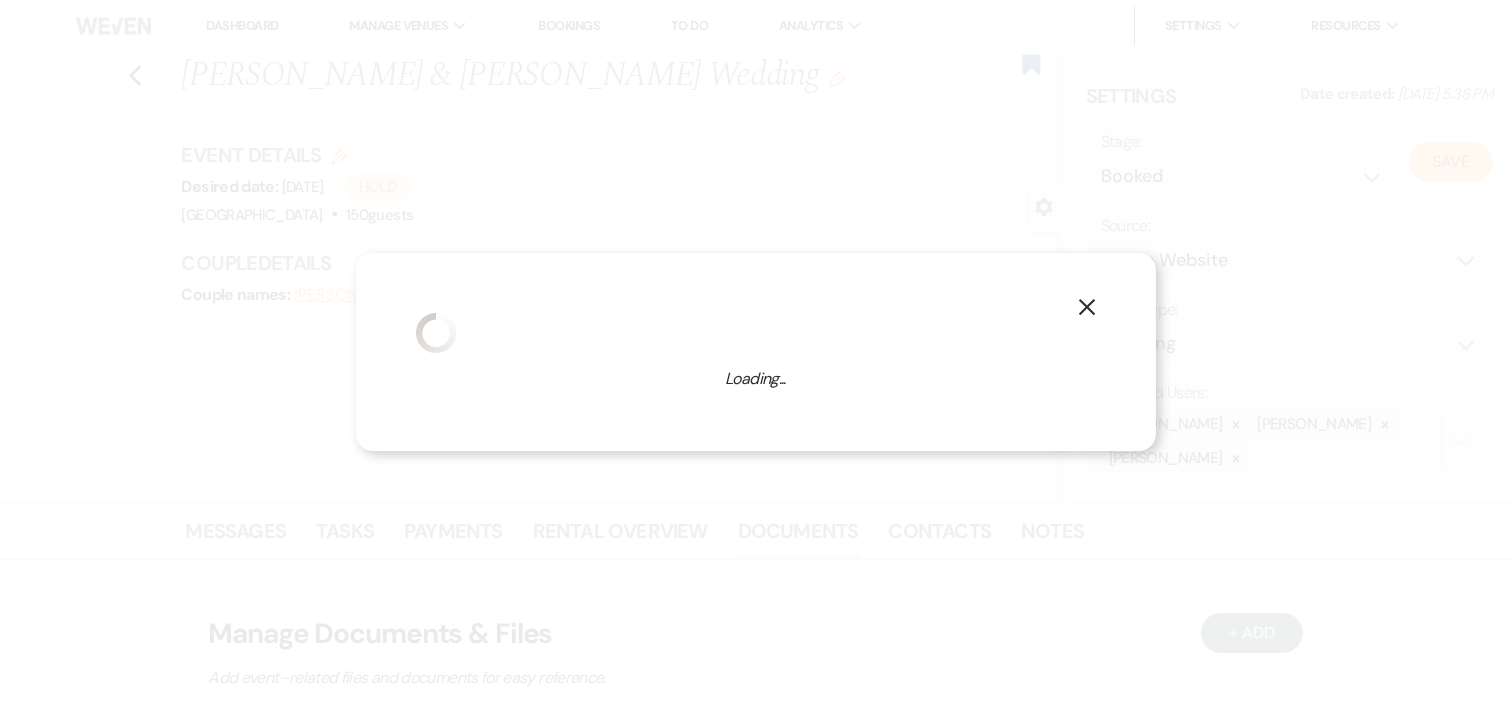 select on "1" 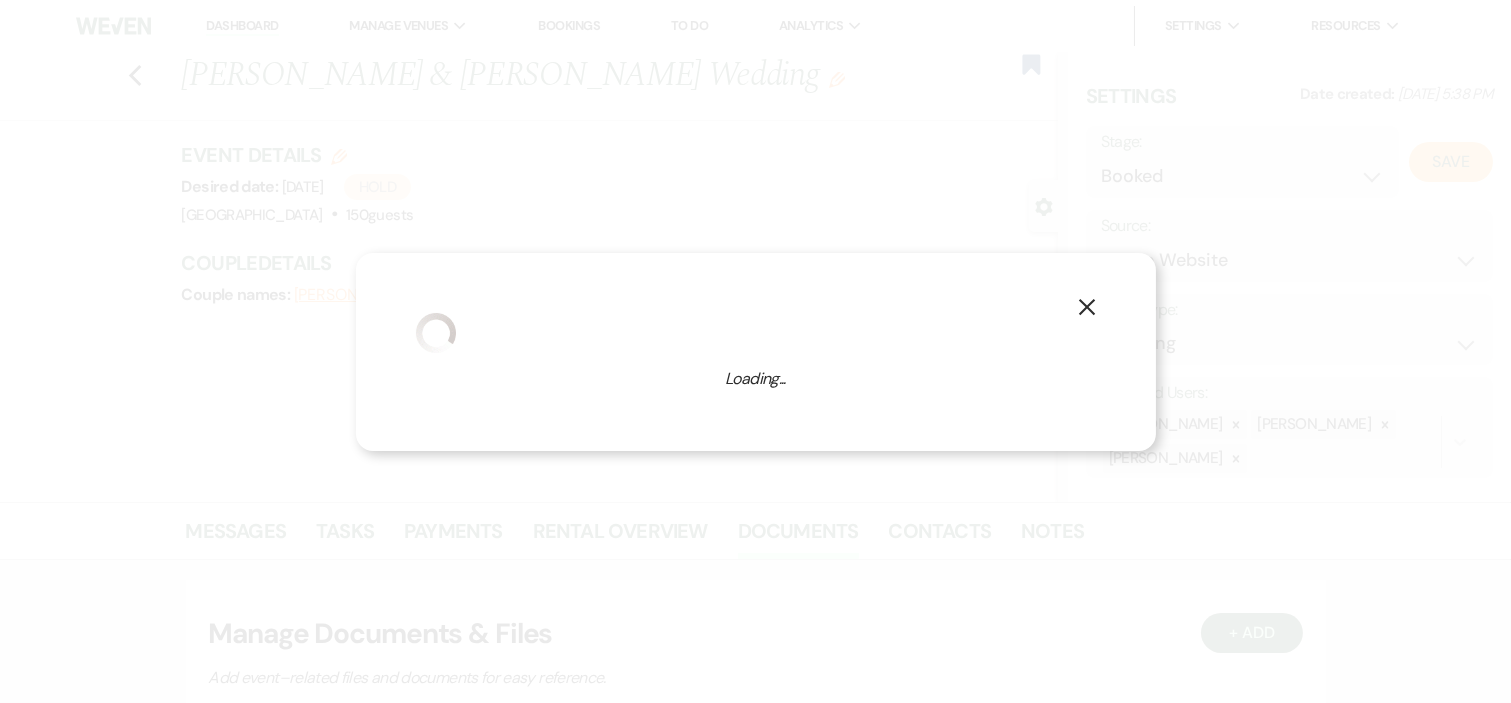 select on "441" 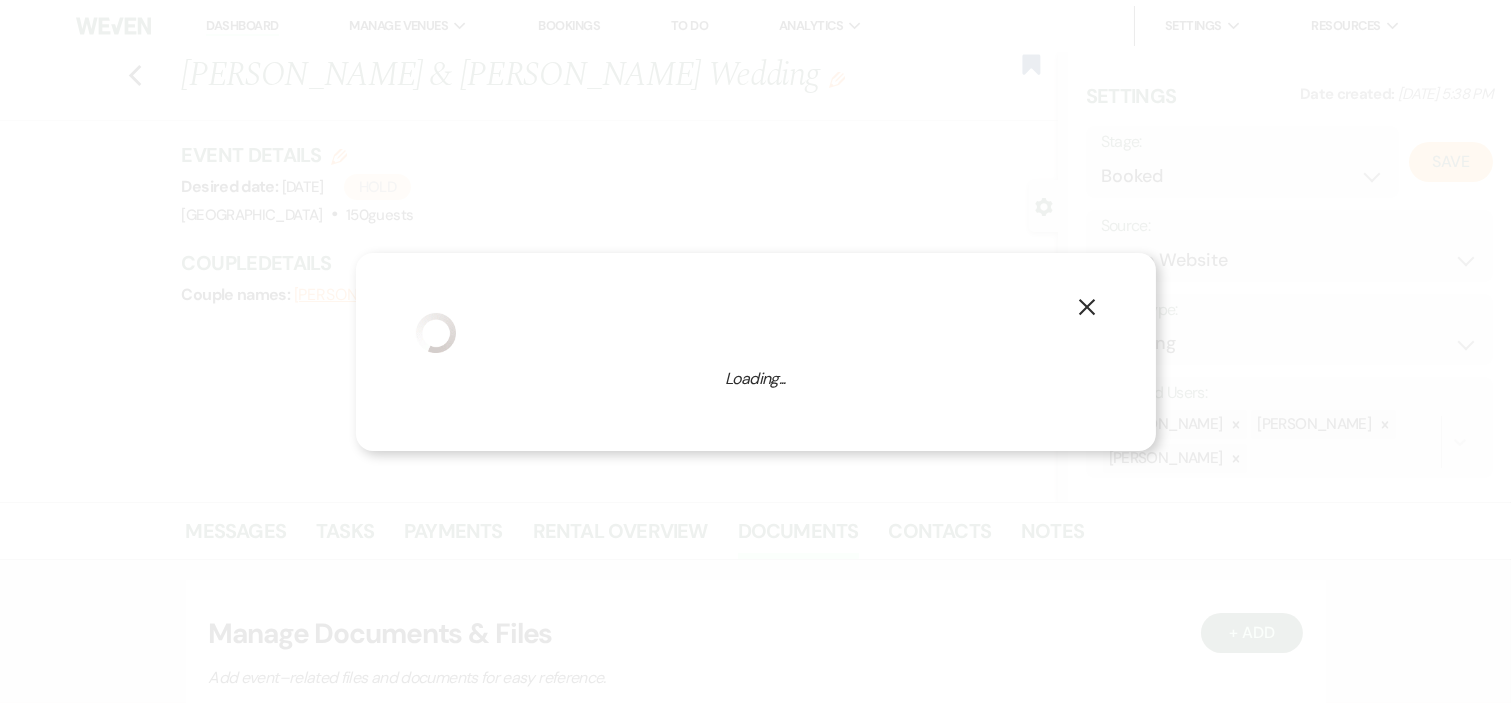 select on "false" 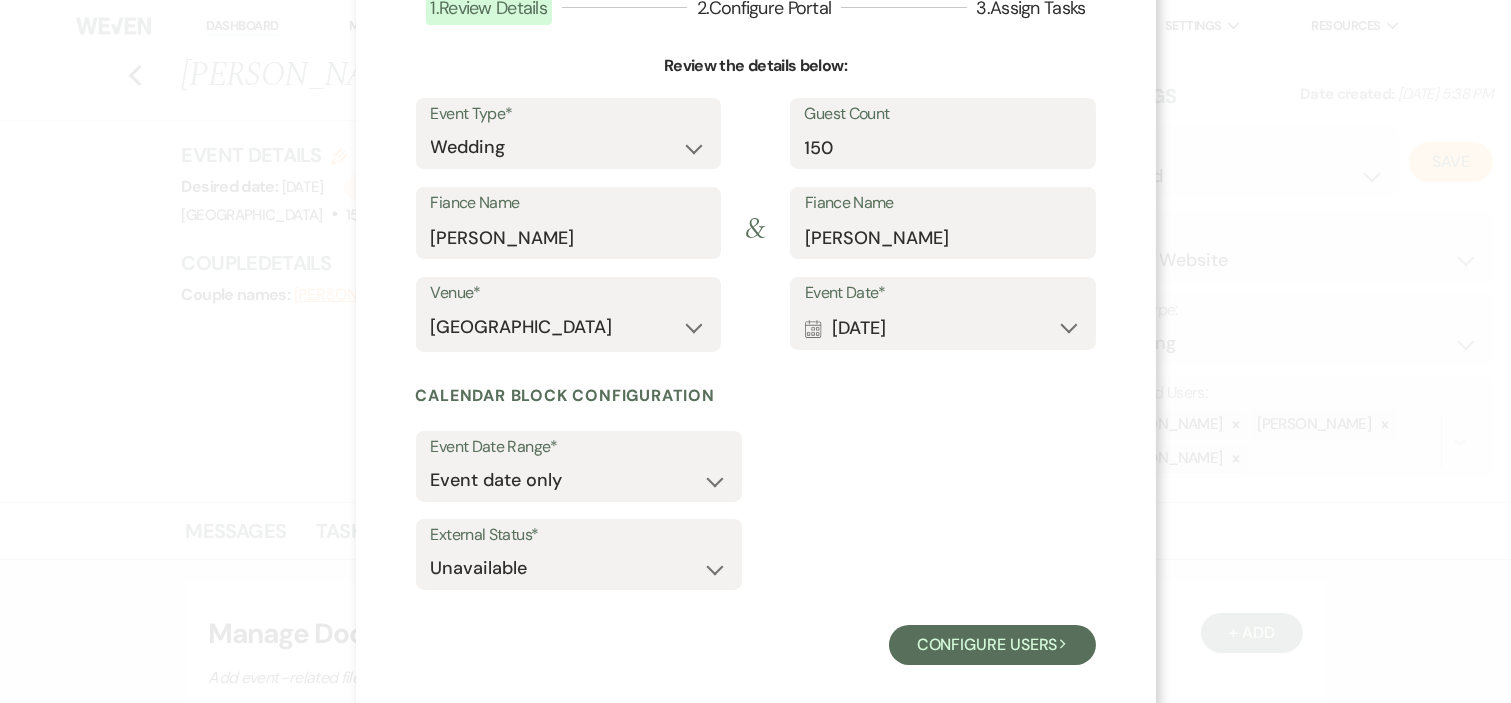 scroll, scrollTop: 178, scrollLeft: 0, axis: vertical 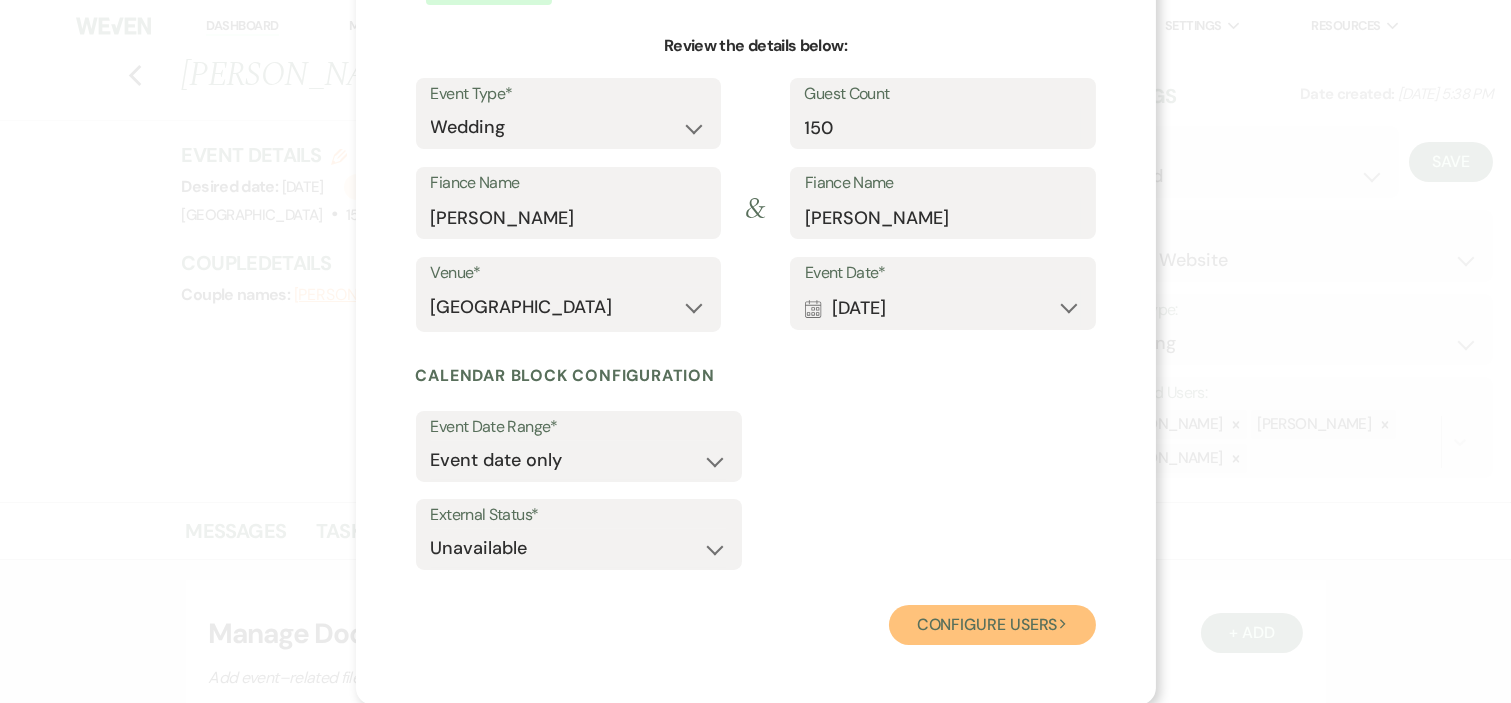 click on "Configure users  Next" at bounding box center [992, 625] 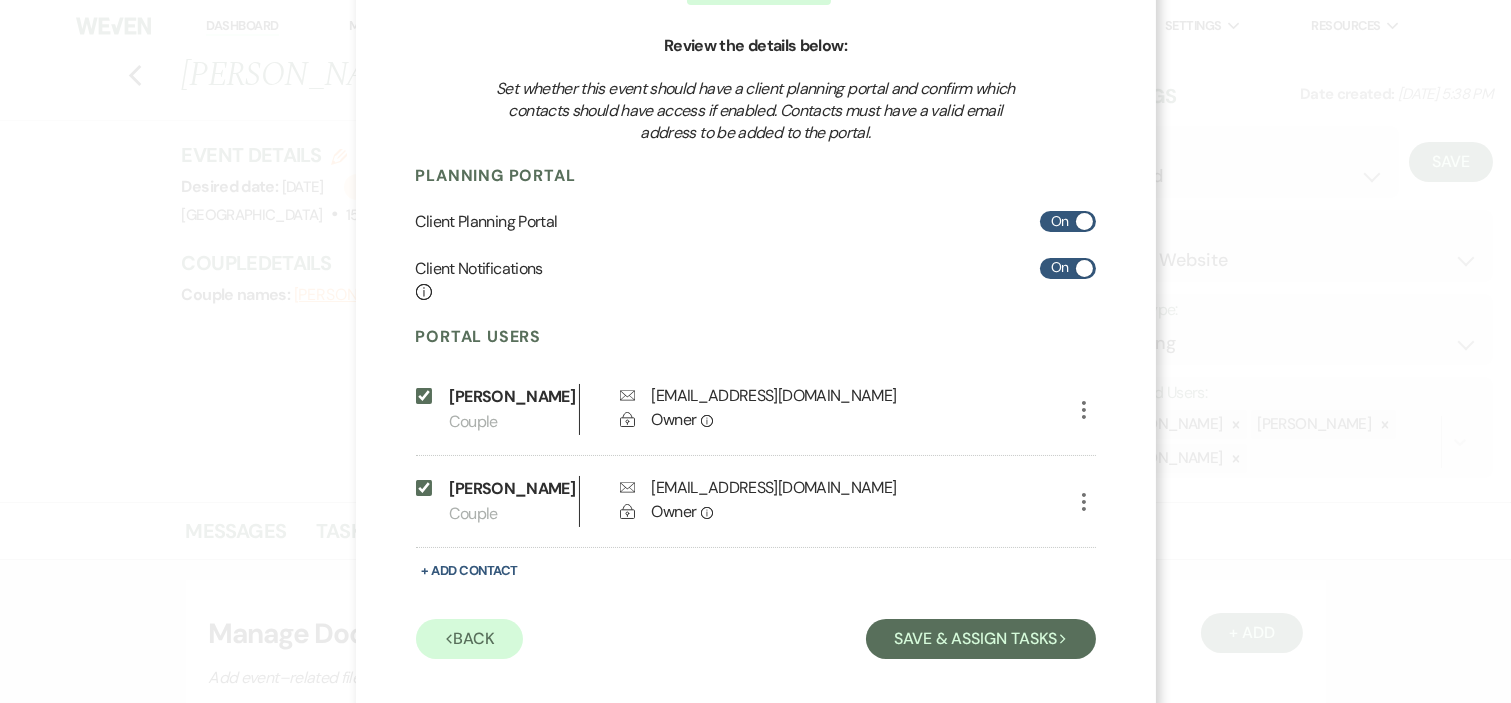 scroll, scrollTop: 220, scrollLeft: 0, axis: vertical 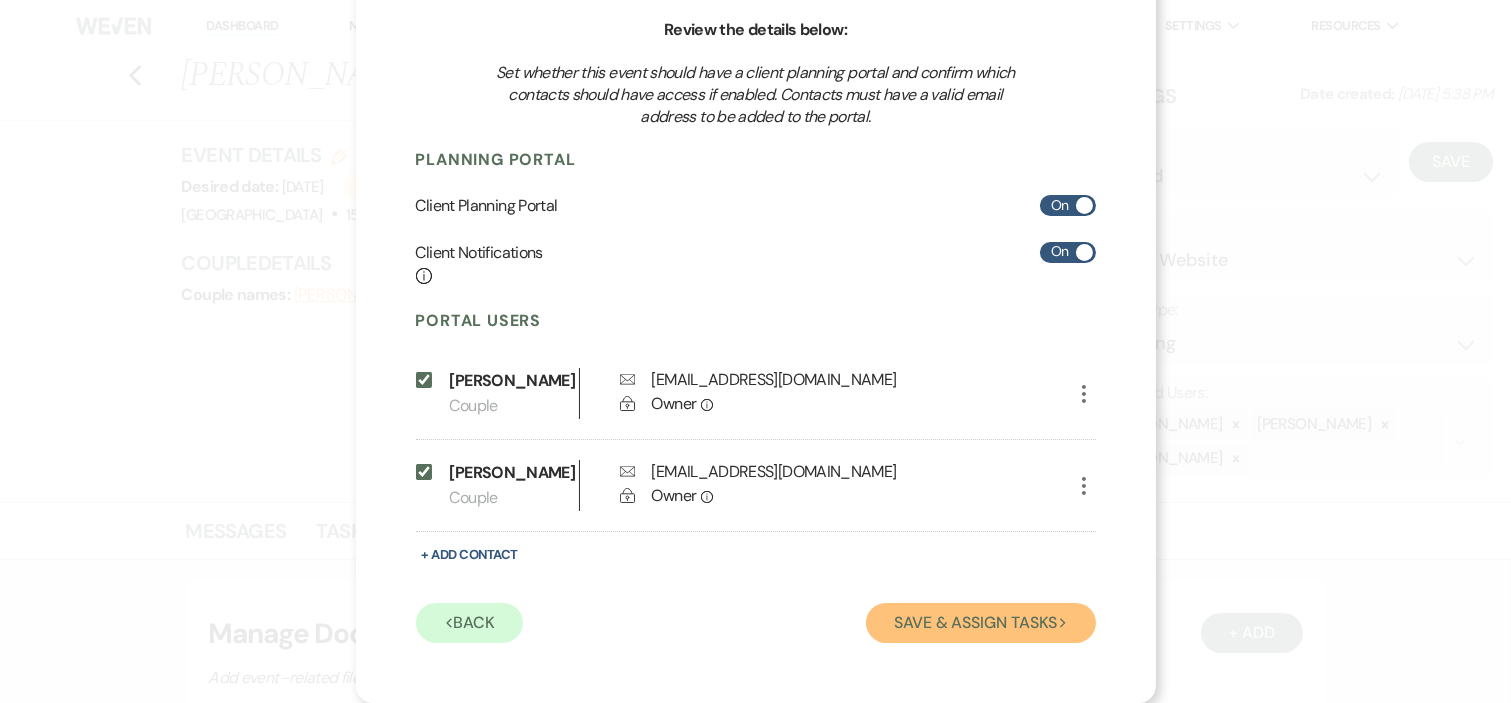 click on "Save & Assign Tasks  Next" at bounding box center (980, 623) 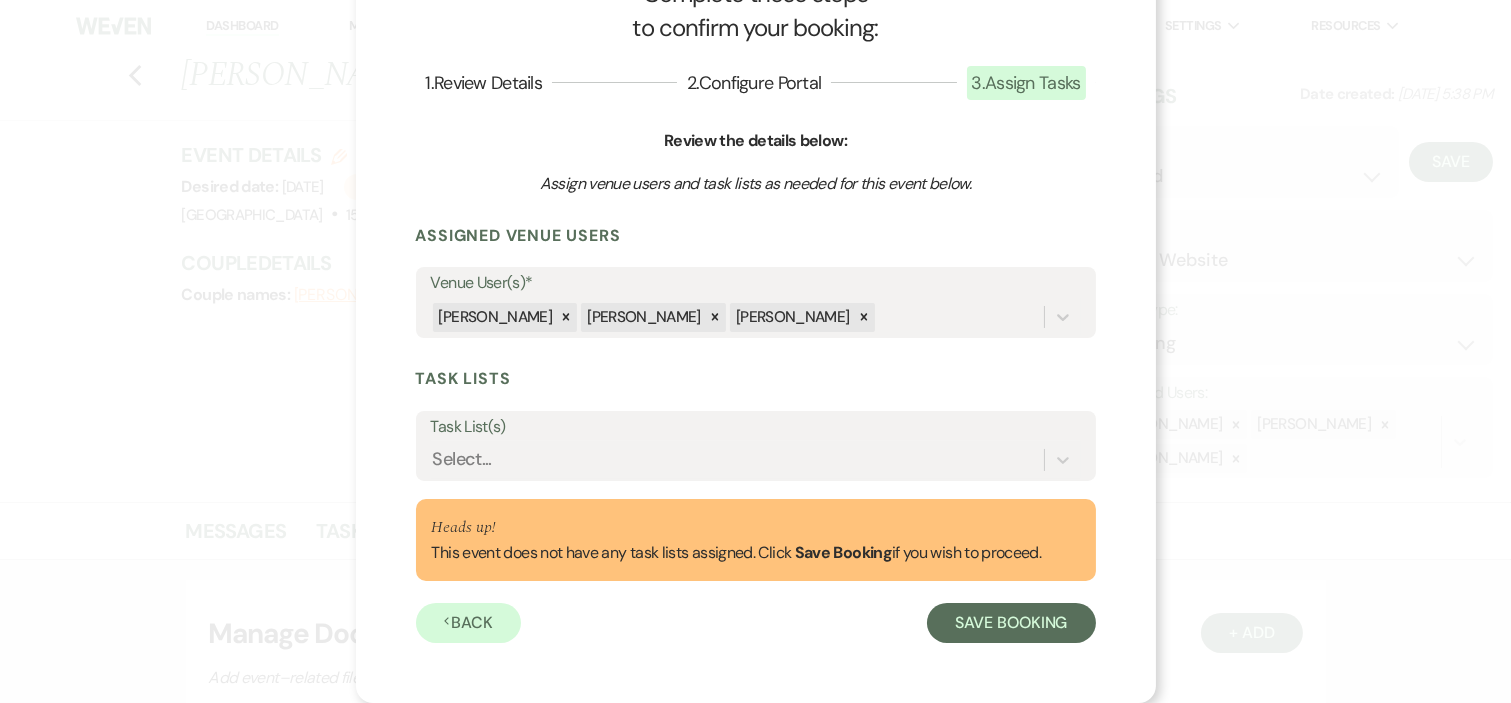 scroll, scrollTop: 82, scrollLeft: 0, axis: vertical 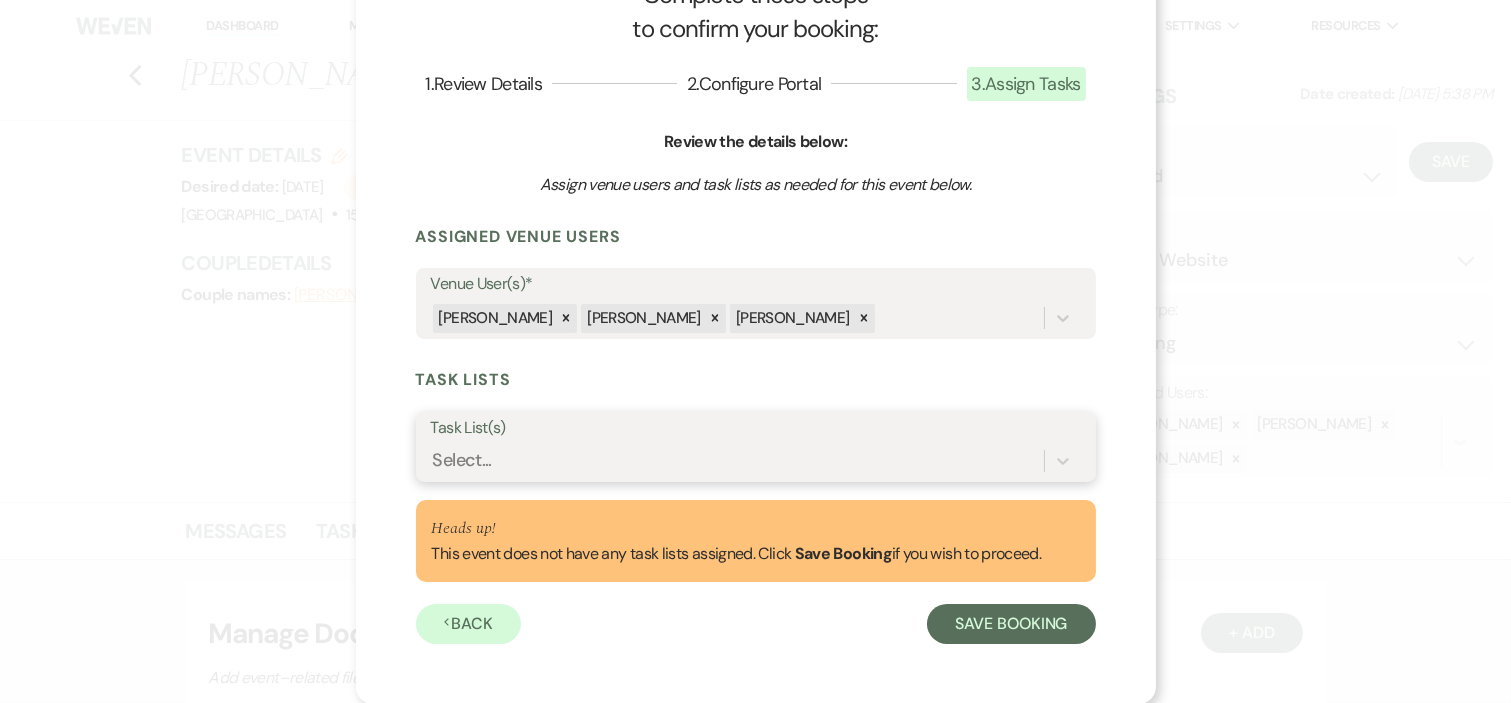click on "Select..." at bounding box center (737, 461) 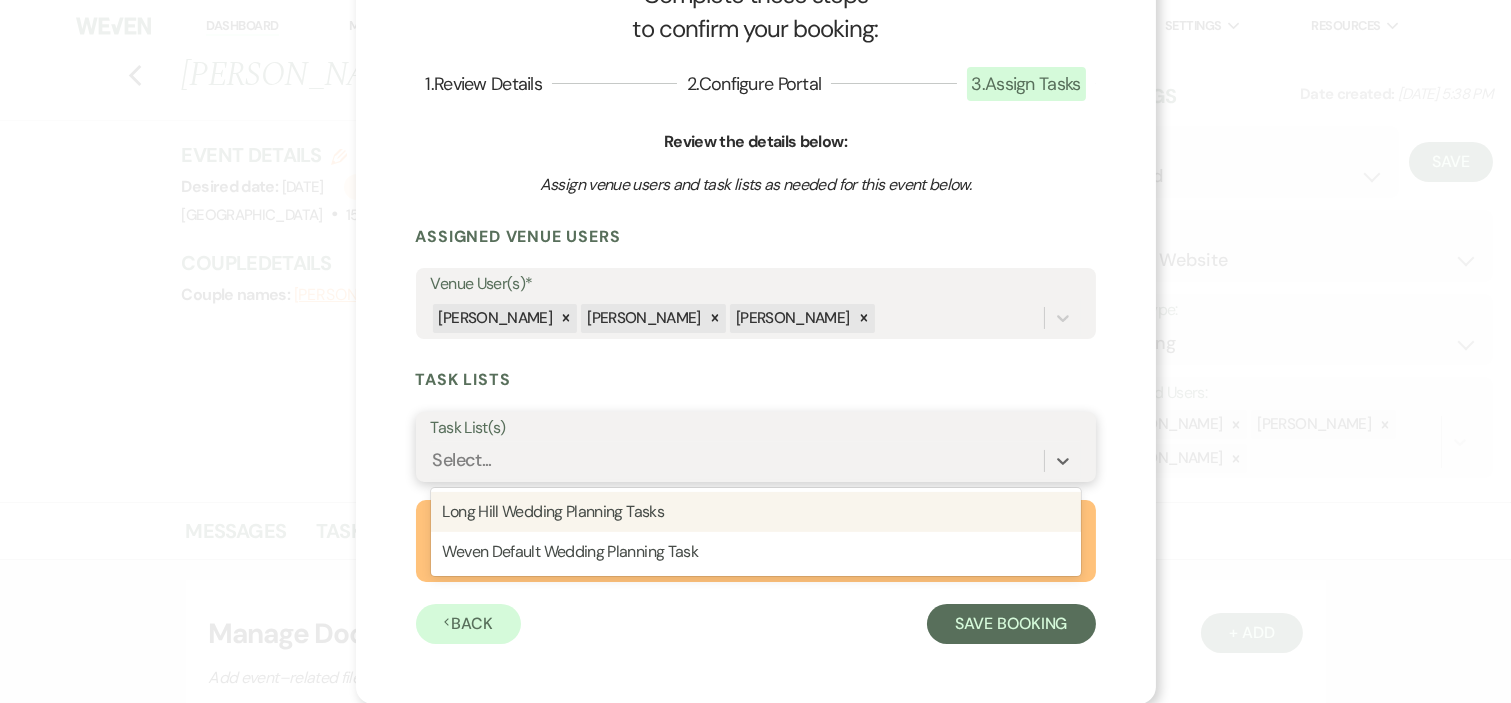 click on "Long Hill Wedding Planning Tasks" at bounding box center [756, 512] 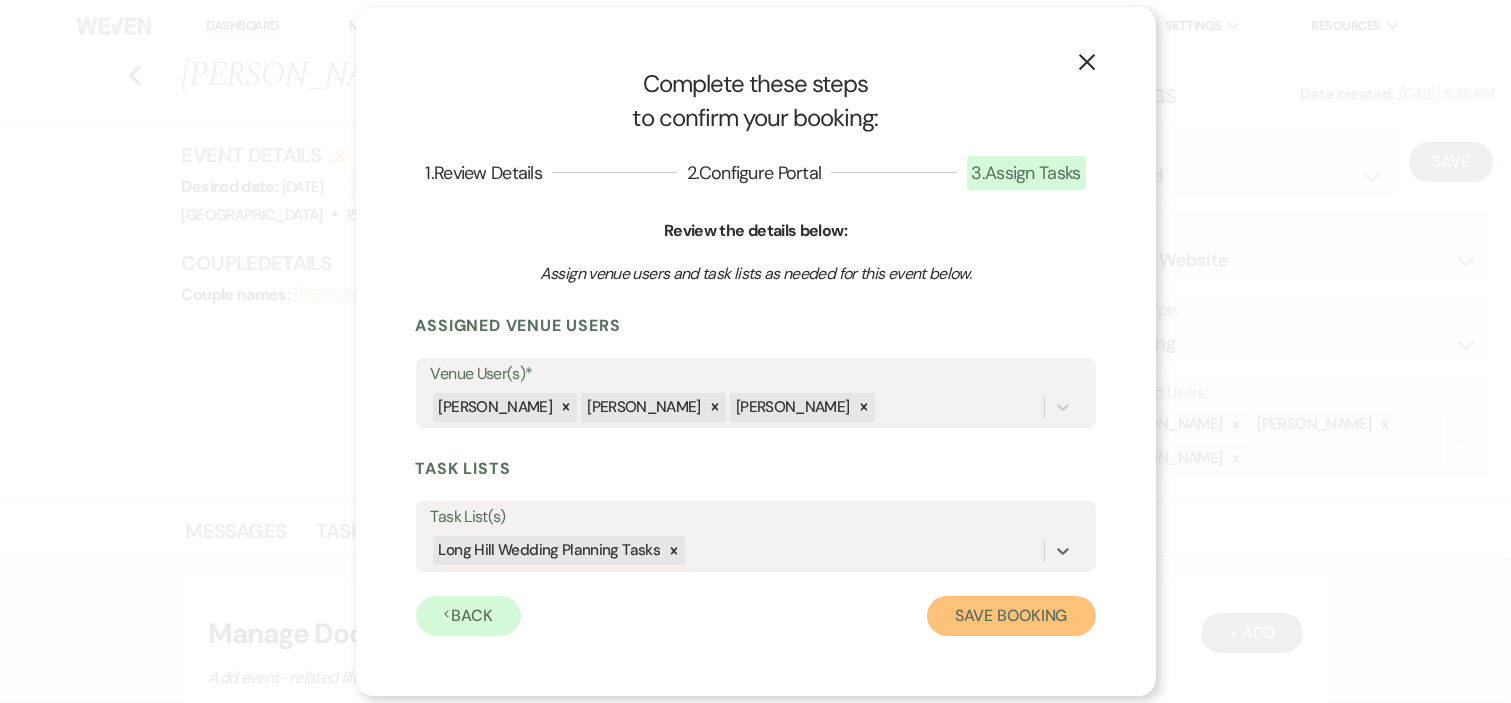 click on "Save Booking" at bounding box center [1011, 616] 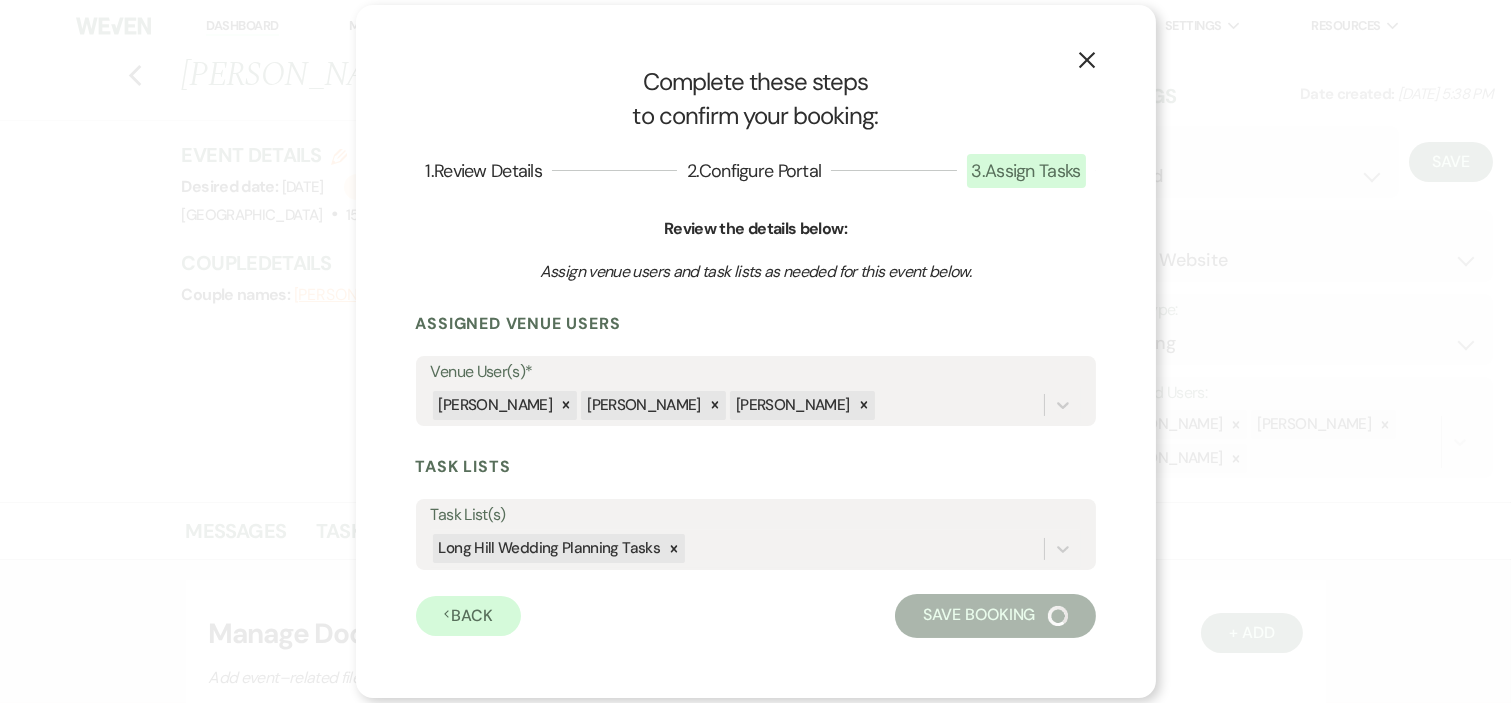 select on "14" 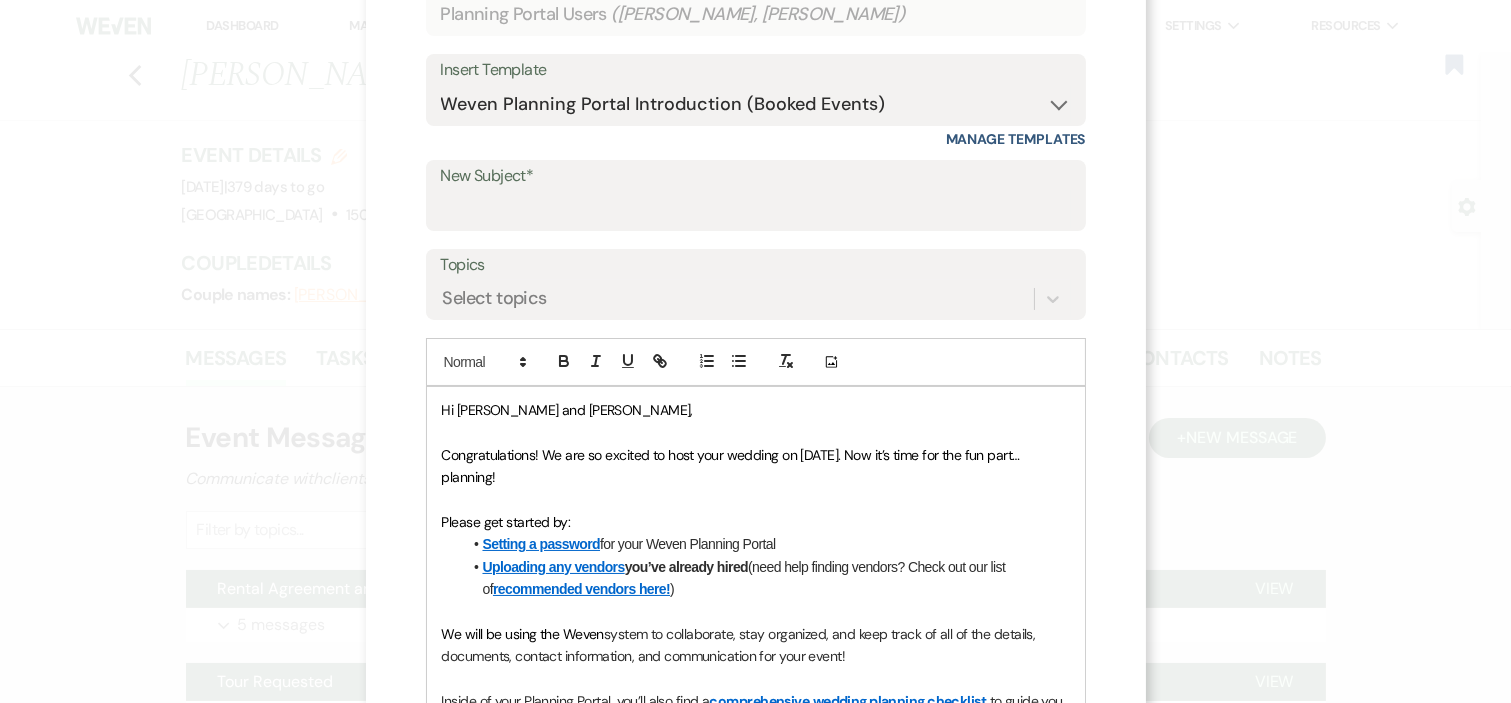 scroll, scrollTop: 106, scrollLeft: 0, axis: vertical 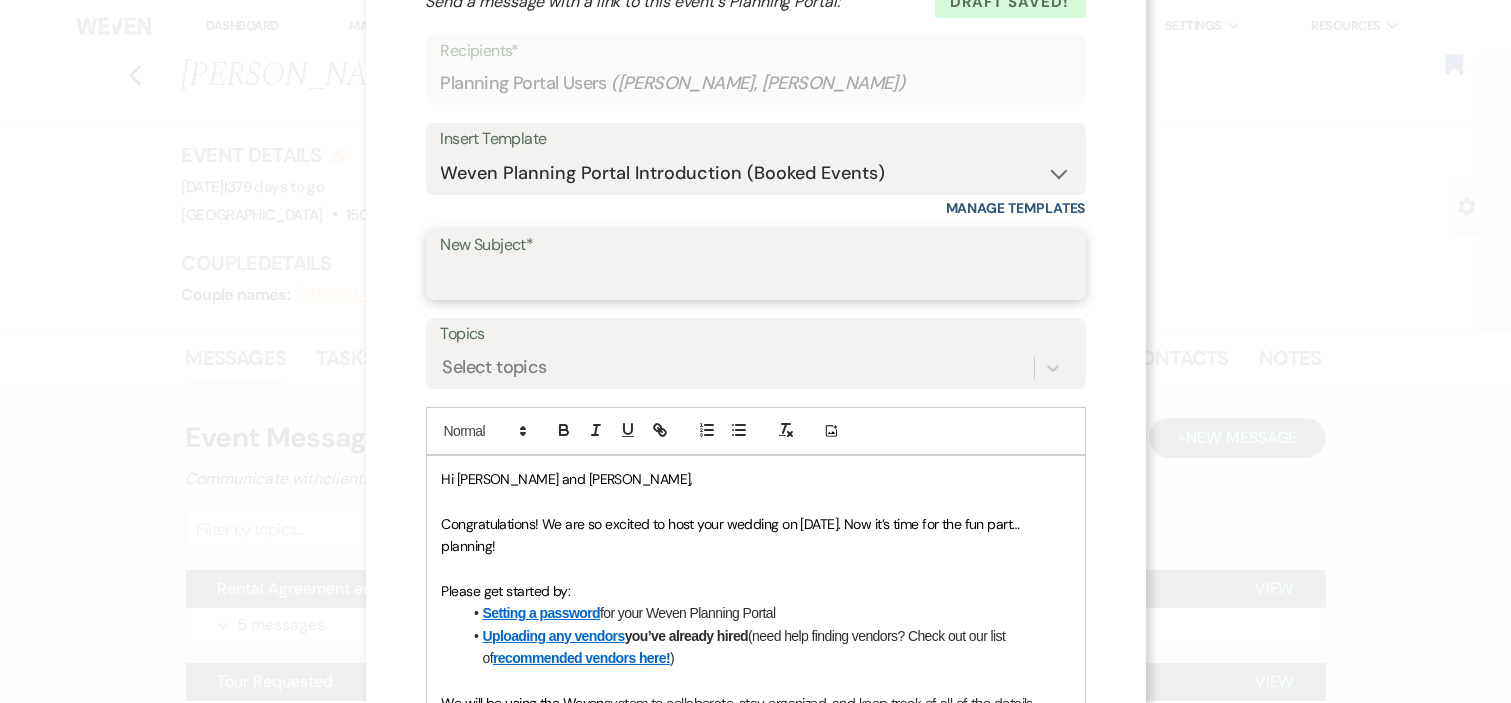 click on "New Subject*" at bounding box center [756, 278] 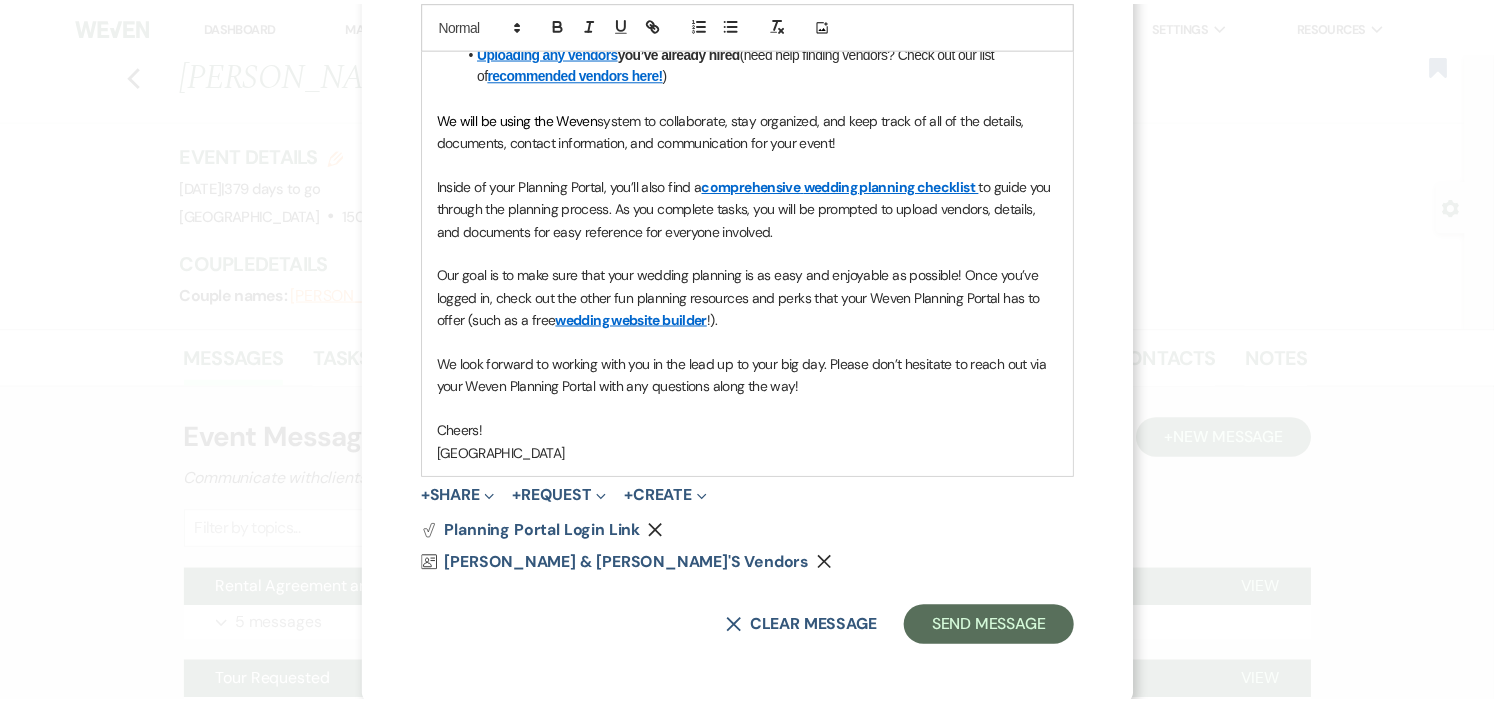 scroll, scrollTop: 694, scrollLeft: 0, axis: vertical 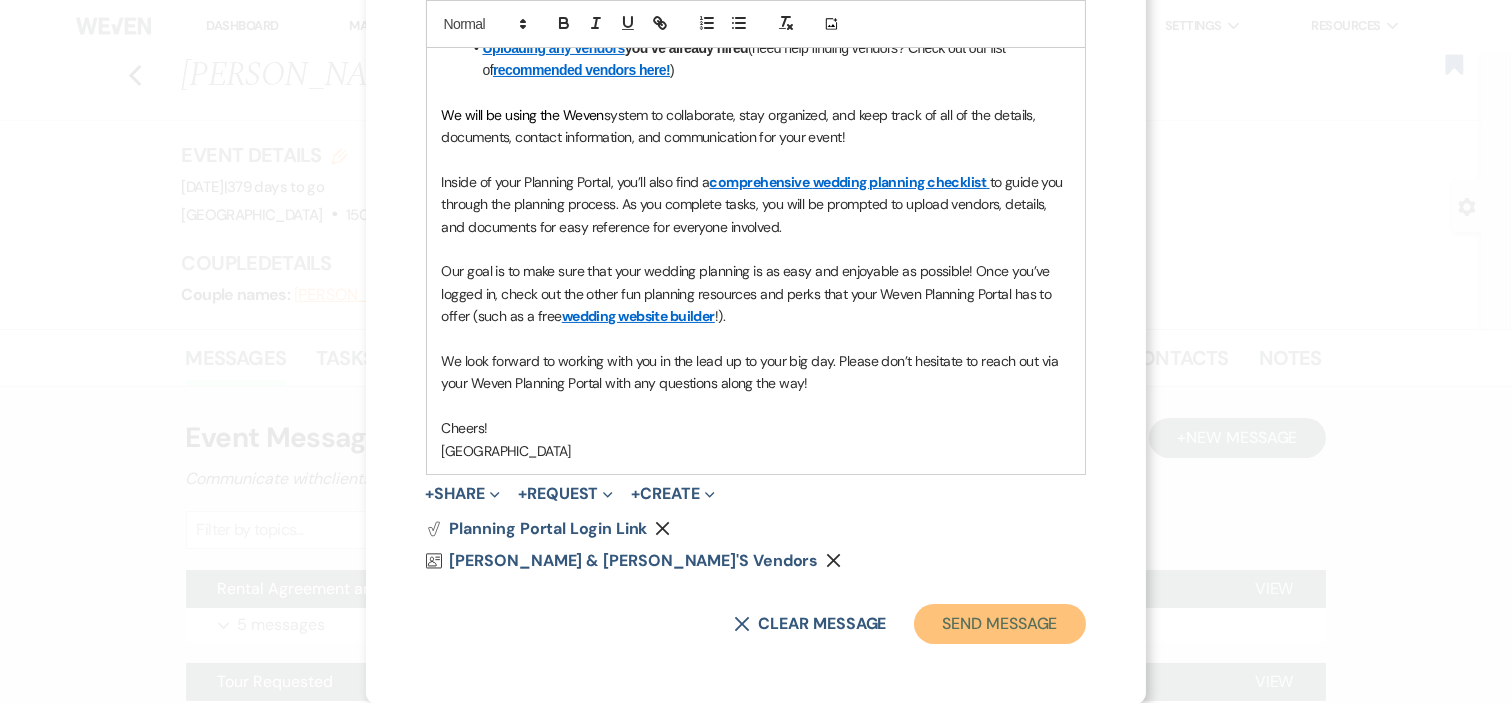 click on "Send Message" at bounding box center (999, 624) 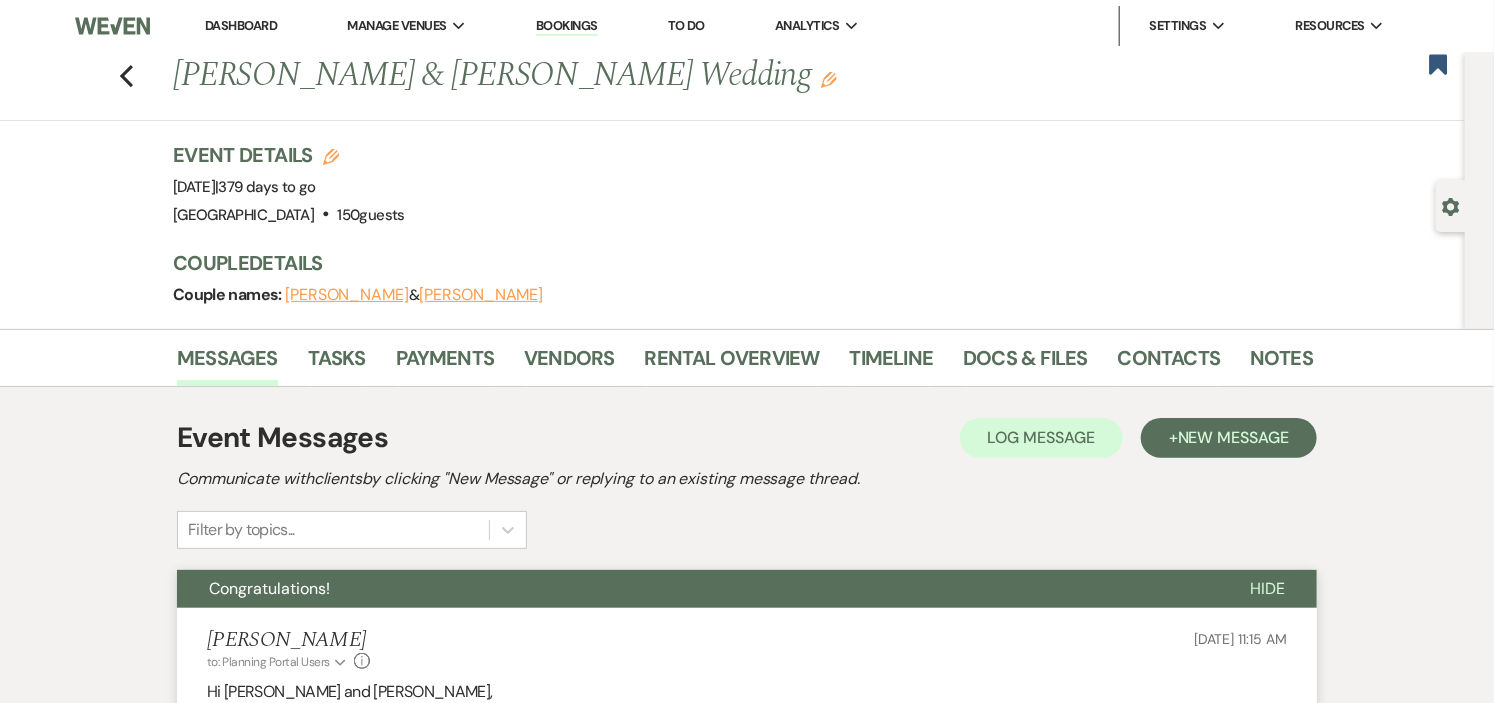 click on "Dashboard" at bounding box center [241, 25] 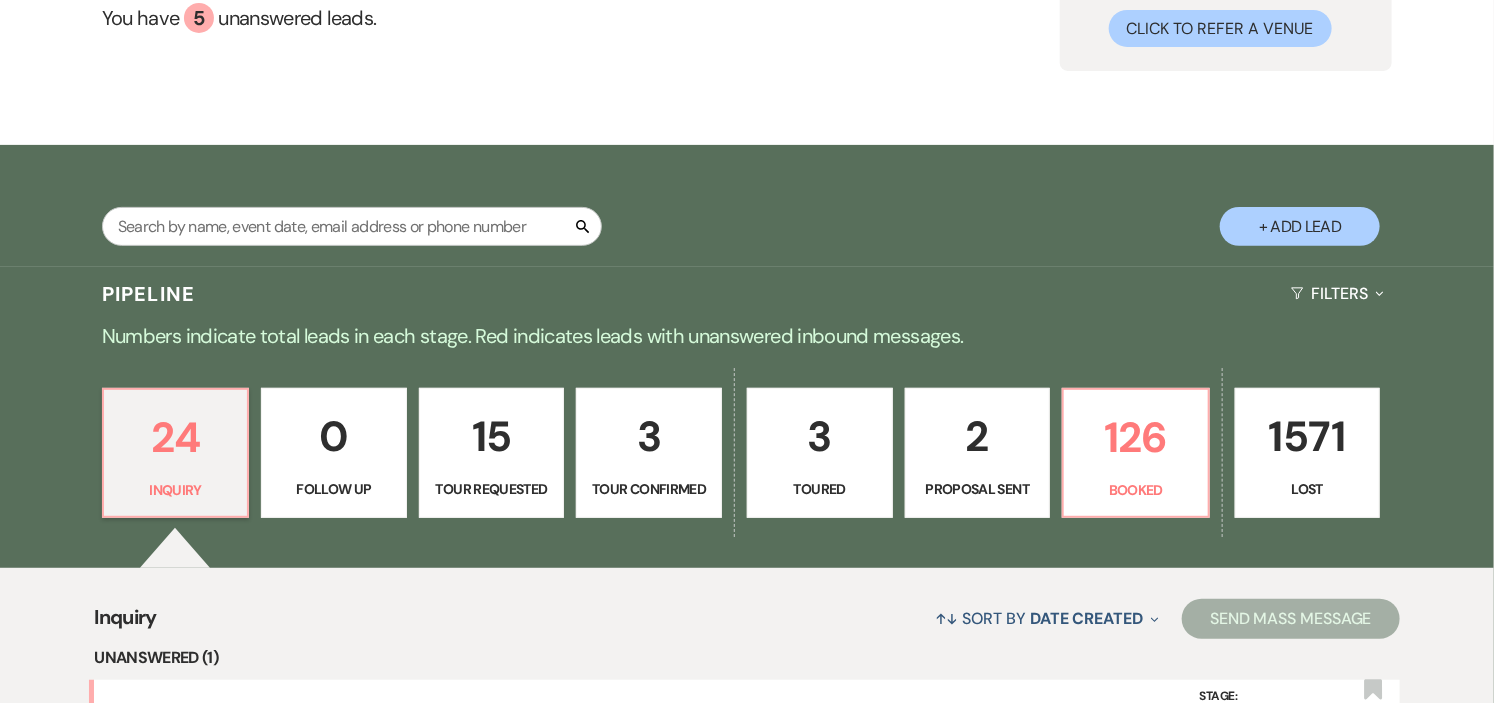 scroll, scrollTop: 222, scrollLeft: 0, axis: vertical 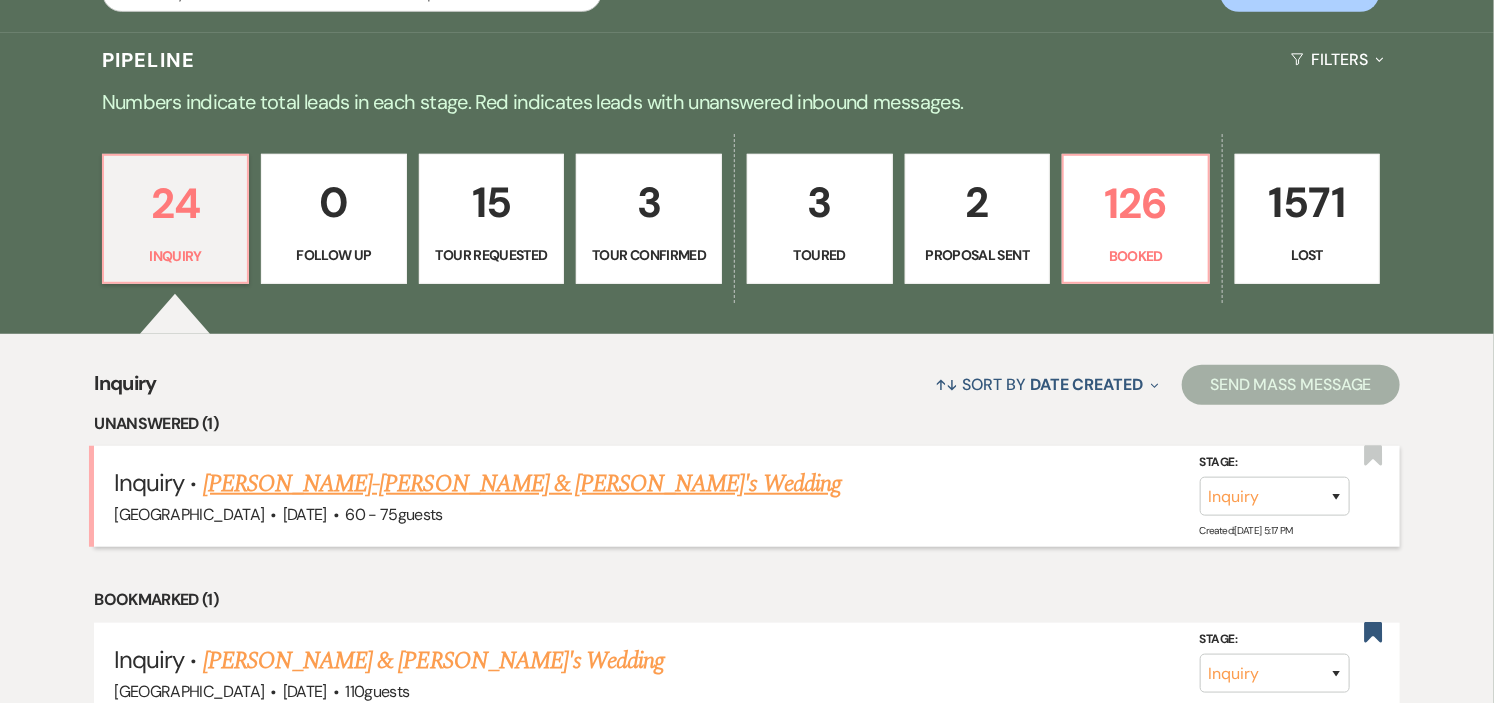 click on "[PERSON_NAME]-[PERSON_NAME] & [PERSON_NAME]'s Wedding" at bounding box center (522, 484) 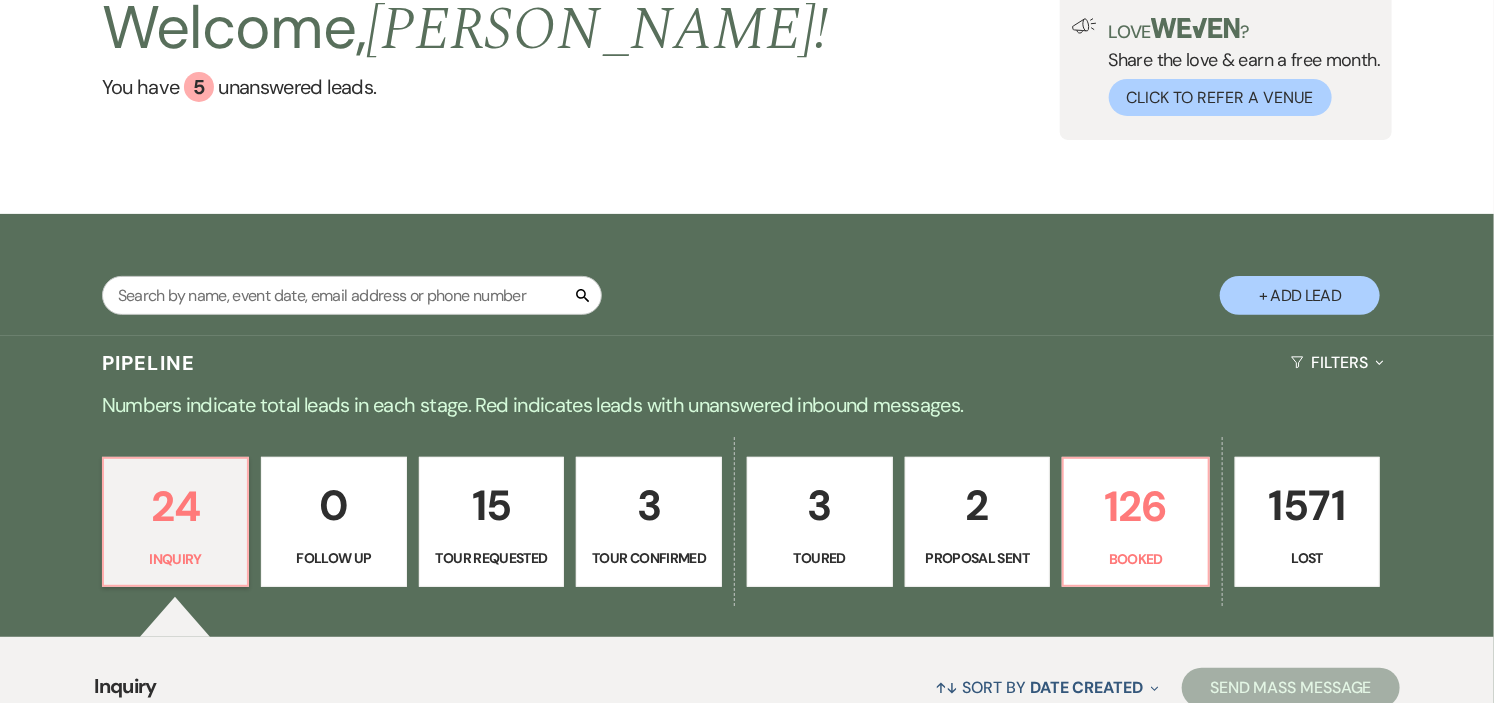 select on "5" 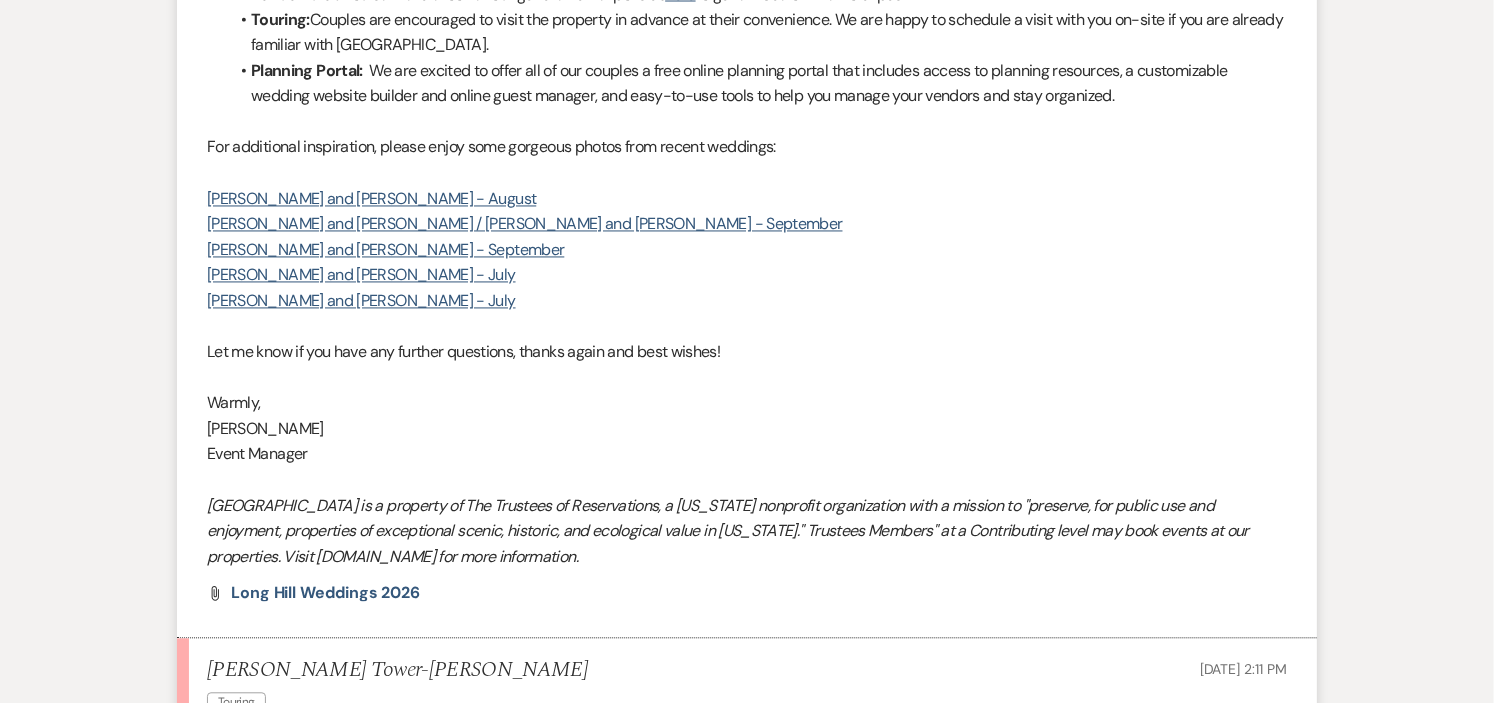 scroll, scrollTop: 1918, scrollLeft: 0, axis: vertical 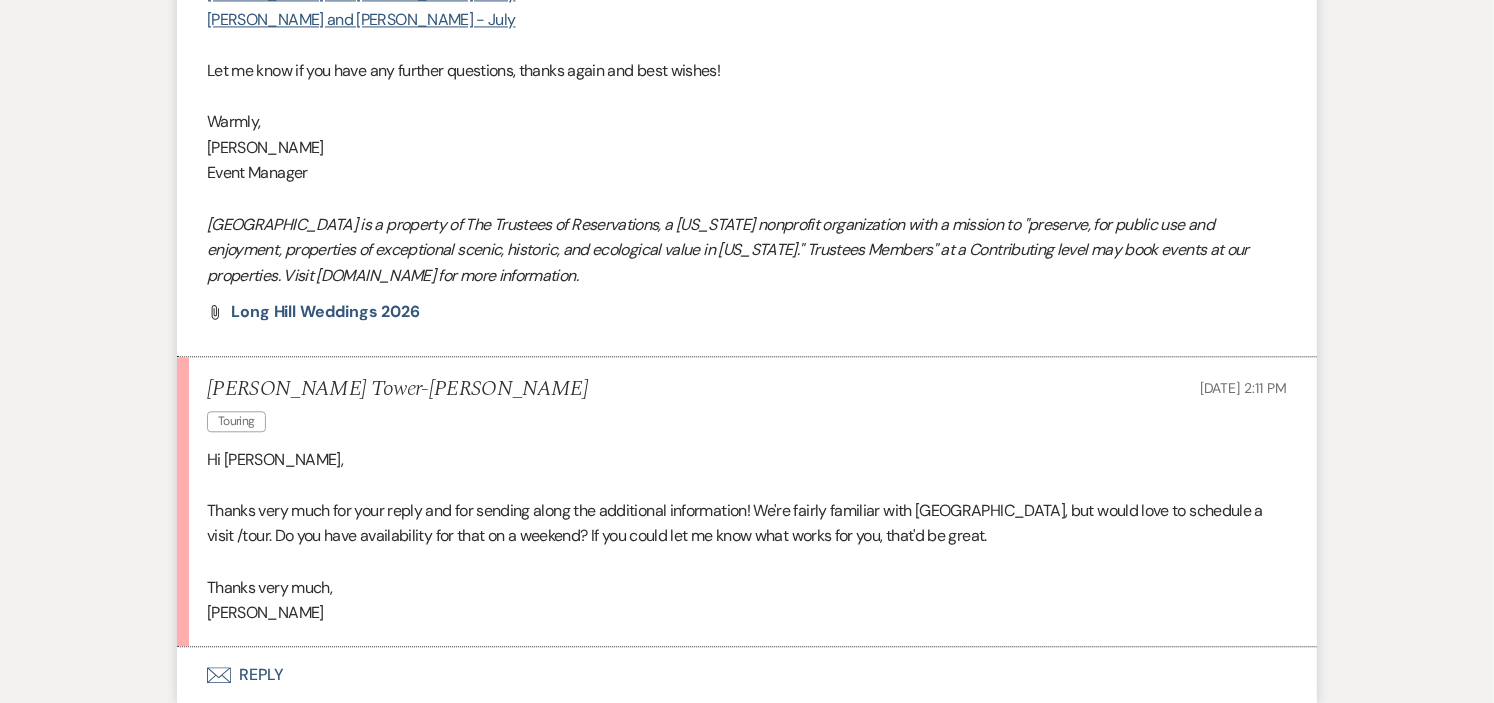 click on "Envelope Reply" at bounding box center [747, 675] 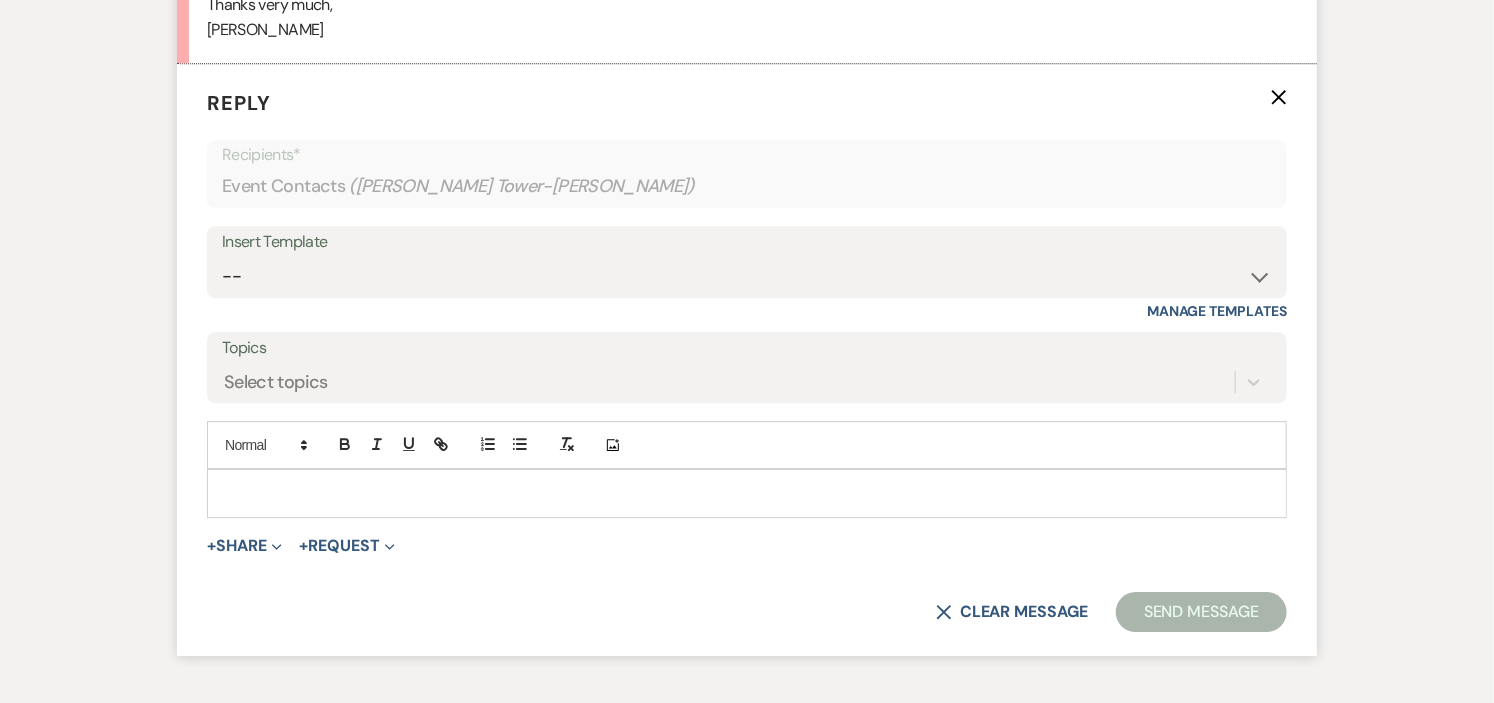 scroll, scrollTop: 2511, scrollLeft: 0, axis: vertical 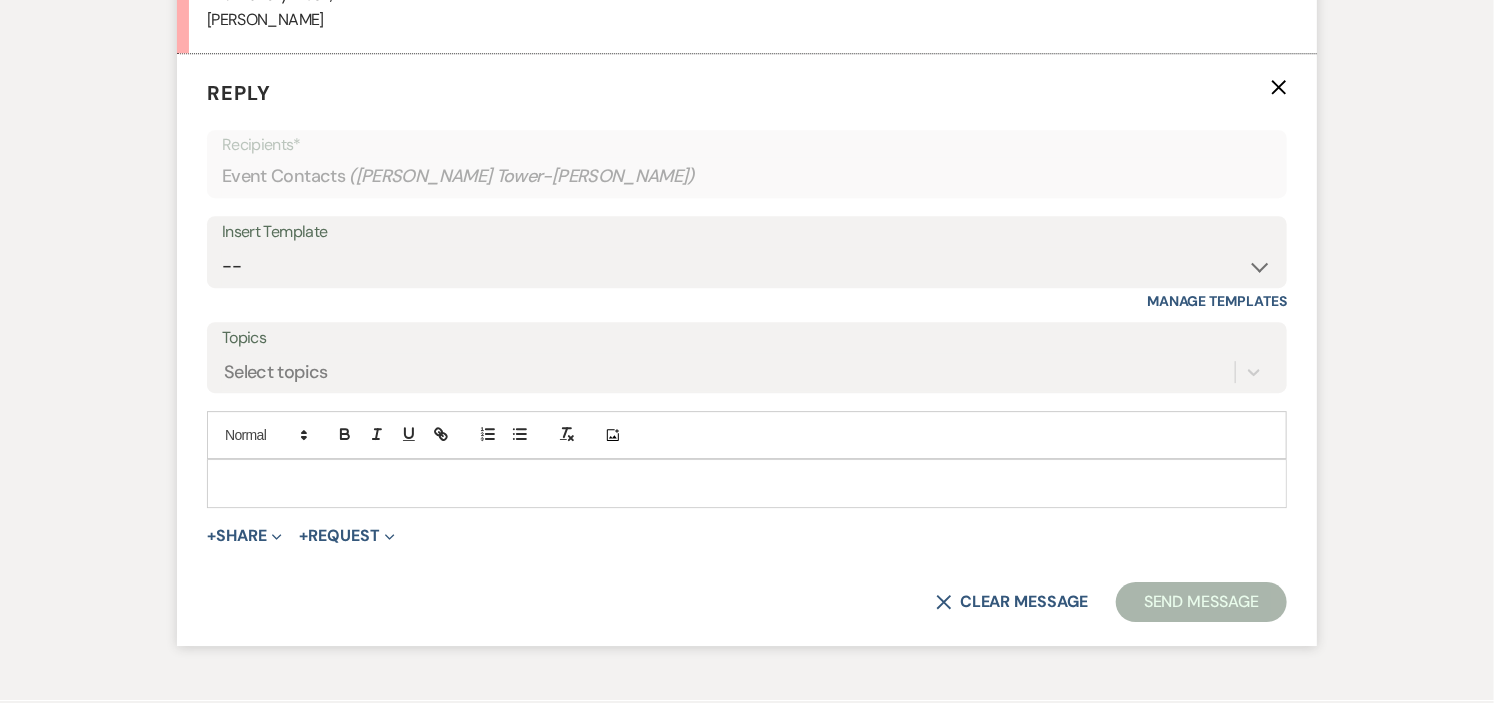 click at bounding box center [747, 483] 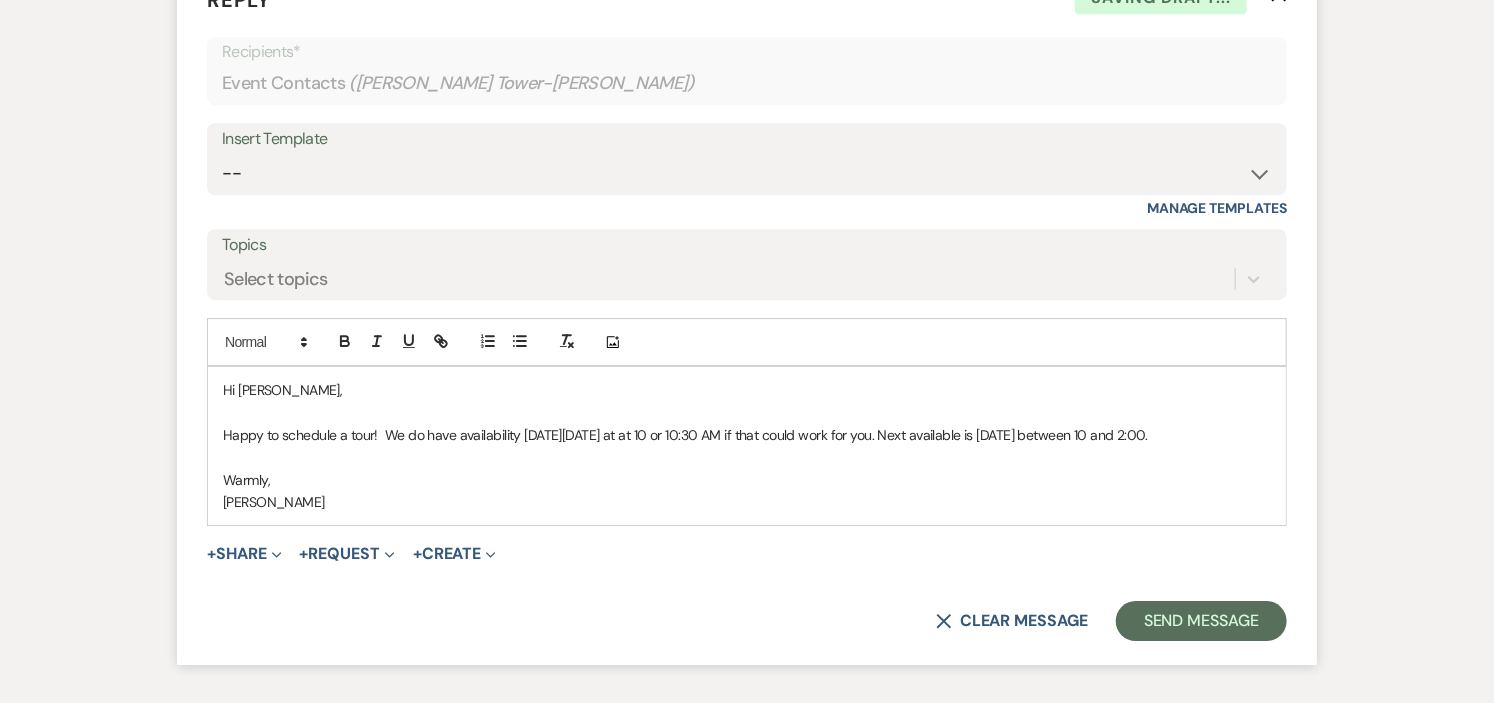 scroll, scrollTop: 2733, scrollLeft: 0, axis: vertical 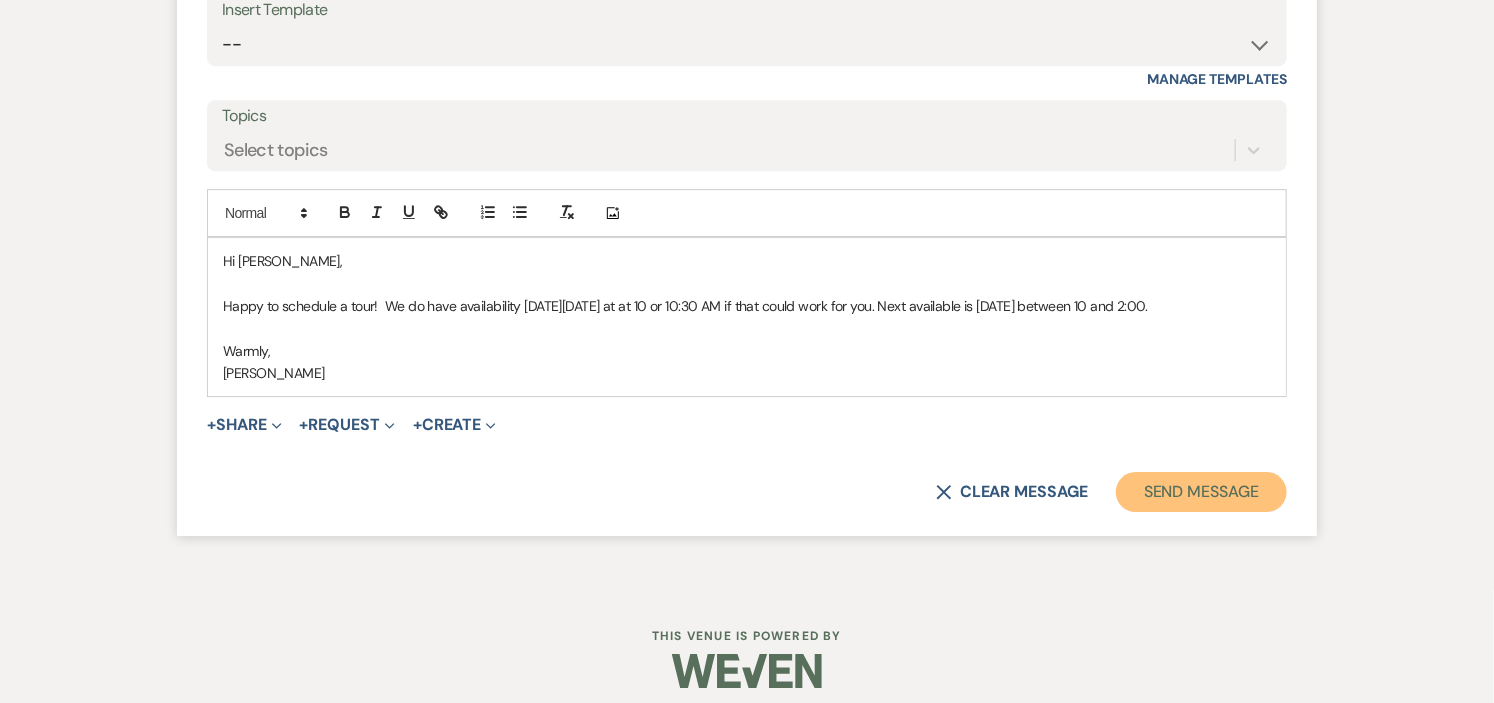 click on "Send Message" at bounding box center (1201, 492) 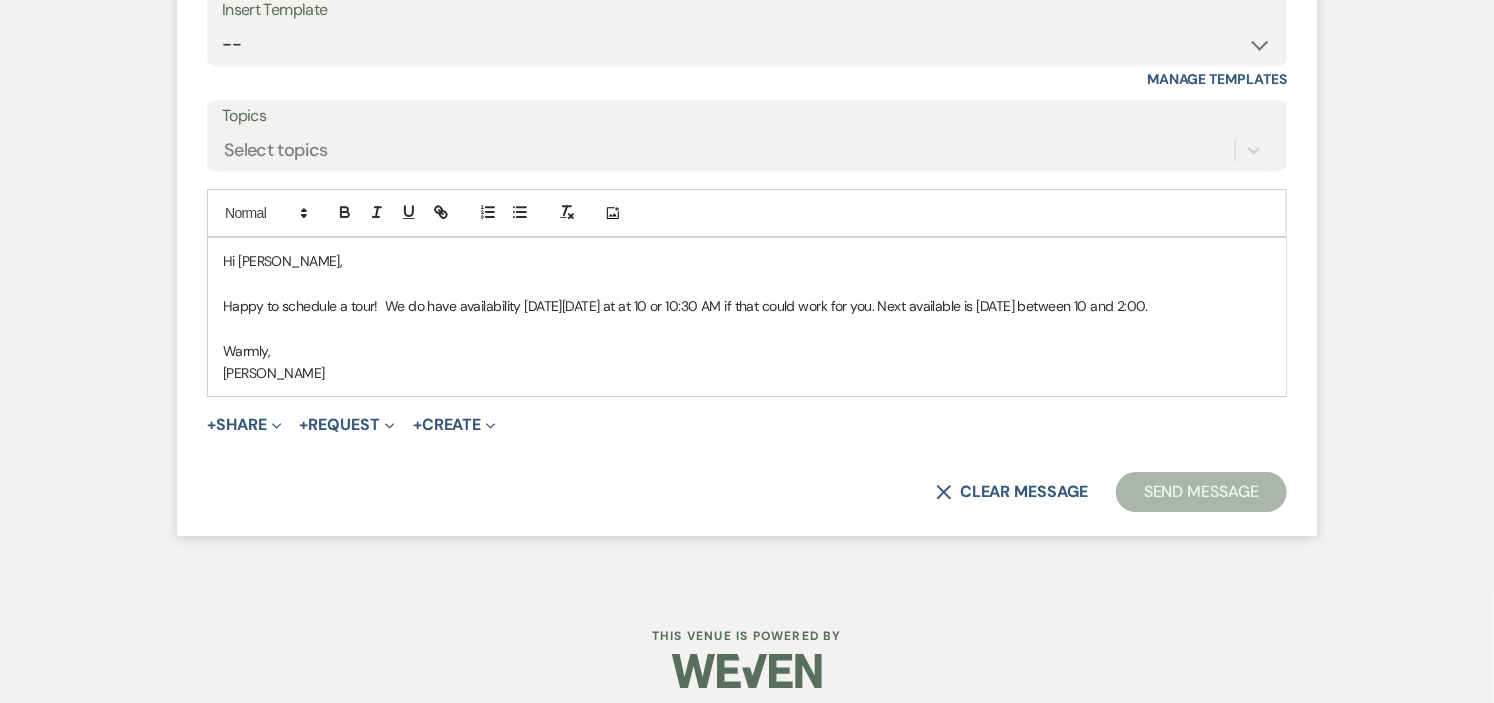 scroll, scrollTop: 2347, scrollLeft: 0, axis: vertical 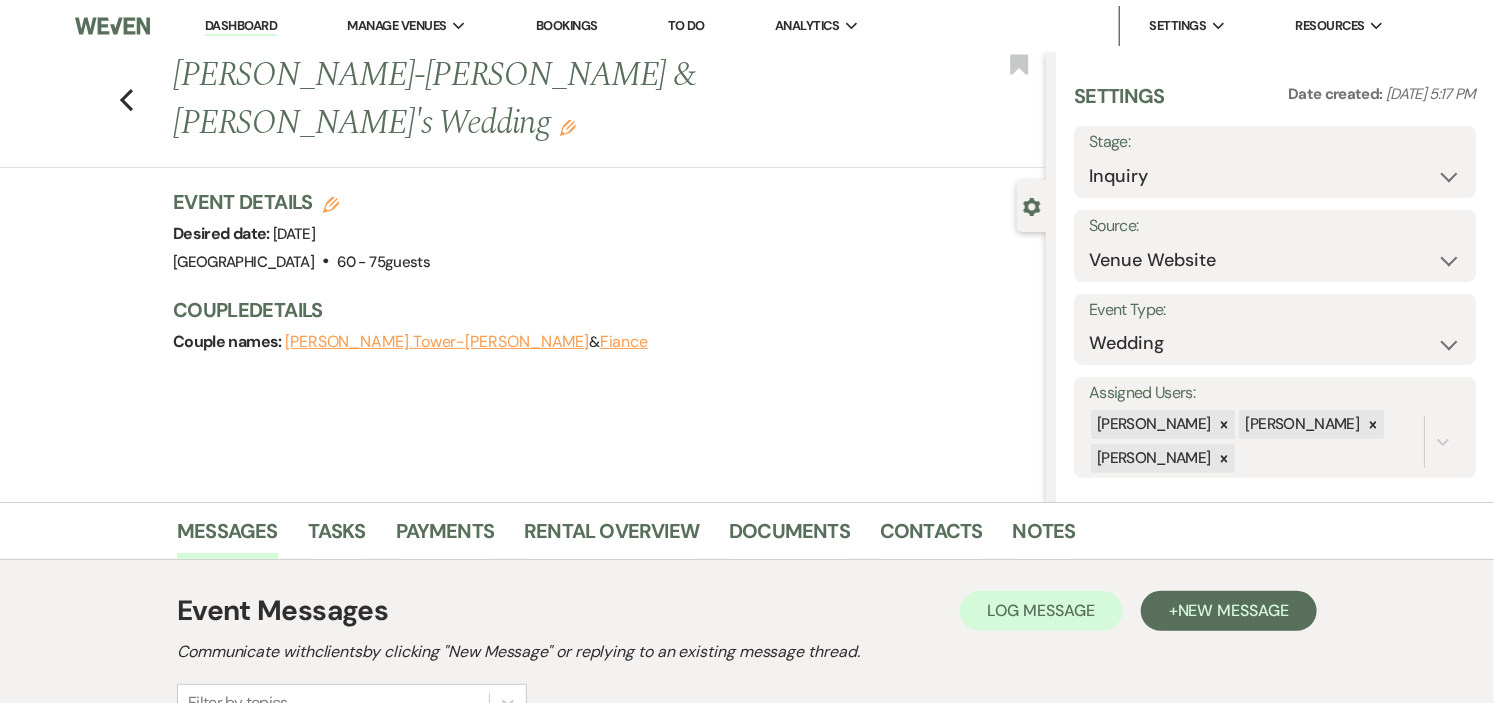 click on "Dashboard" at bounding box center (241, 26) 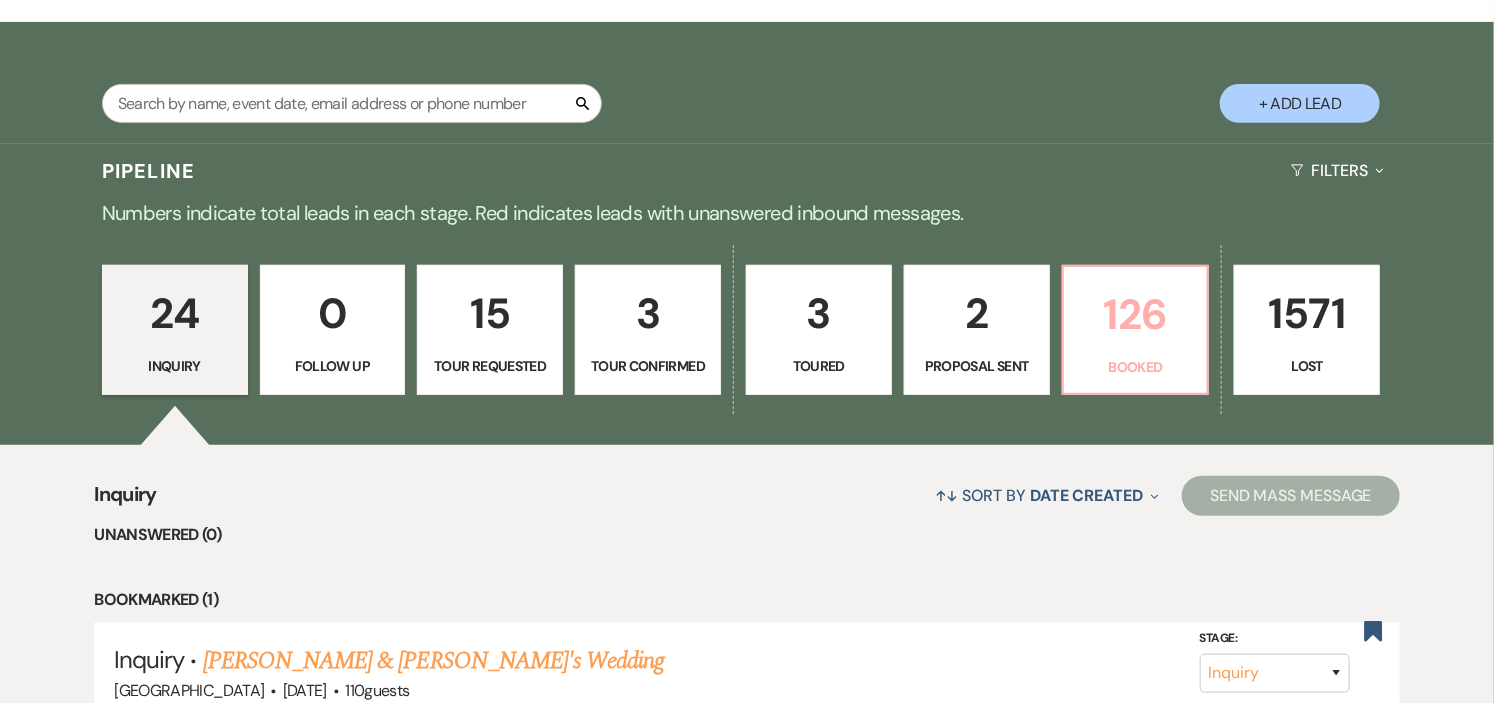 click on "126" at bounding box center (1136, 314) 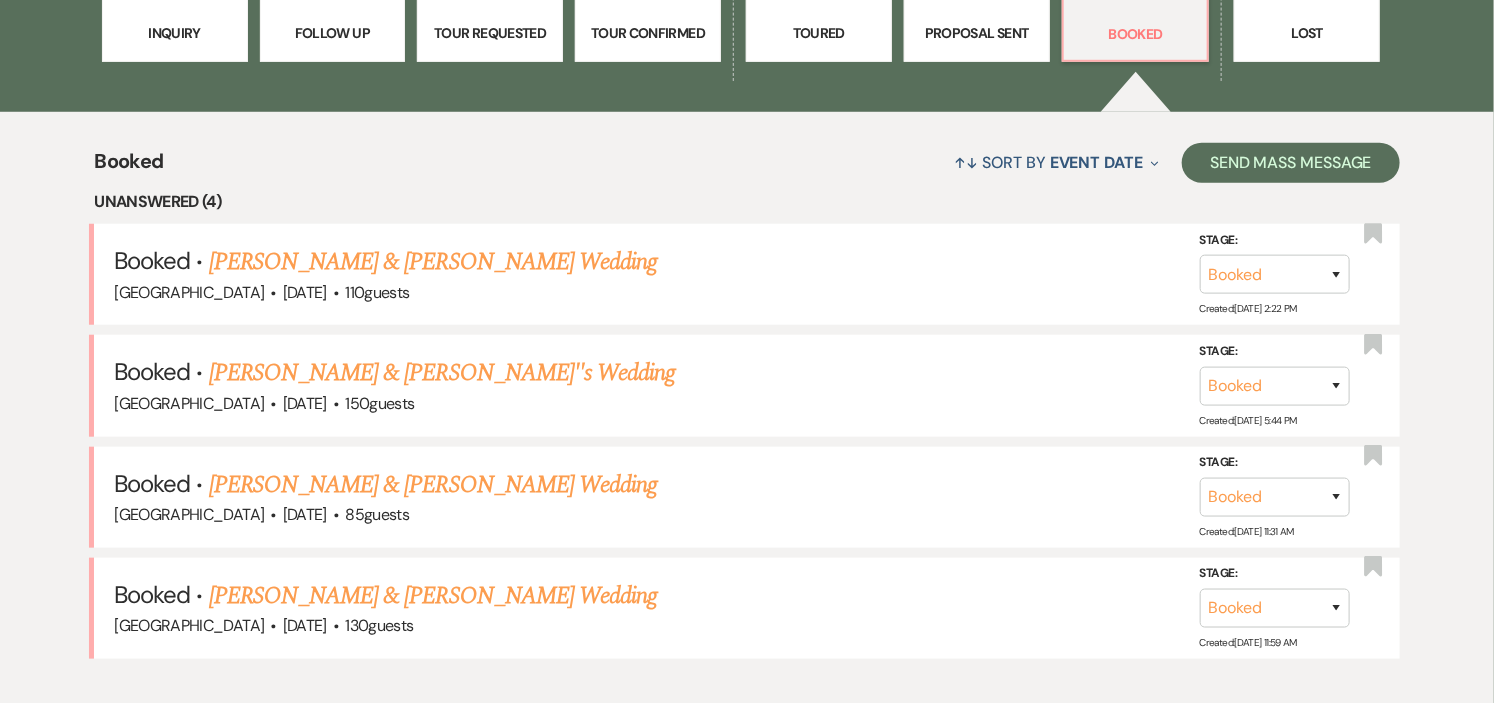 scroll, scrollTop: 777, scrollLeft: 0, axis: vertical 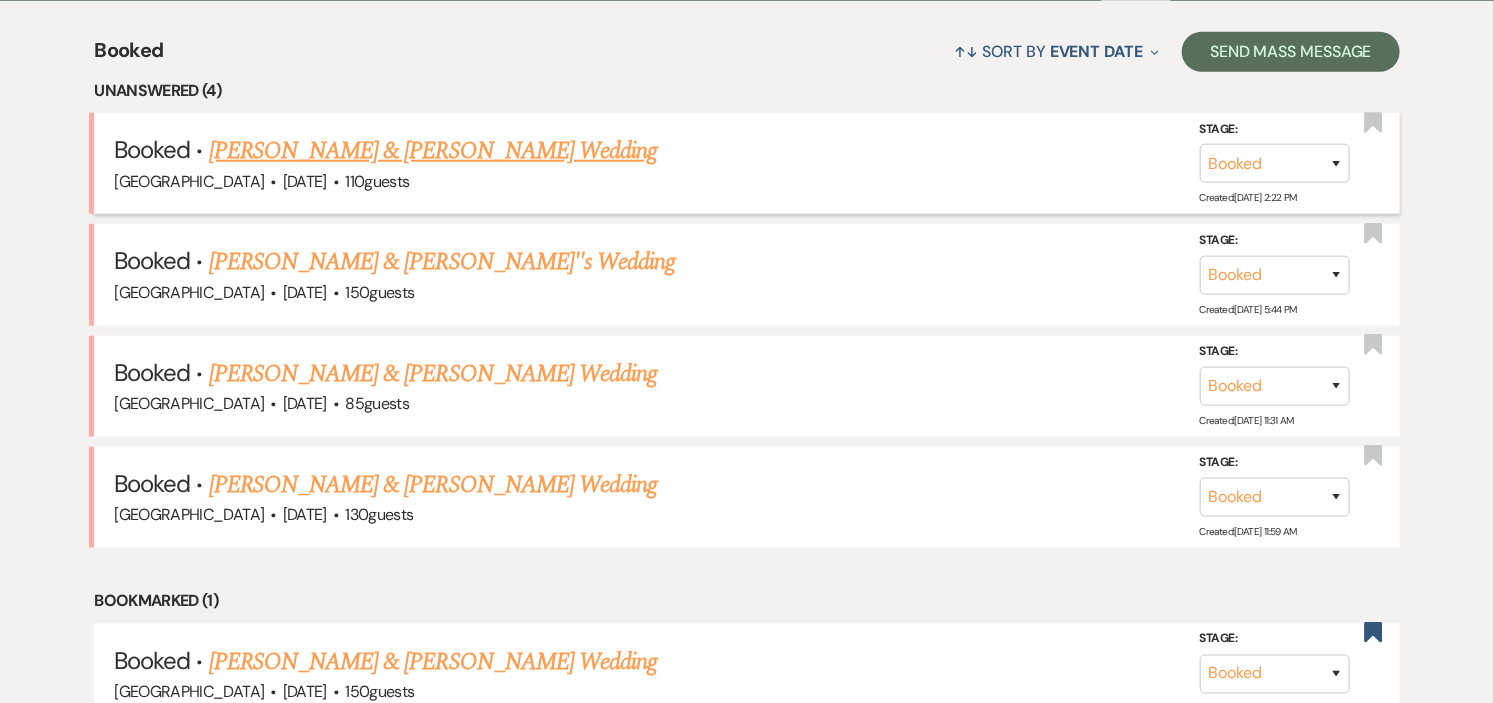 click on "[PERSON_NAME] & [PERSON_NAME] Wedding" at bounding box center (433, 151) 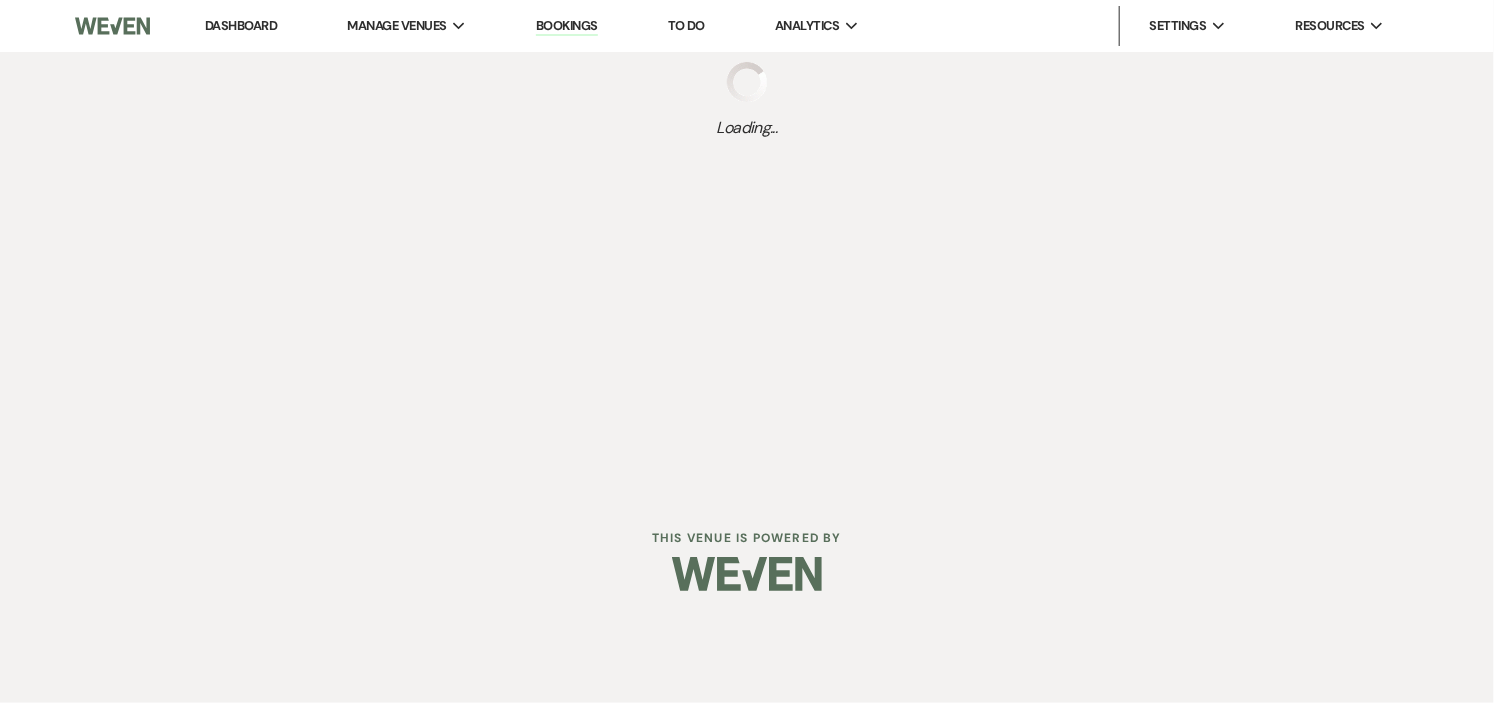 scroll, scrollTop: 0, scrollLeft: 0, axis: both 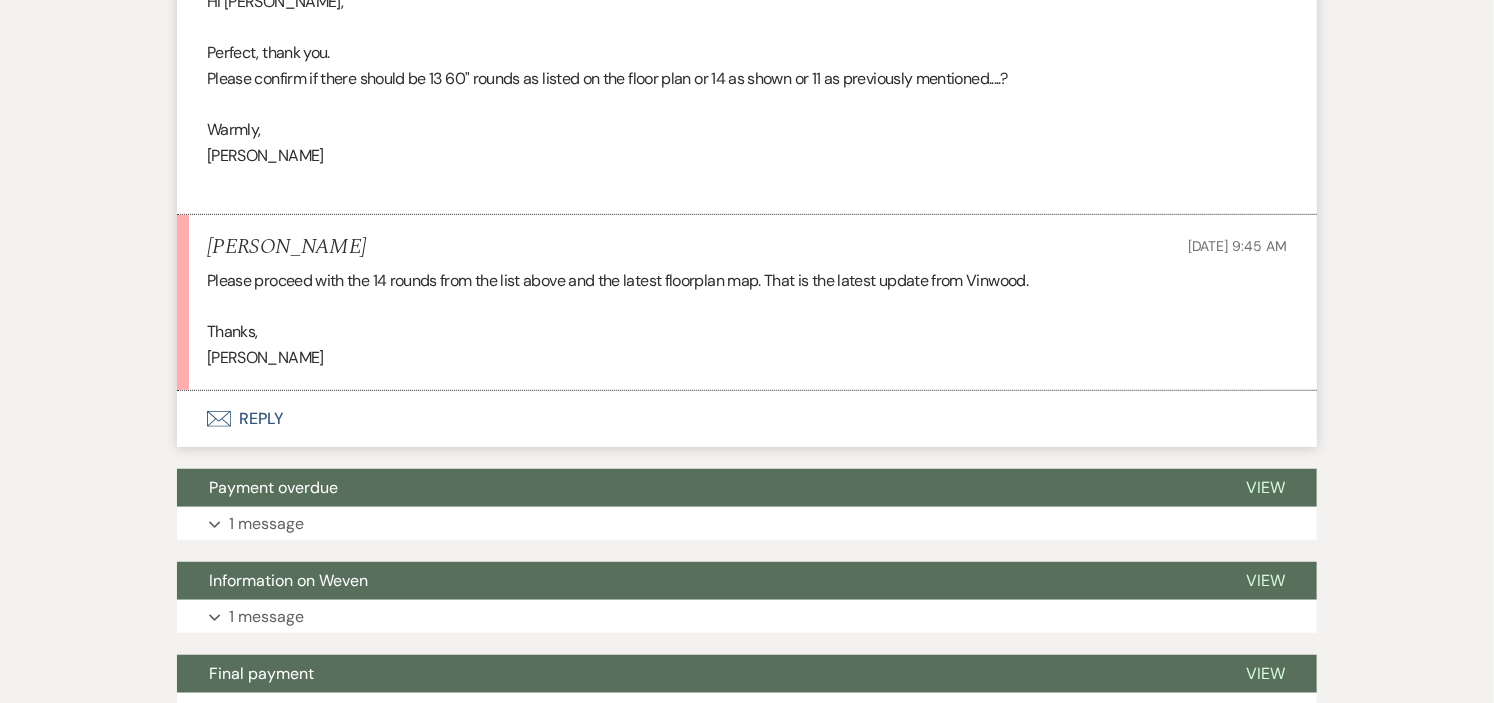 click on "Envelope Reply" at bounding box center [747, 419] 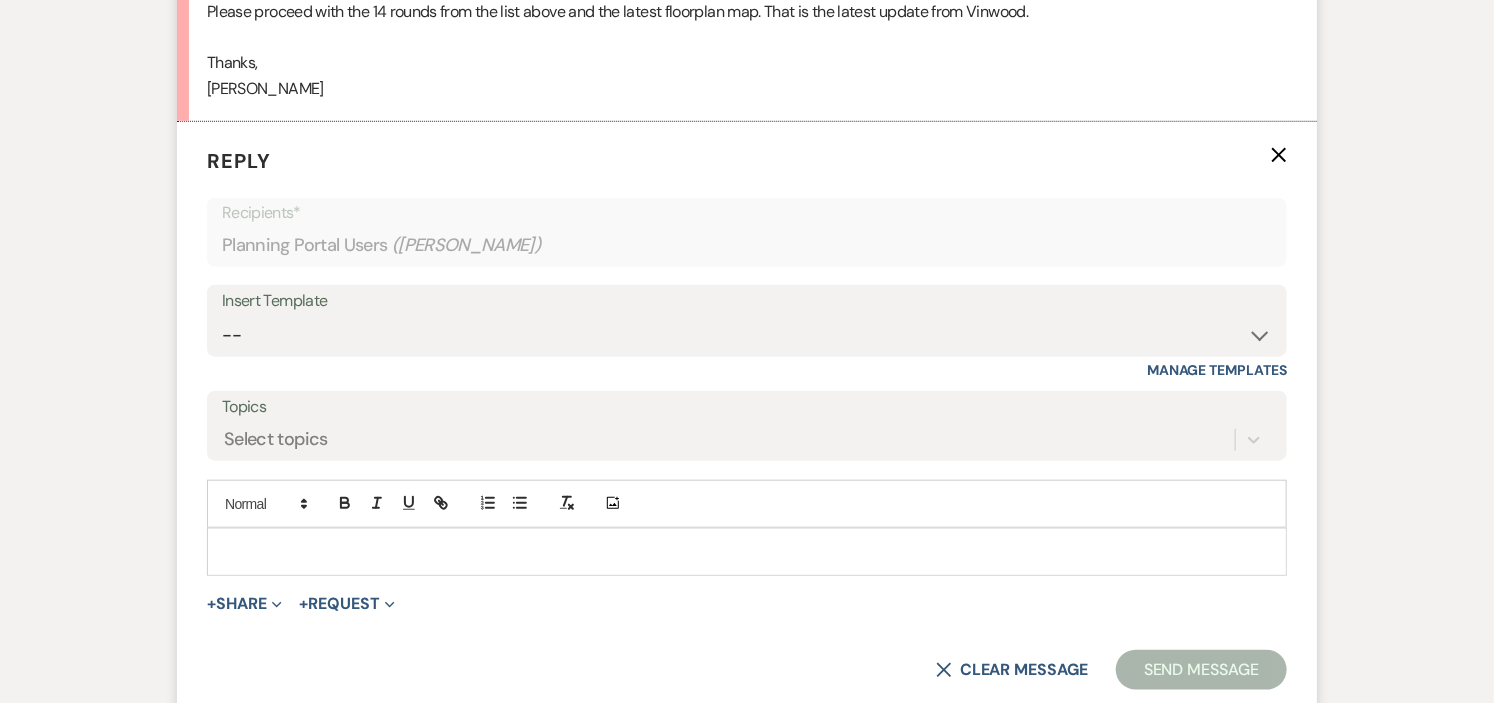 scroll, scrollTop: 4025, scrollLeft: 0, axis: vertical 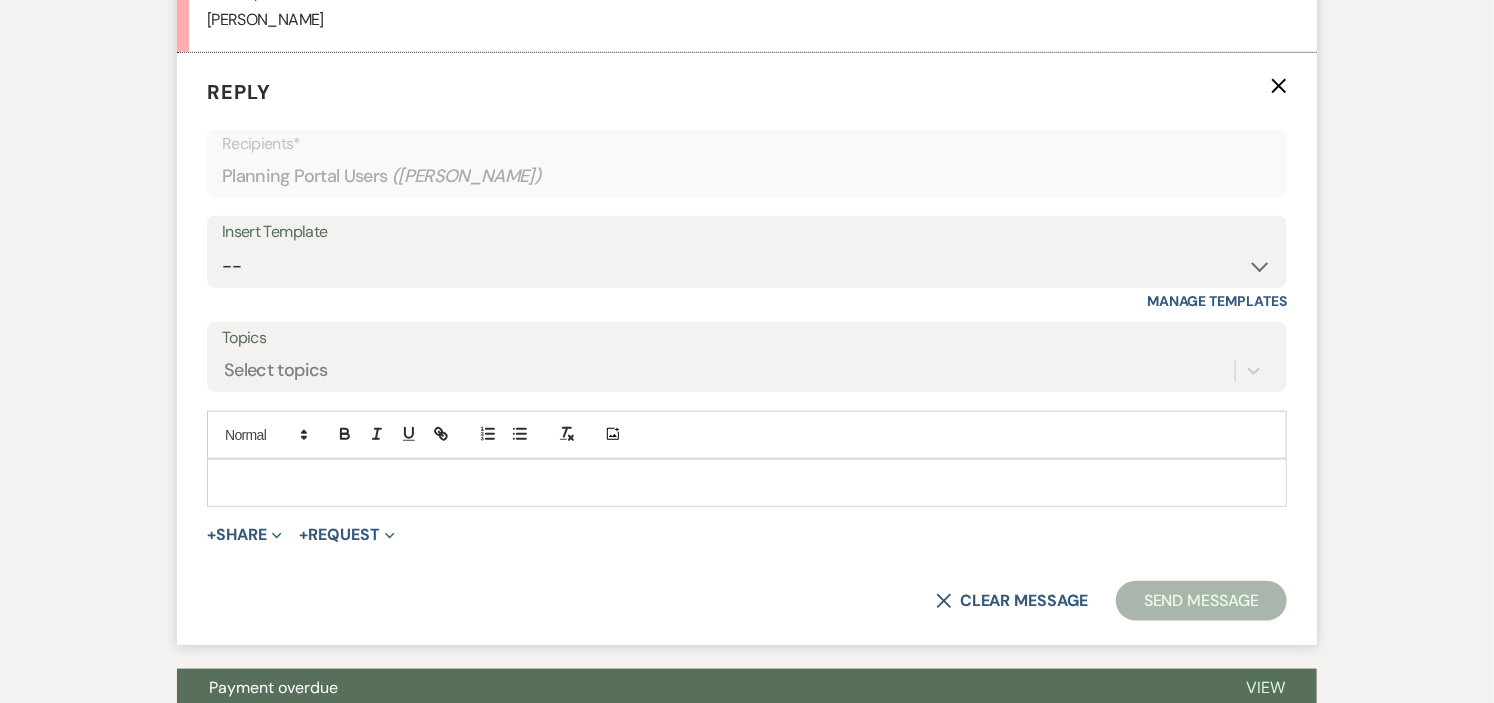 click at bounding box center [747, 483] 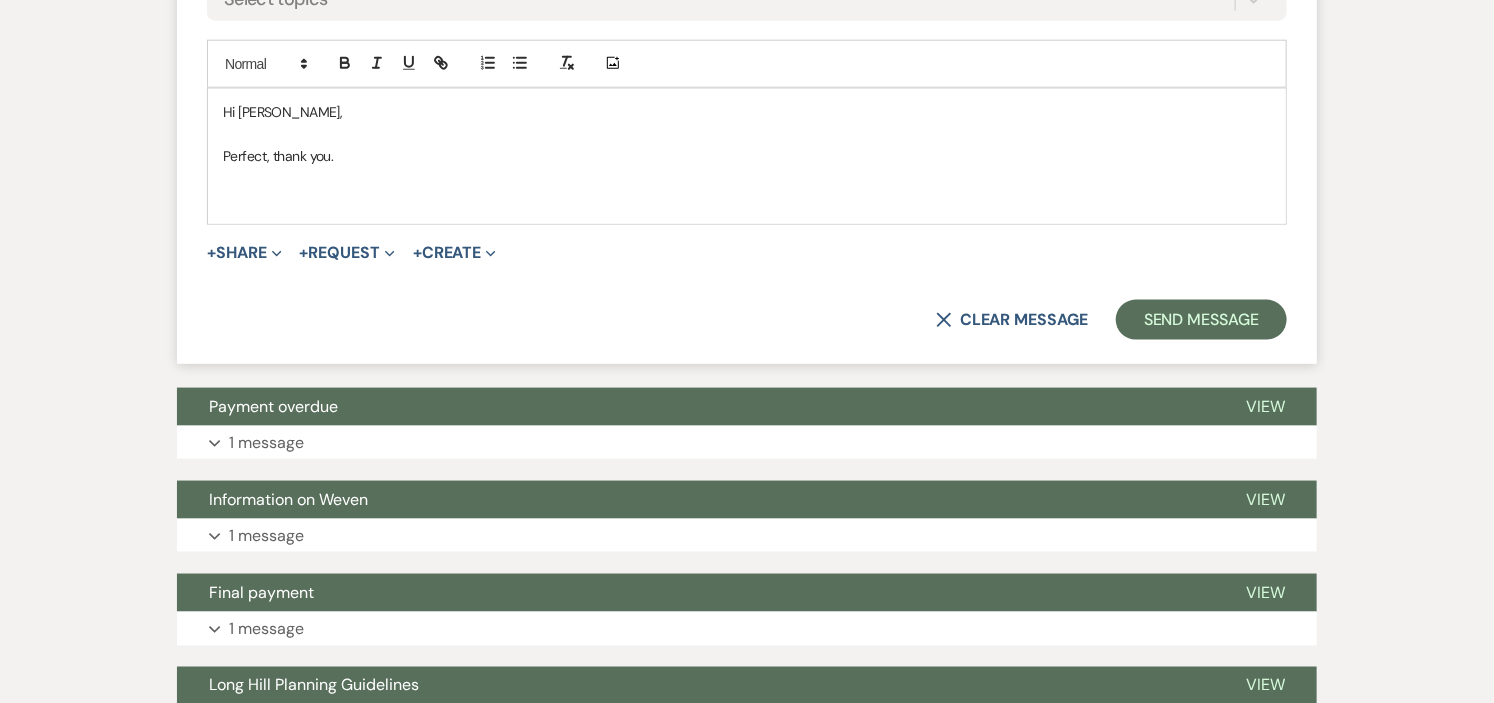 scroll, scrollTop: 4358, scrollLeft: 0, axis: vertical 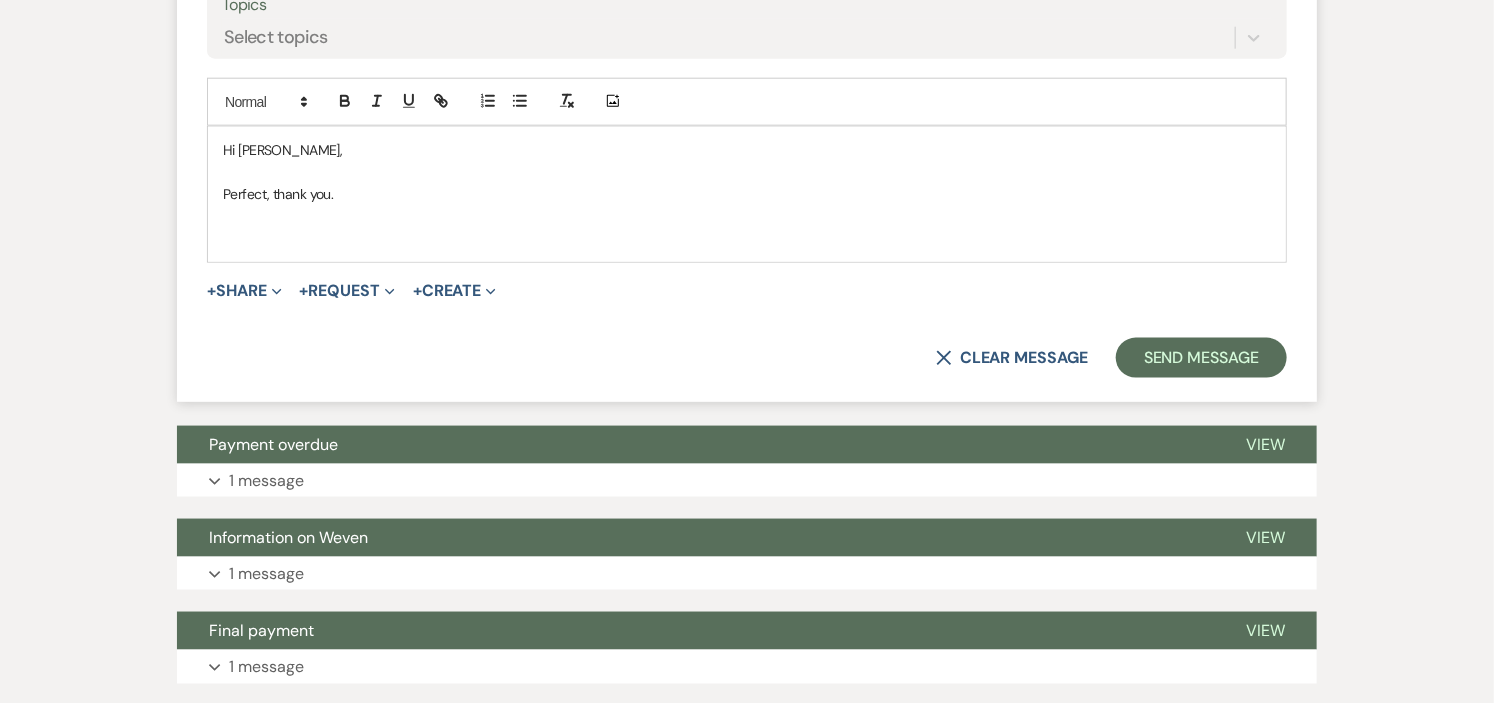 click at bounding box center [747, 217] 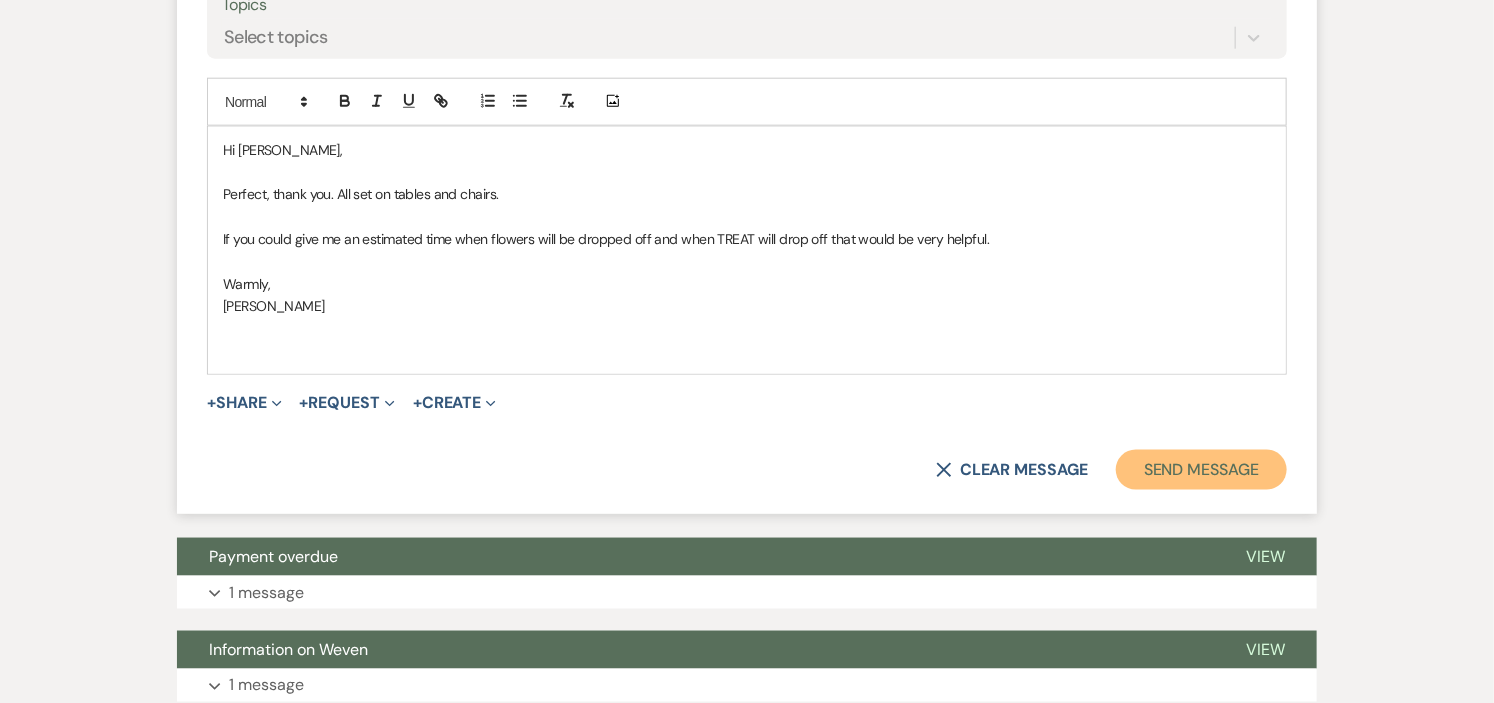 click on "Send Message" at bounding box center (1201, 470) 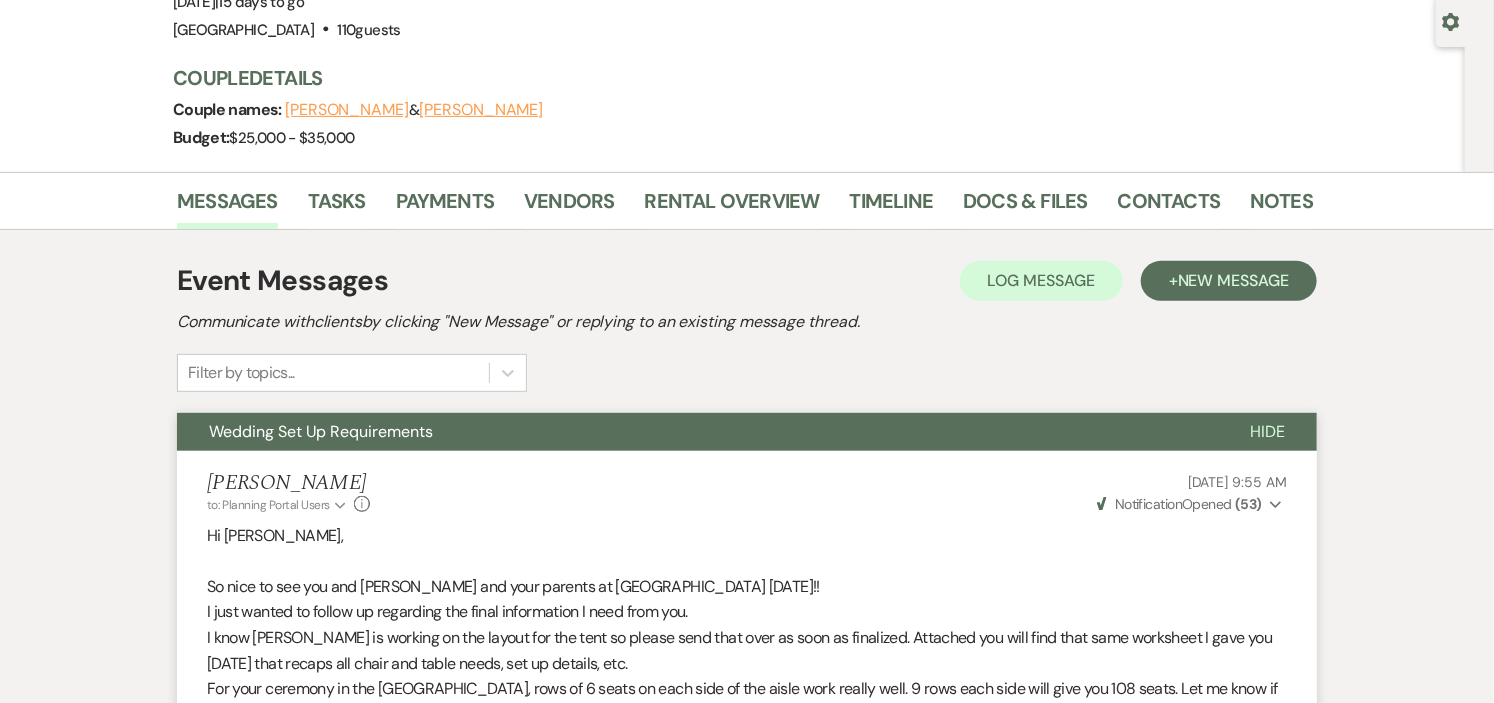 scroll, scrollTop: 0, scrollLeft: 0, axis: both 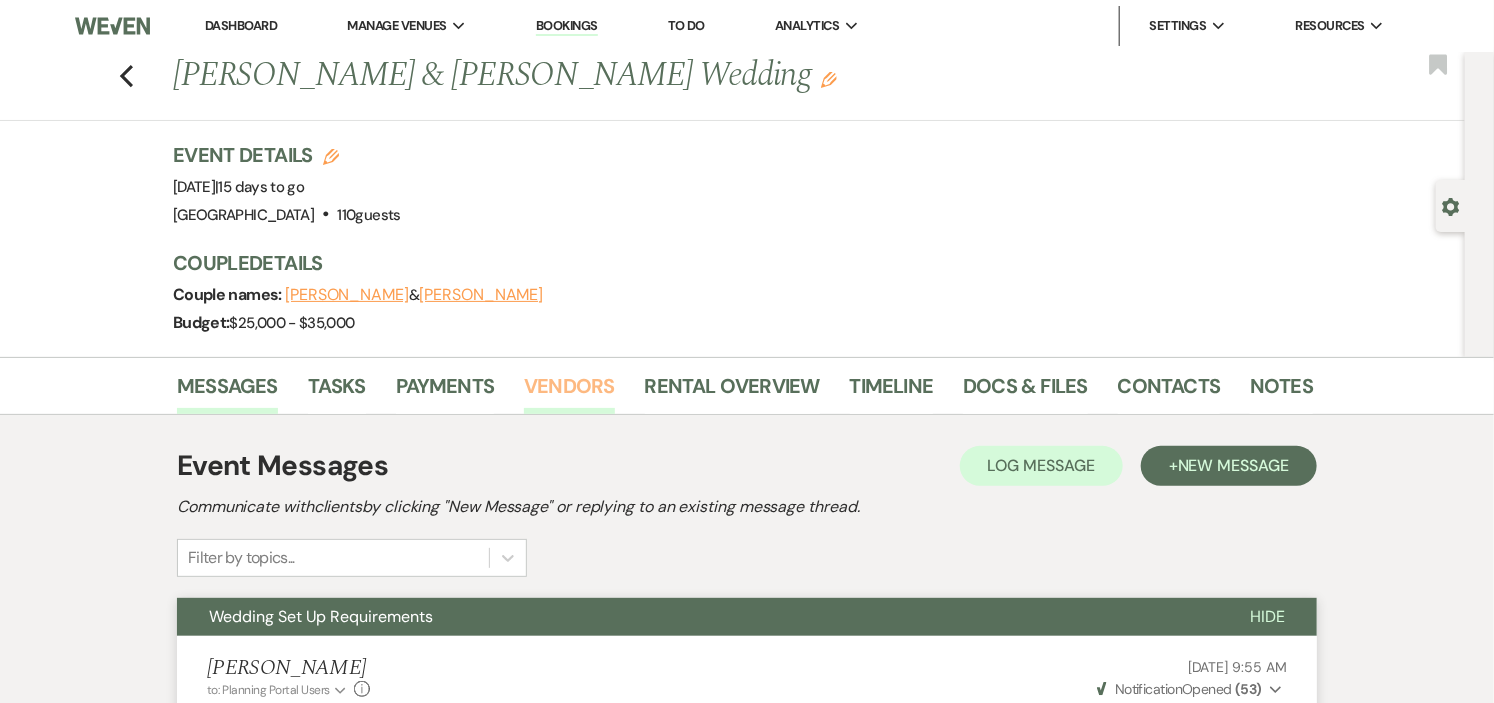 click on "Vendors" at bounding box center (569, 392) 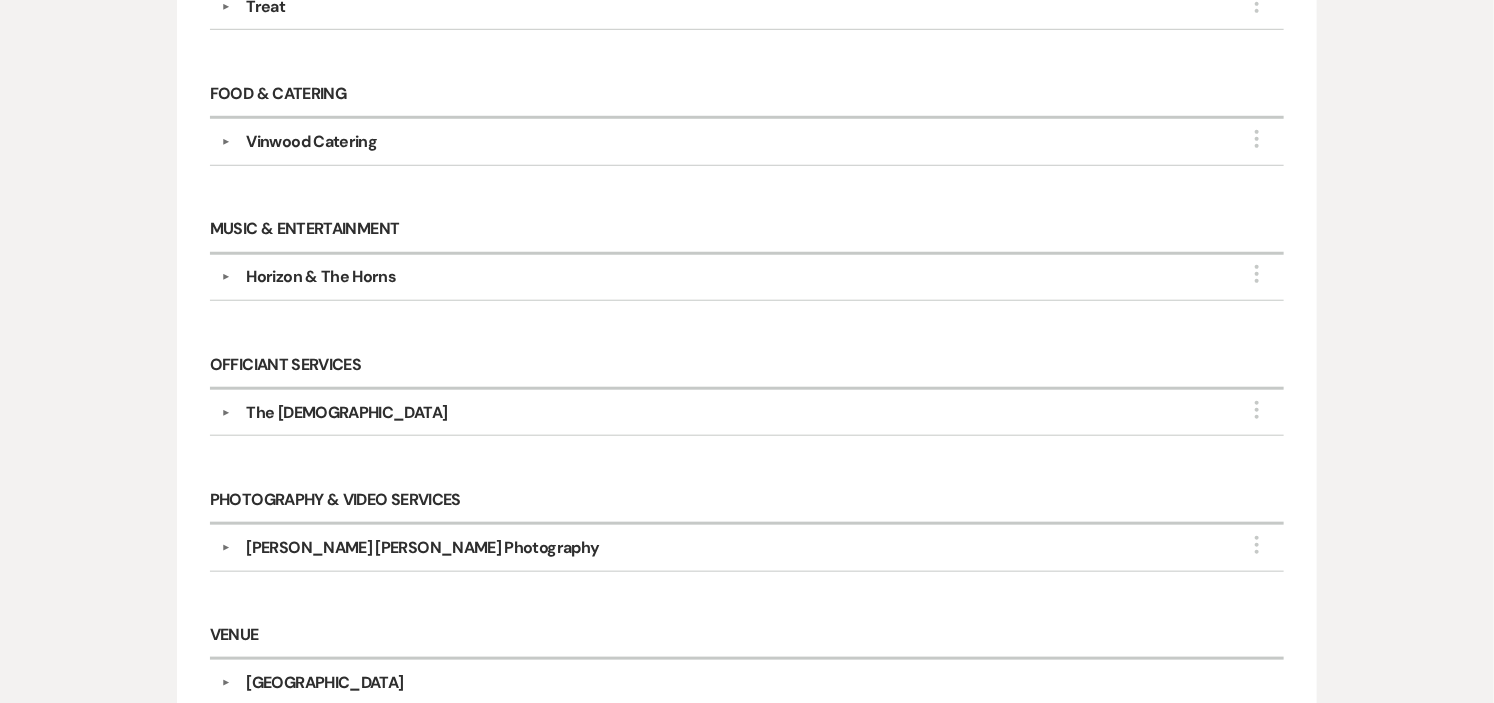 scroll, scrollTop: 666, scrollLeft: 0, axis: vertical 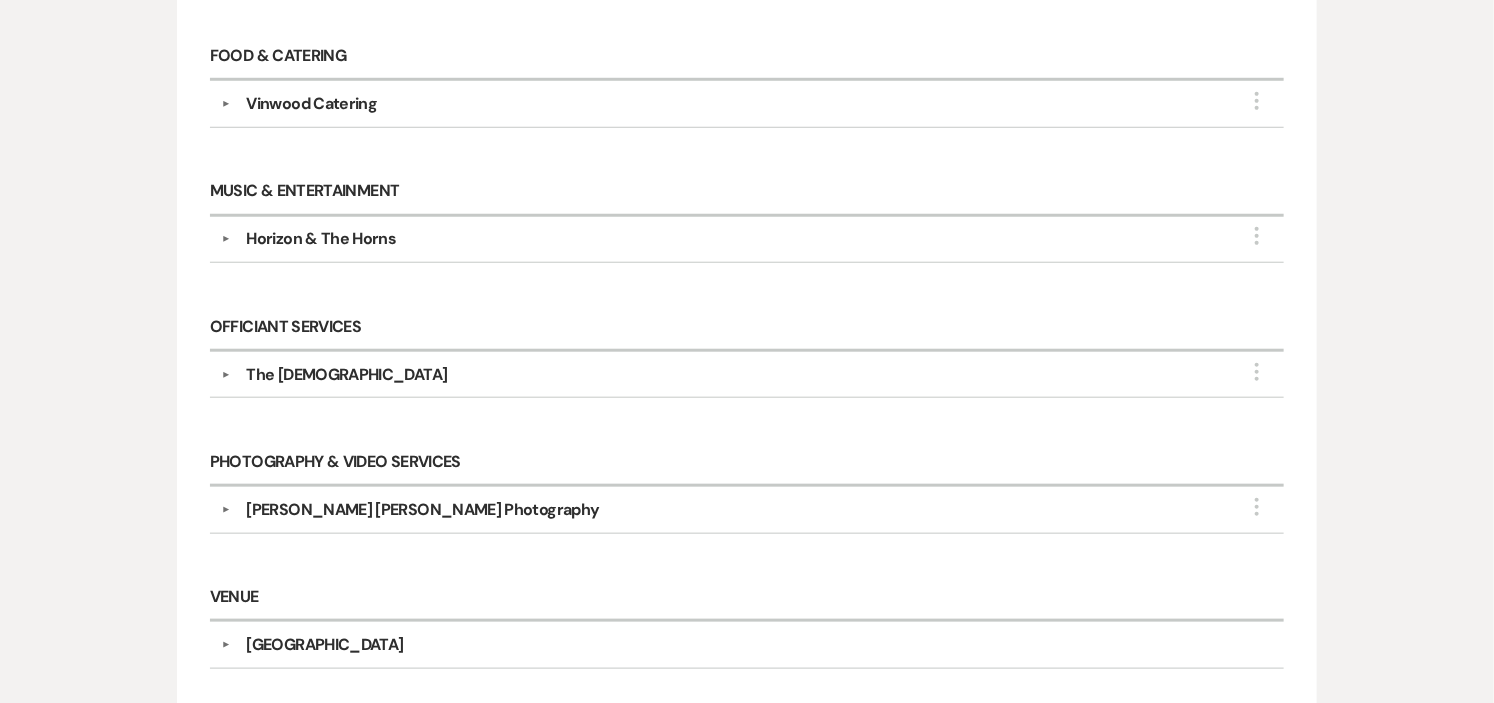 click on "Horizon & The Horns" at bounding box center [321, 239] 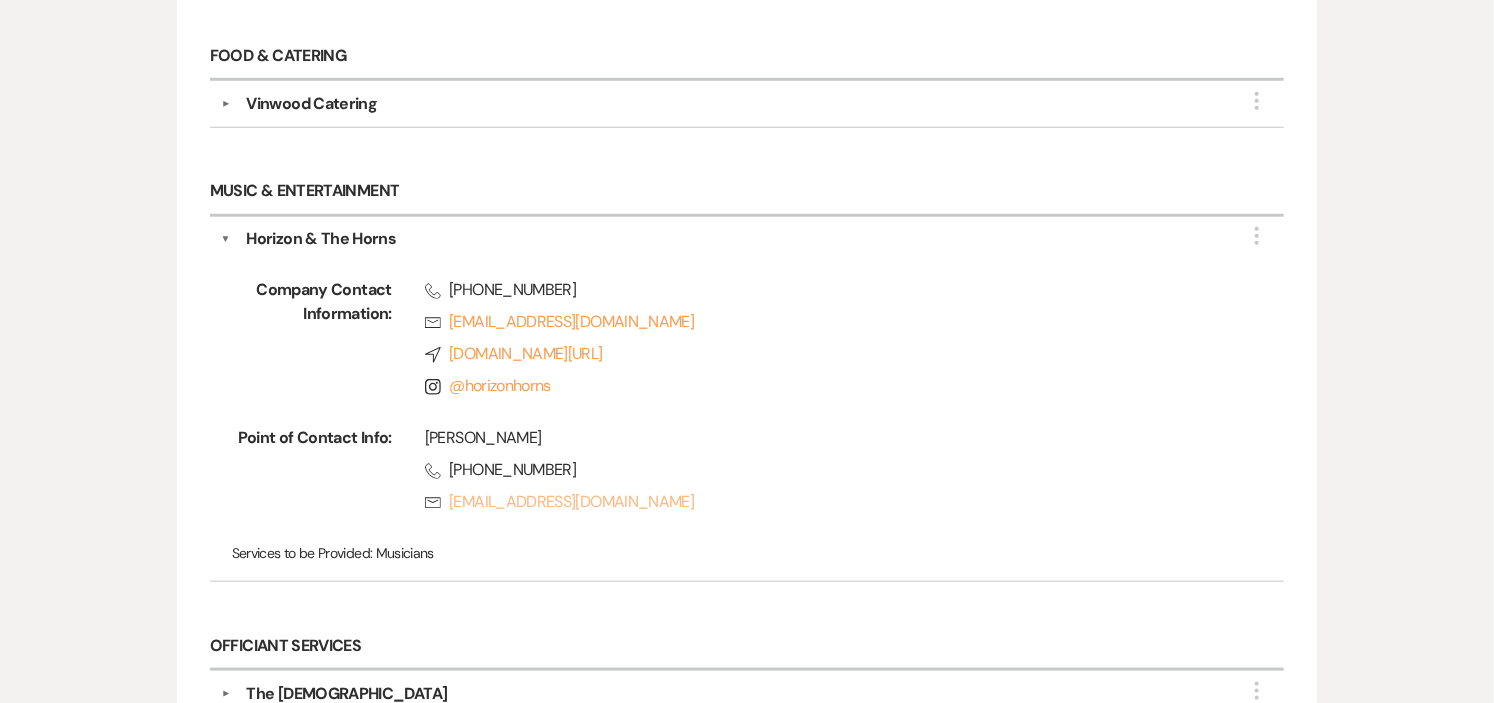 click on "Rsvp   [EMAIL_ADDRESS][DOMAIN_NAME]" at bounding box center (823, 502) 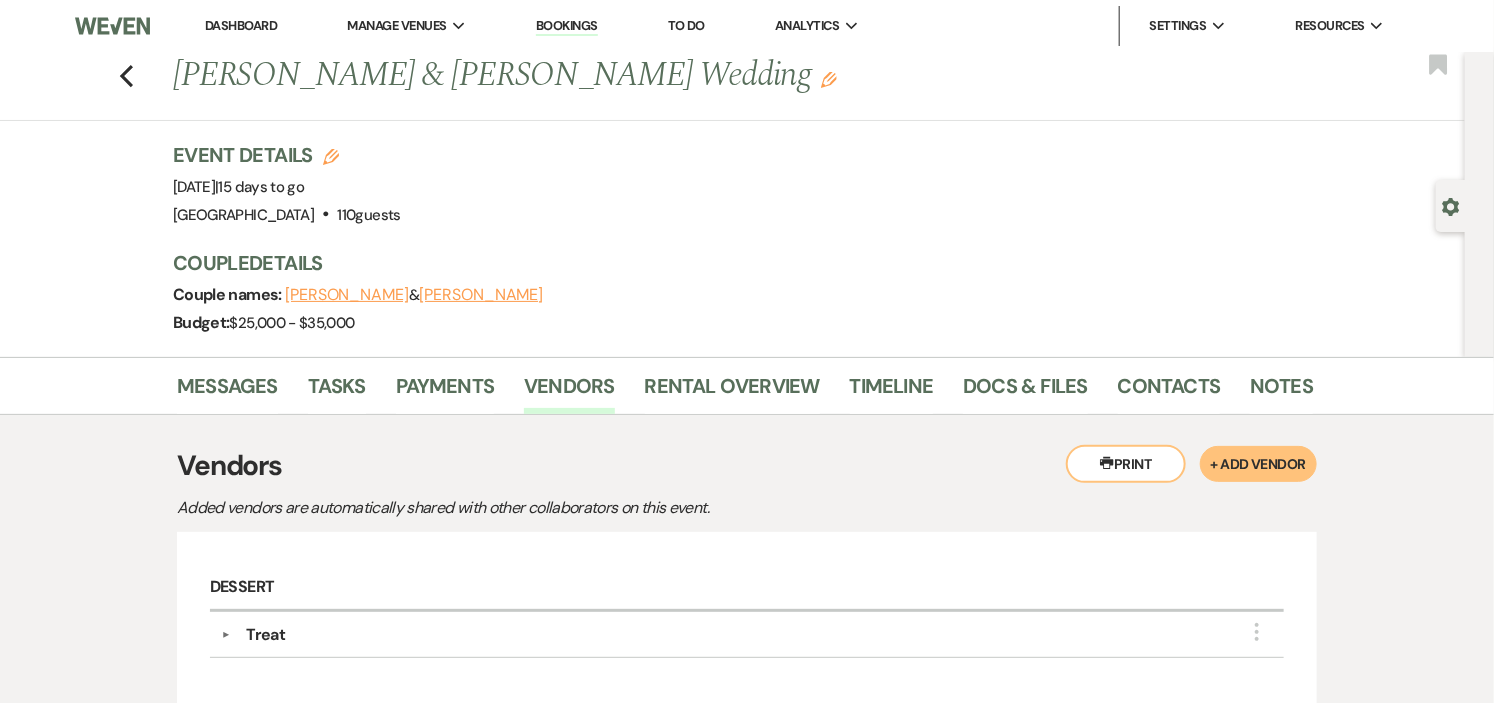click on "Dashboard" at bounding box center [241, 25] 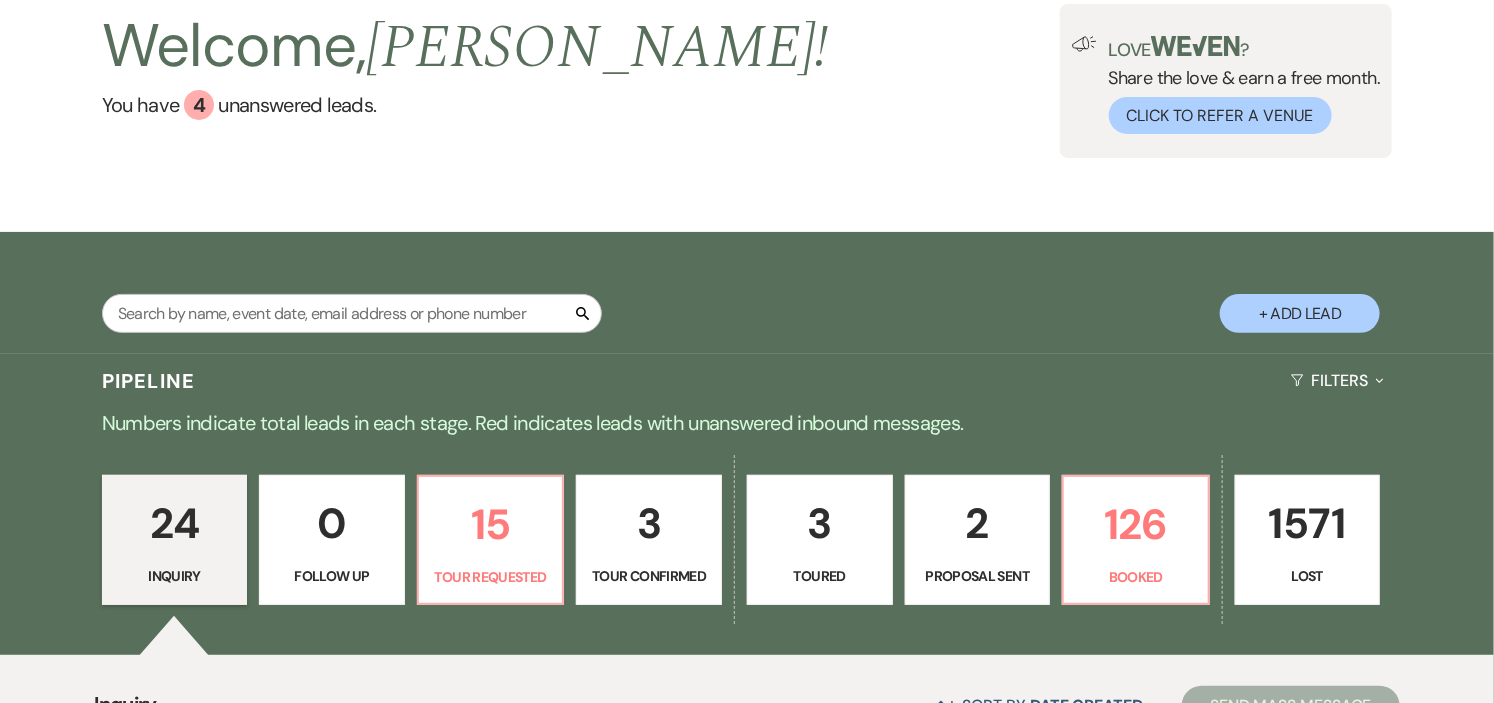scroll, scrollTop: 333, scrollLeft: 0, axis: vertical 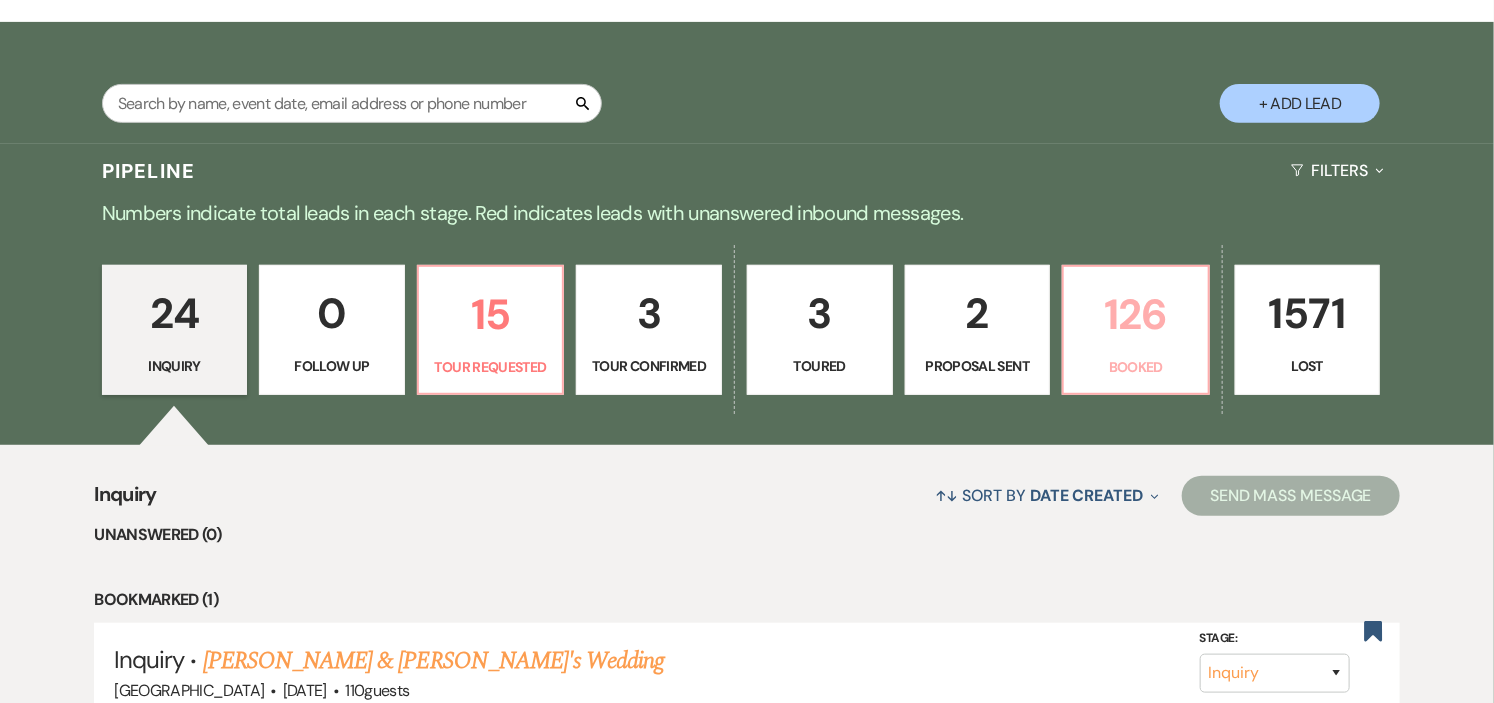click on "126" at bounding box center (1136, 314) 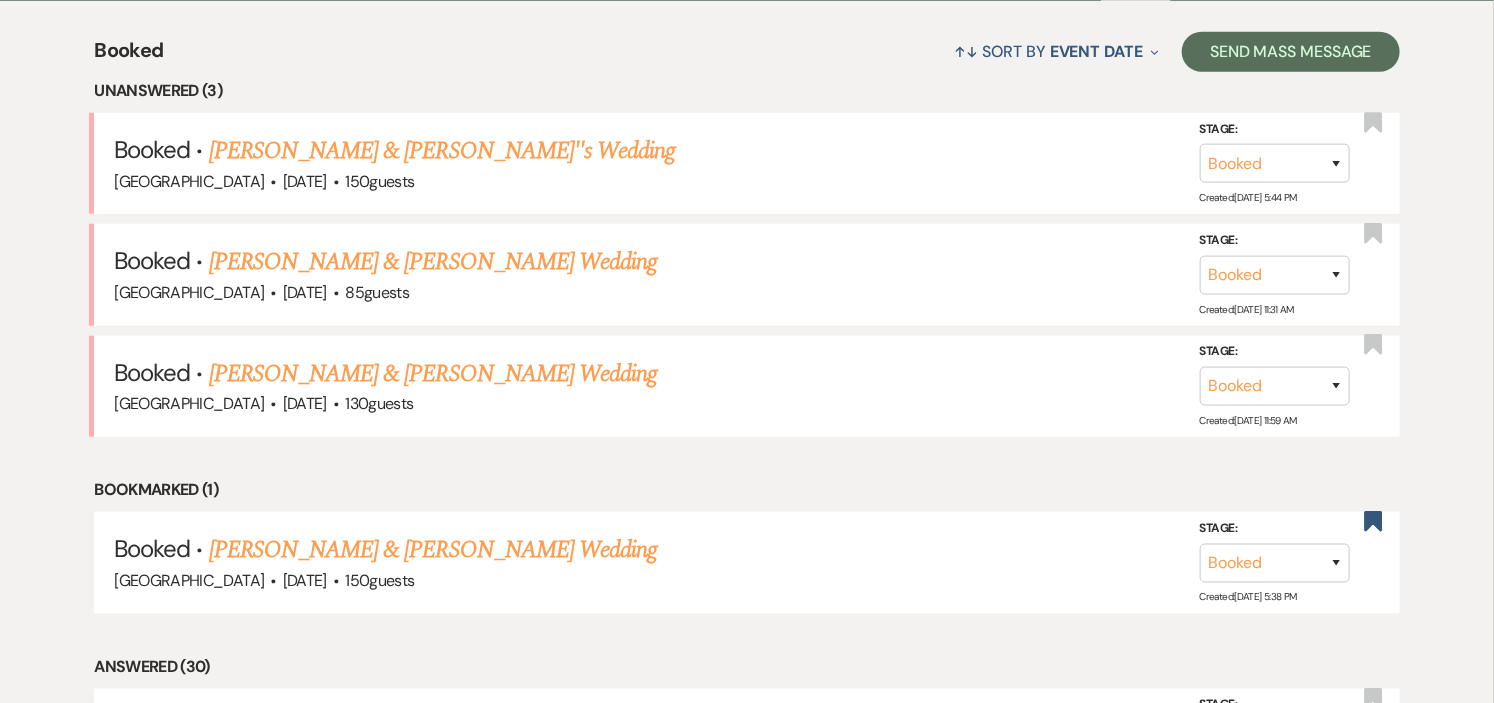 scroll, scrollTop: 1000, scrollLeft: 0, axis: vertical 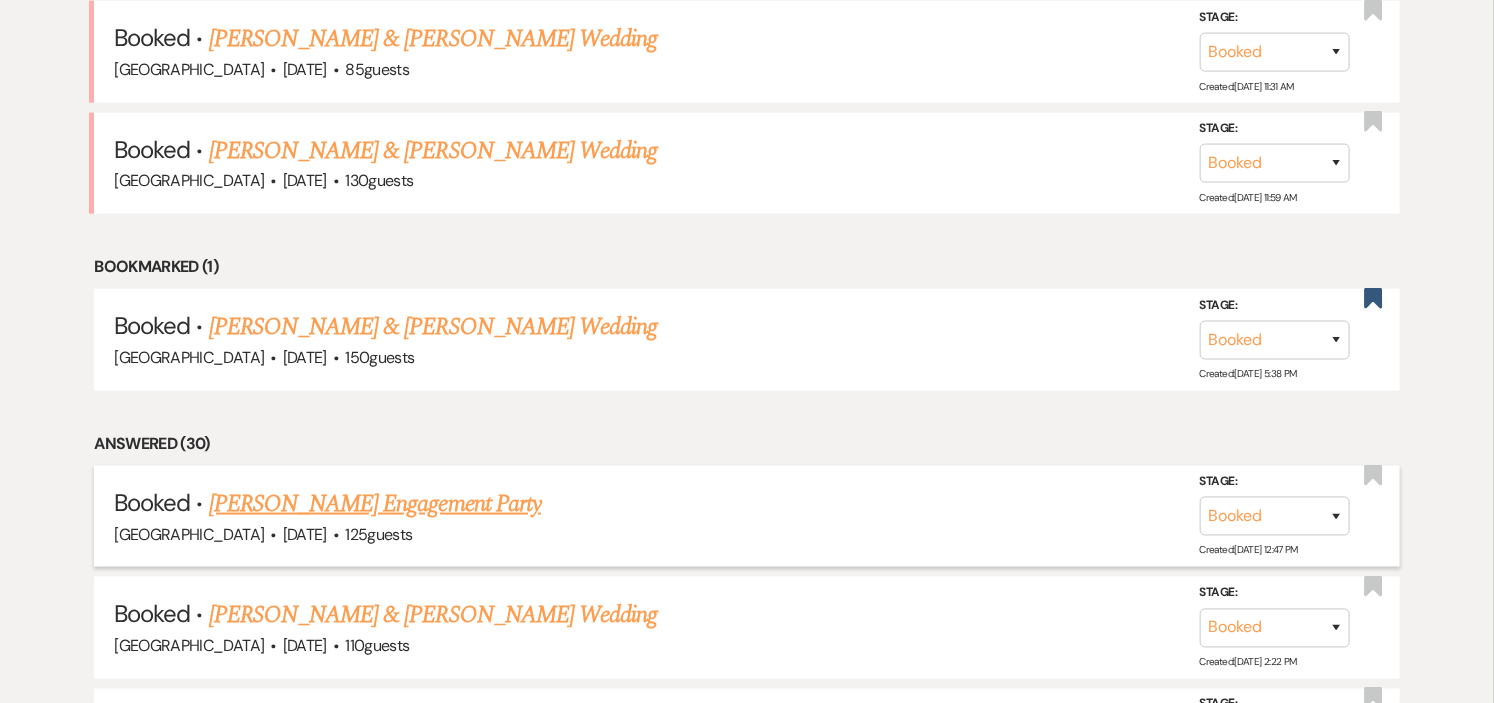 click on "[PERSON_NAME] Engagement Party" at bounding box center [375, 504] 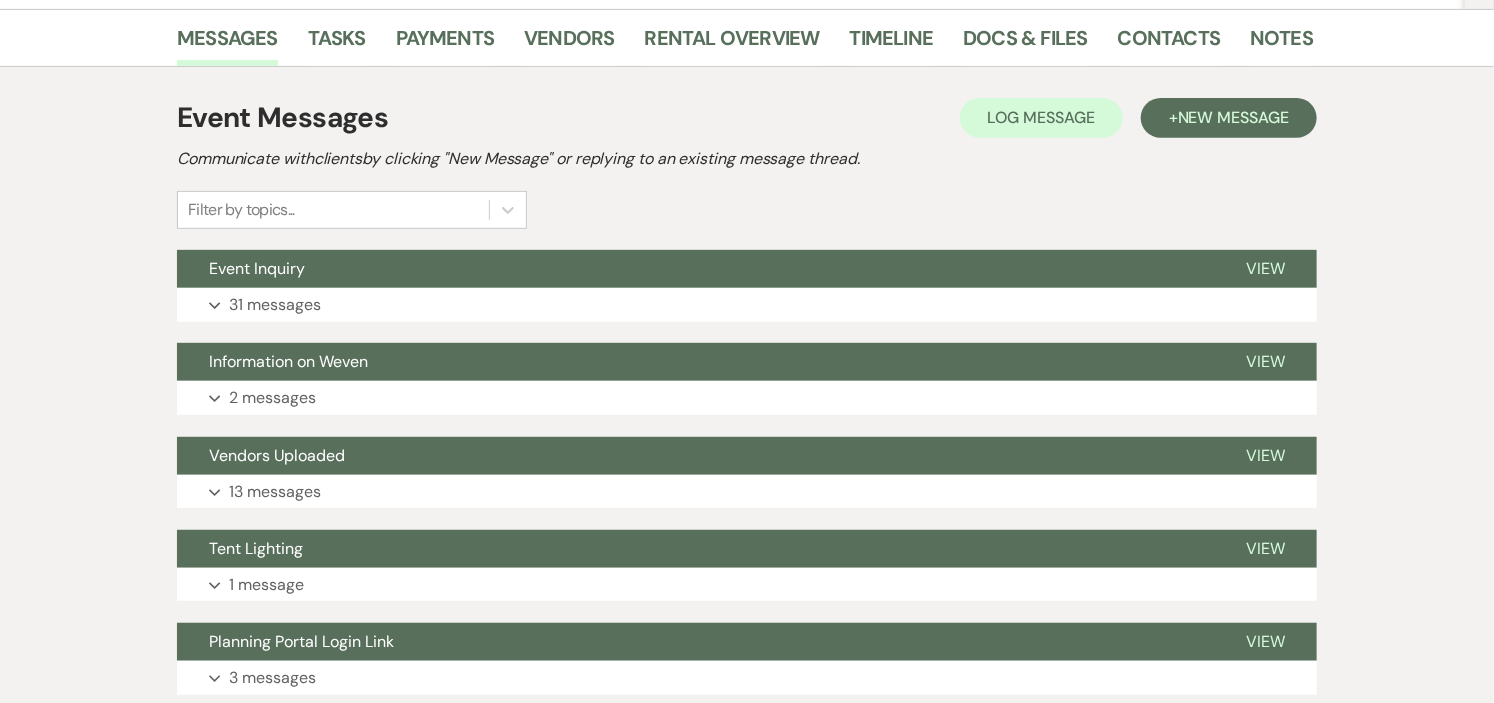 scroll, scrollTop: 333, scrollLeft: 0, axis: vertical 